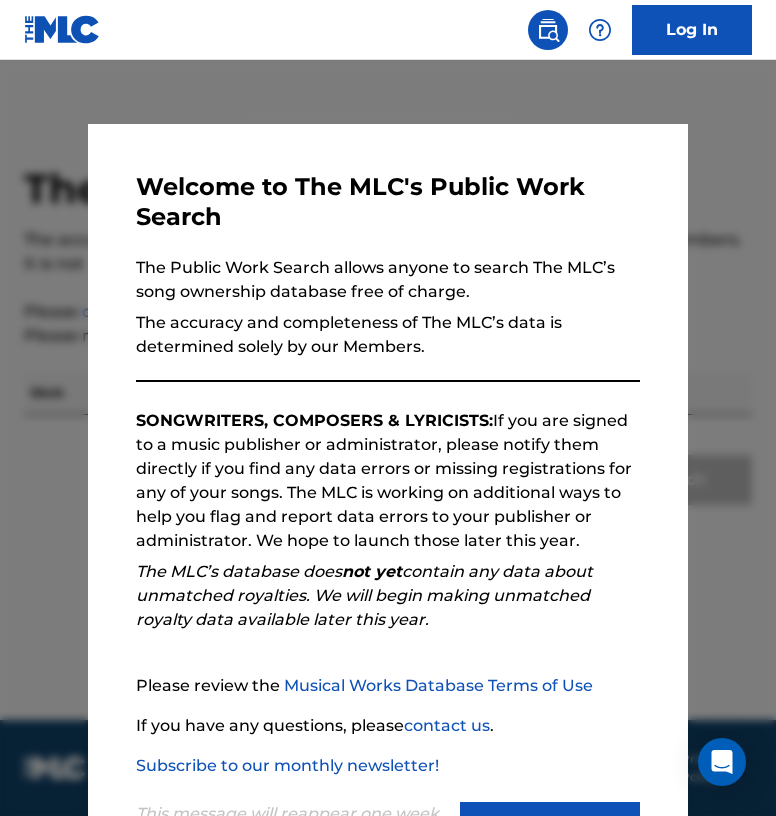 scroll, scrollTop: 0, scrollLeft: 0, axis: both 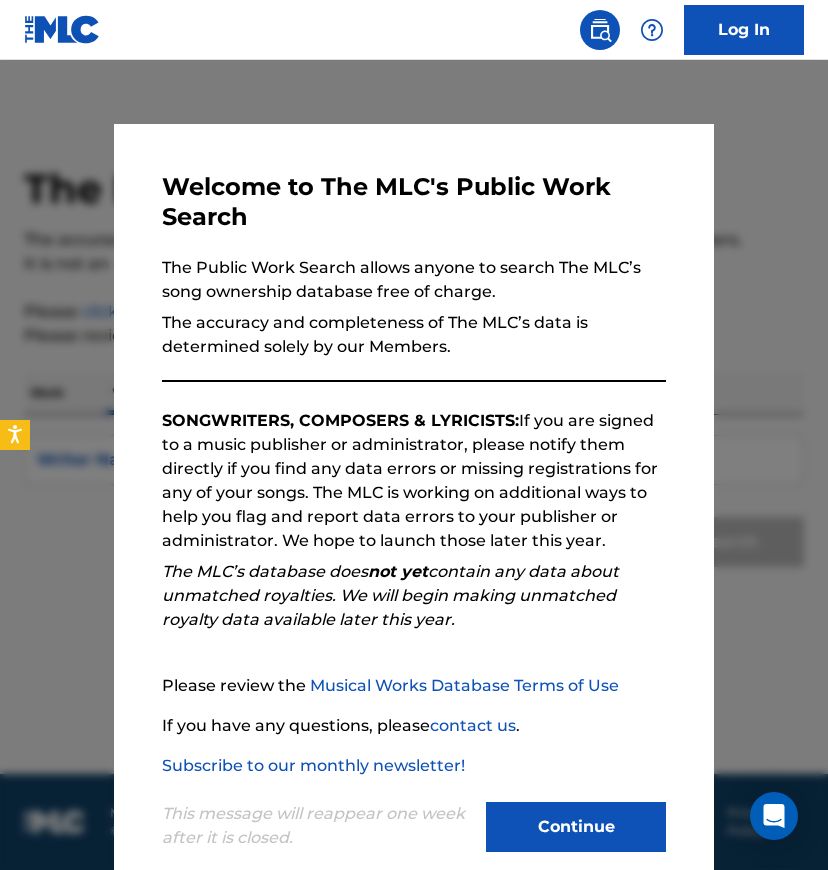 drag, startPoint x: 0, startPoint y: 0, endPoint x: 52, endPoint y: 145, distance: 154.0422 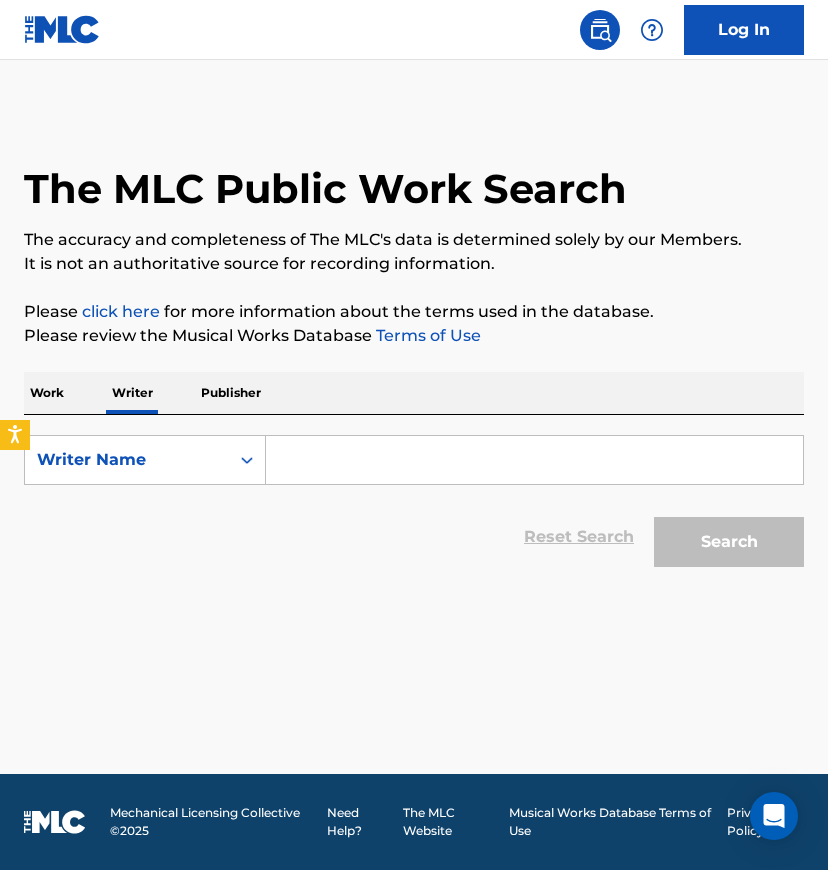 drag, startPoint x: 330, startPoint y: 493, endPoint x: 329, endPoint y: 482, distance: 11.045361 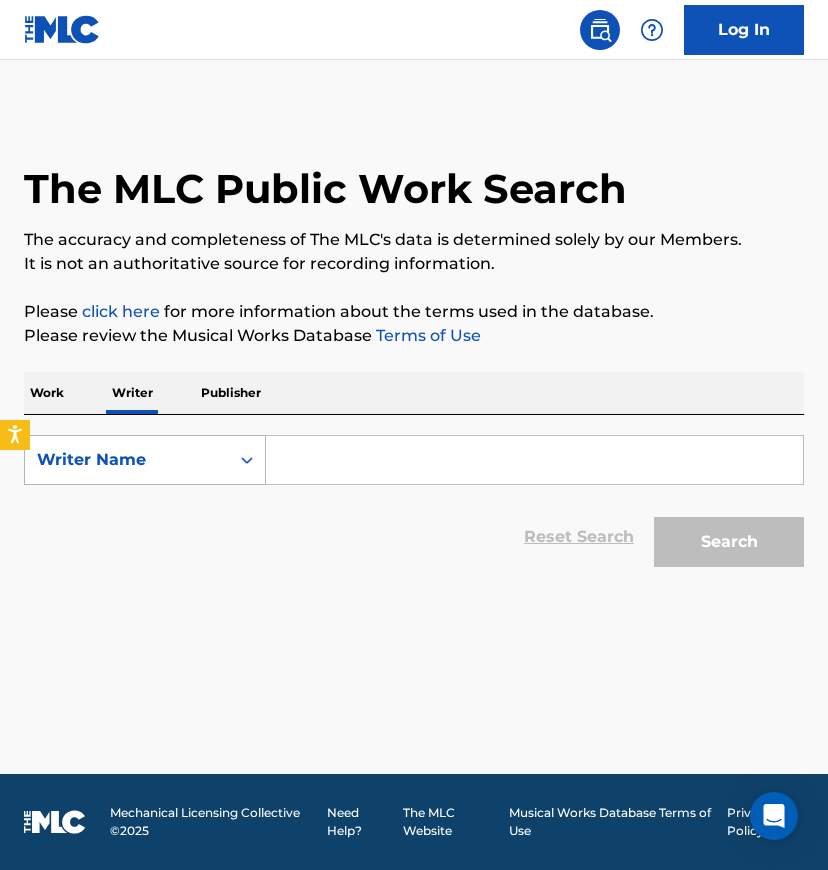 paste on "01155744449" 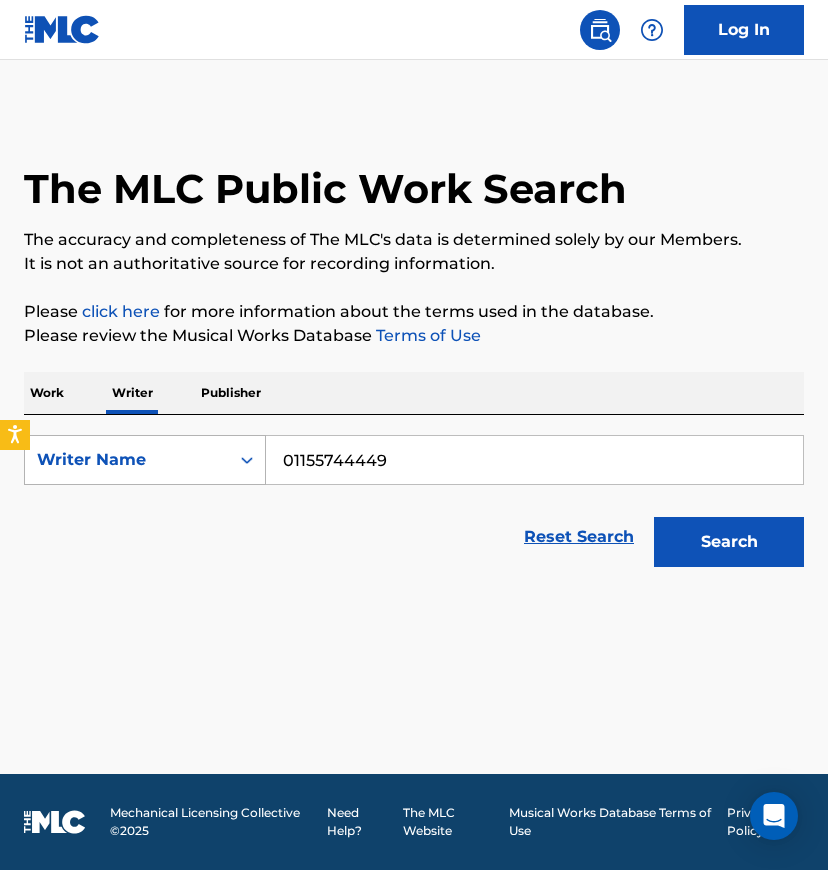 type on "01155744449" 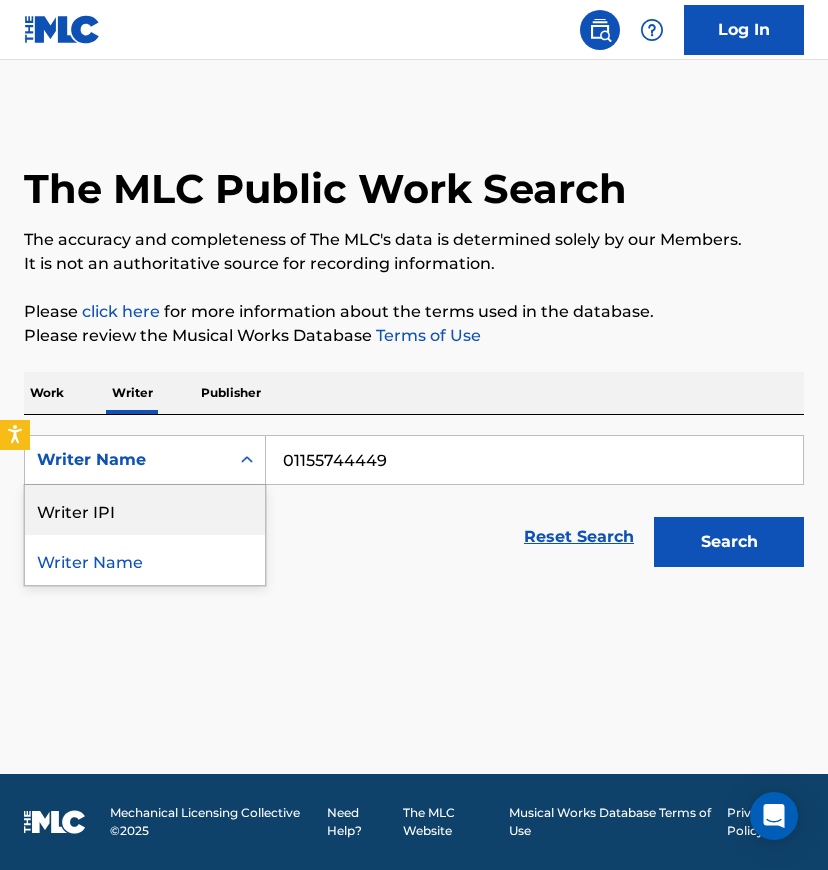 click on "Writer IPI" at bounding box center [145, 510] 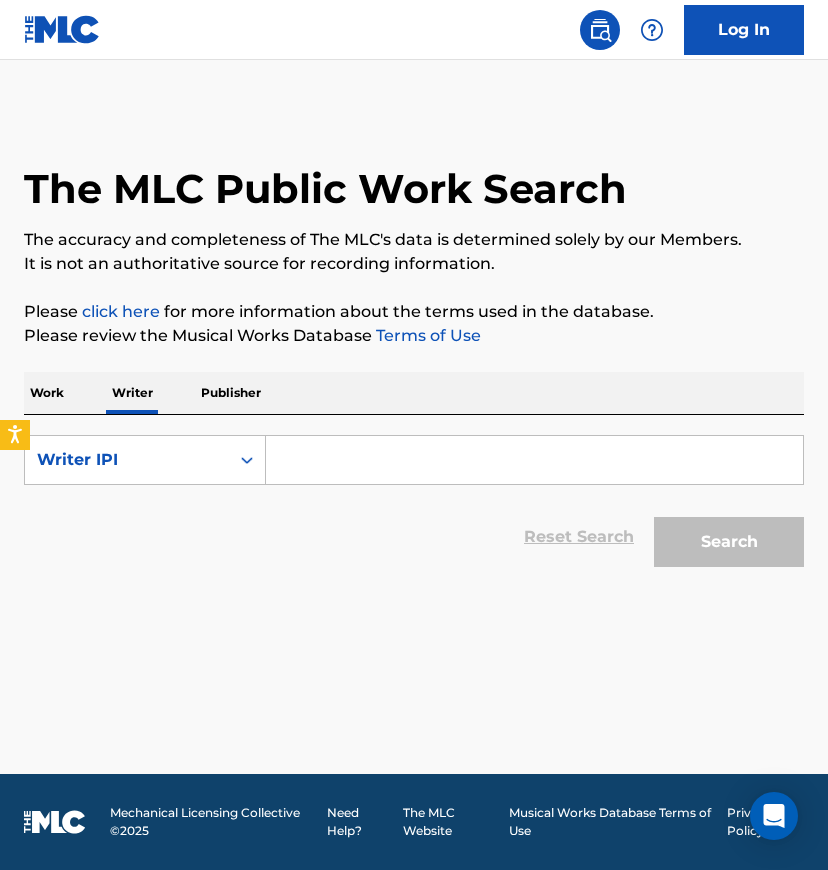 click at bounding box center (534, 460) 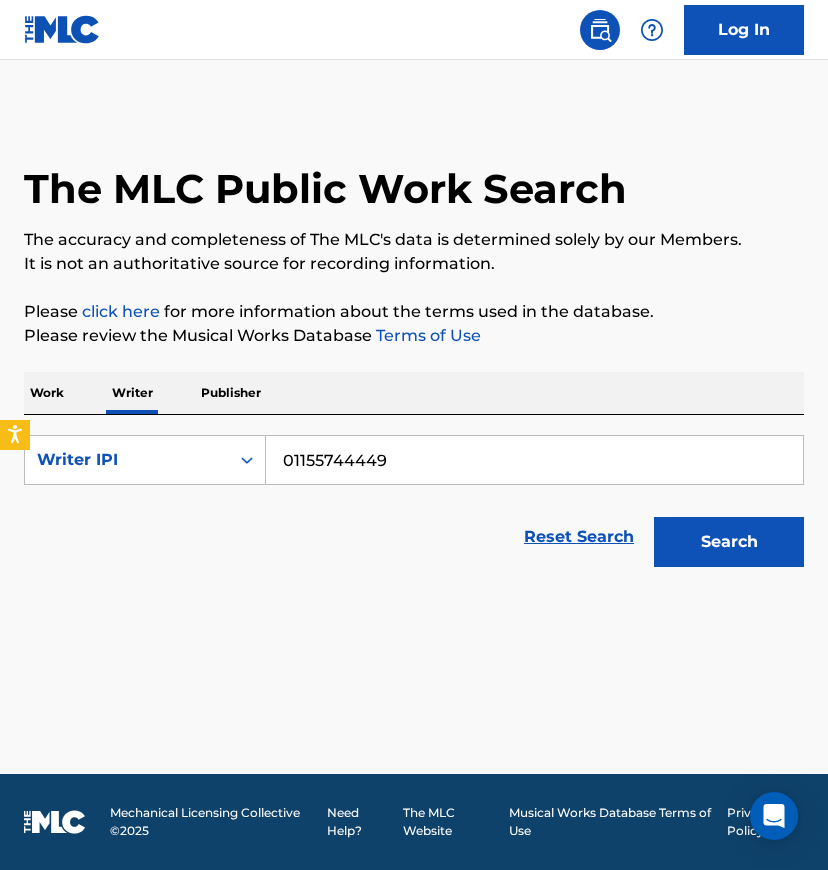 type on "01155744449" 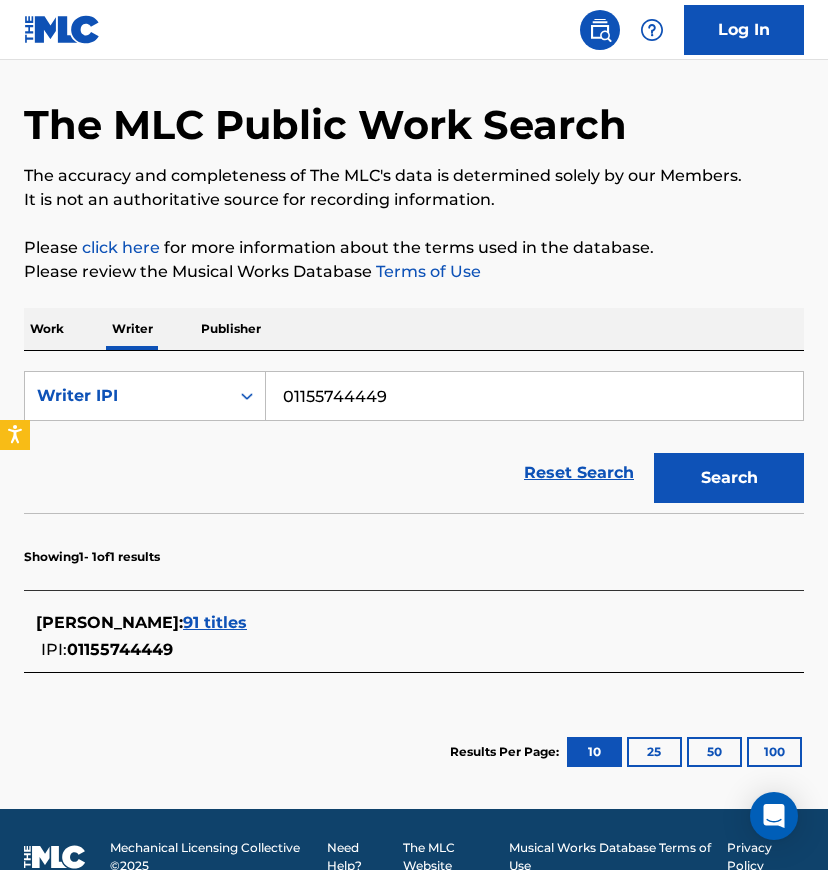 scroll, scrollTop: 98, scrollLeft: 0, axis: vertical 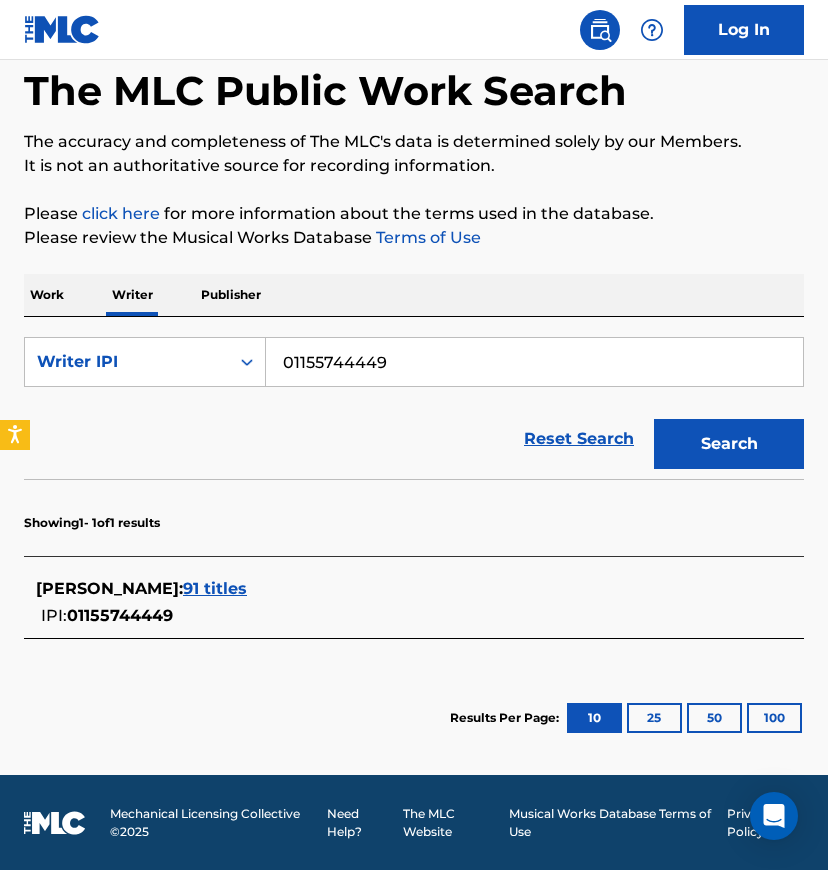 click on "91 titles" at bounding box center [215, 588] 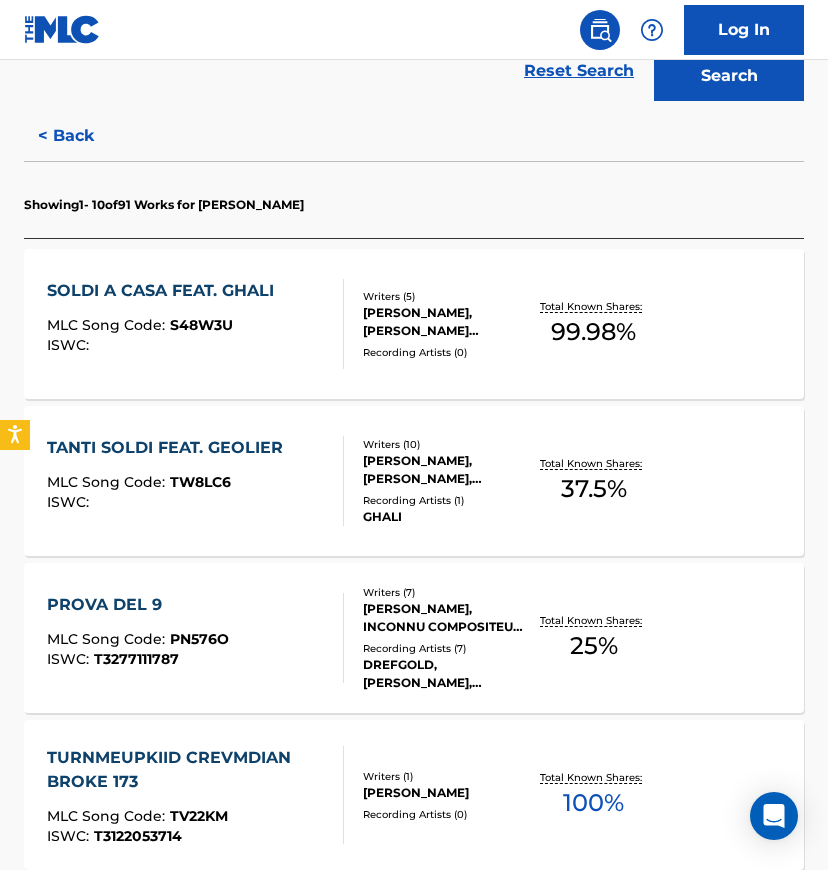 scroll, scrollTop: 498, scrollLeft: 0, axis: vertical 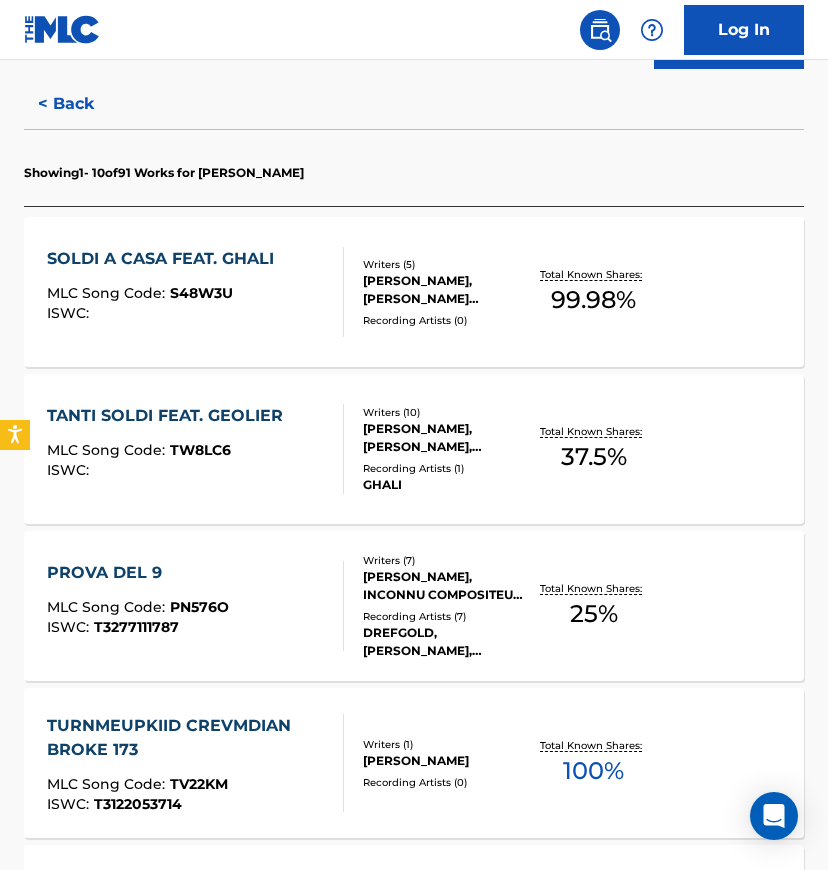 click on "[PERSON_NAME], [PERSON_NAME] [PERSON_NAME], [PERSON_NAME], [PERSON_NAME], [PERSON_NAME]" at bounding box center [446, 290] 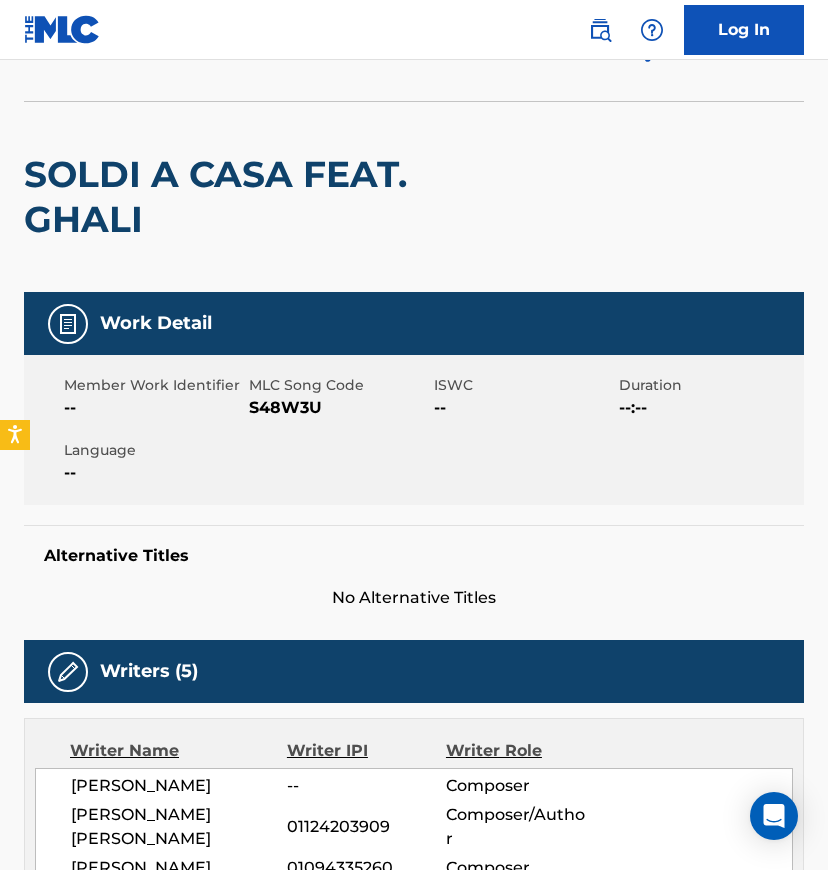 scroll, scrollTop: 0, scrollLeft: 0, axis: both 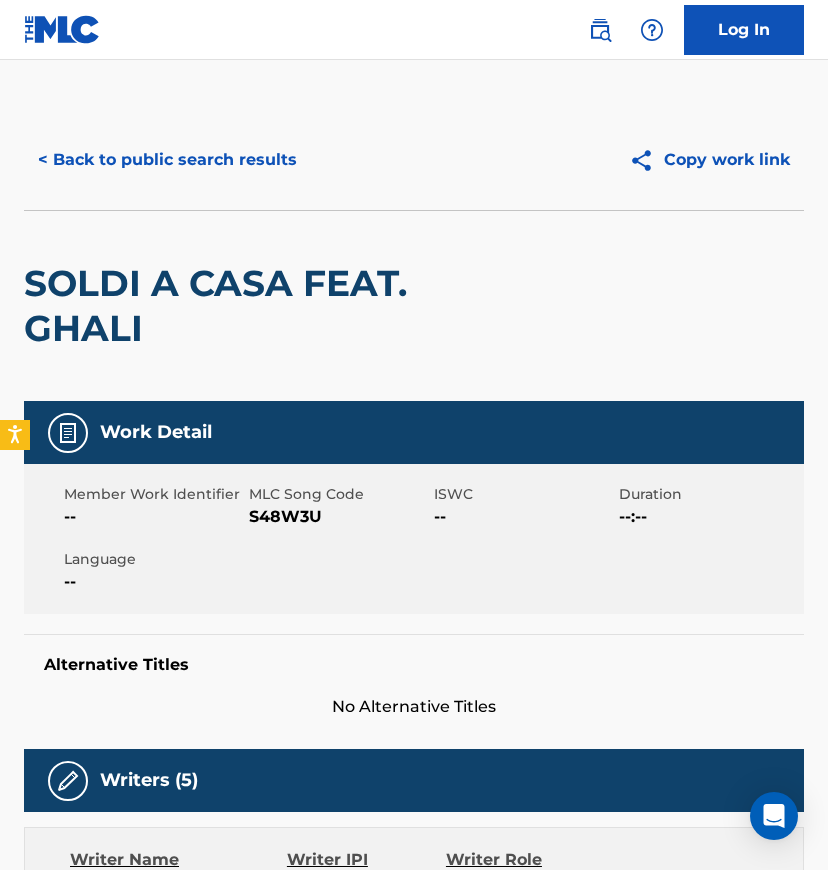 click on "< Back to public search results" at bounding box center [167, 160] 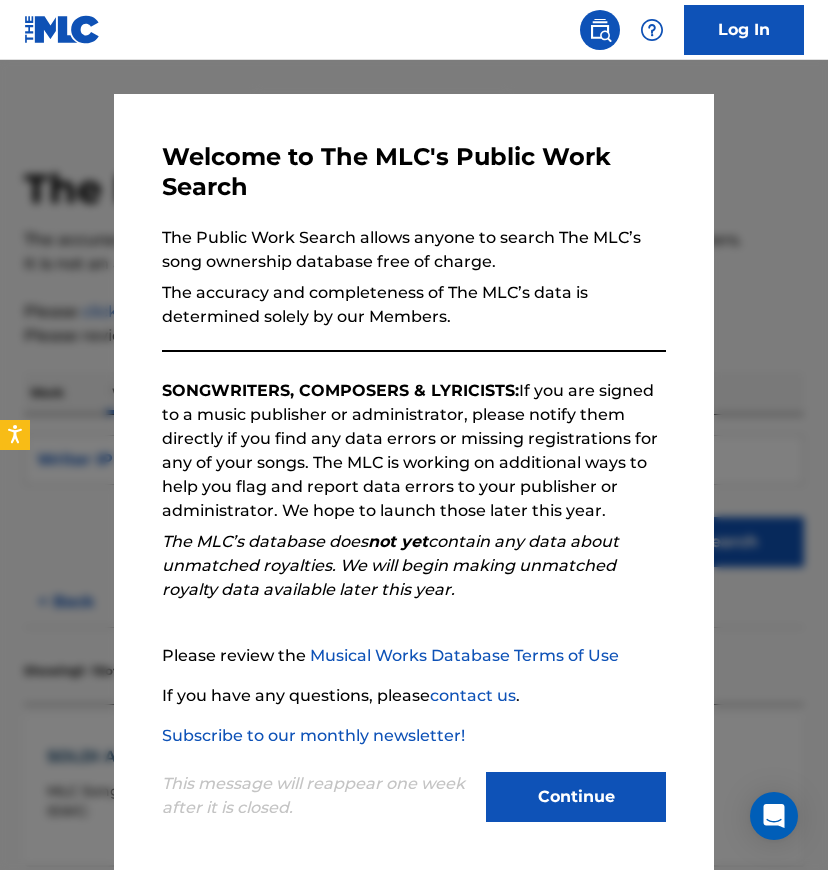 scroll, scrollTop: 34, scrollLeft: 0, axis: vertical 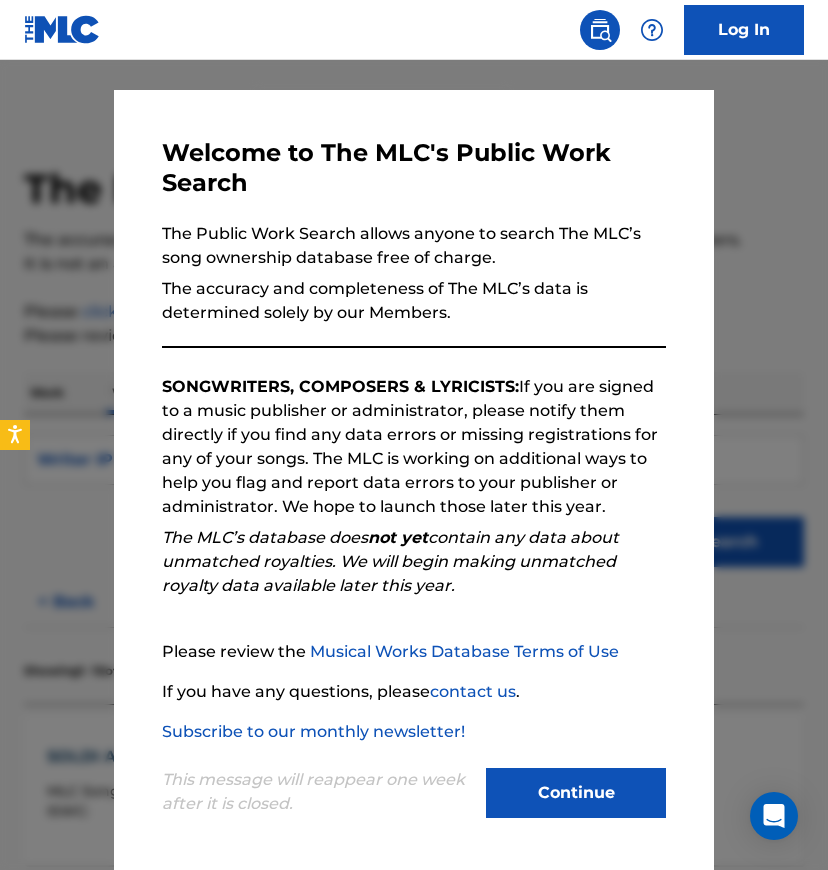 click on "Continue" at bounding box center (576, 793) 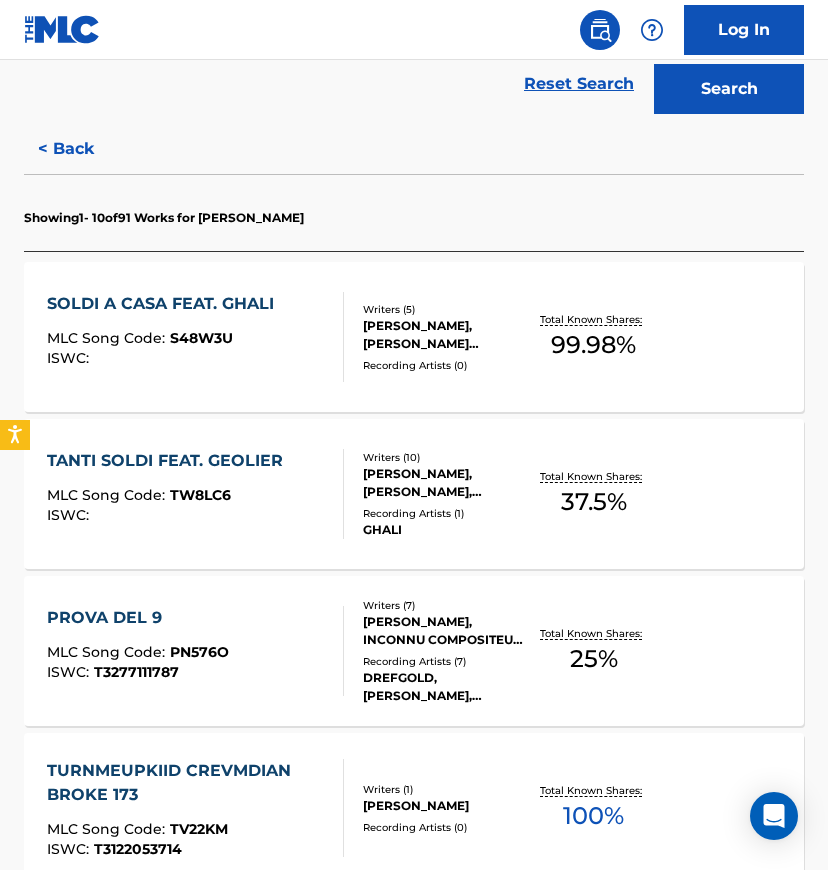 scroll, scrollTop: 666, scrollLeft: 0, axis: vertical 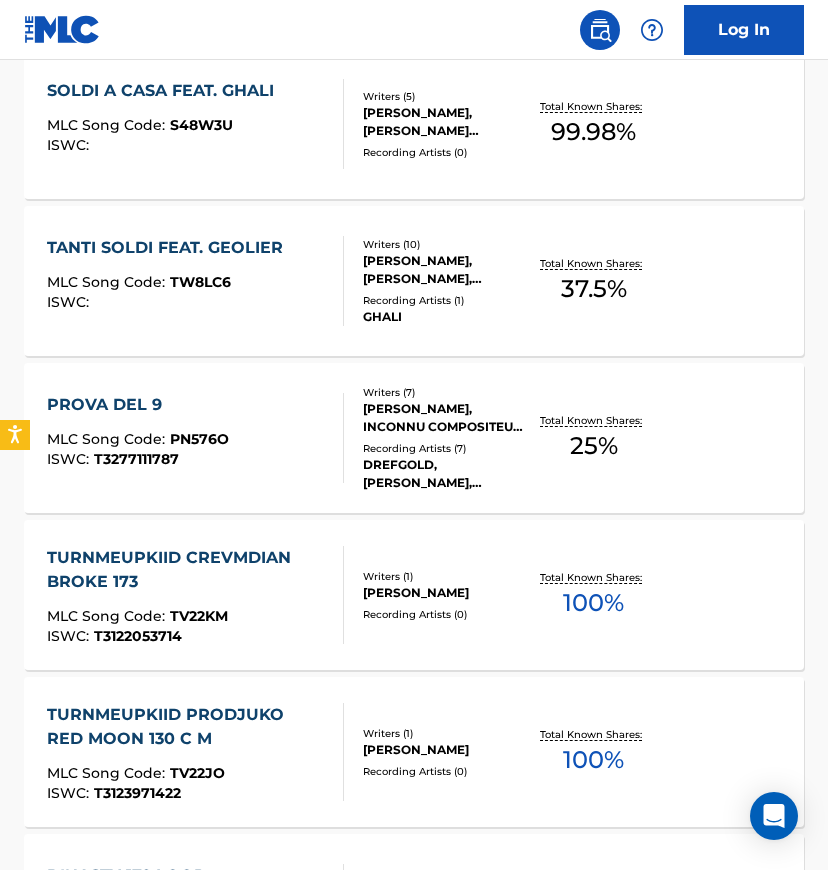 click on "Recording Artists ( 1 )" at bounding box center [446, 300] 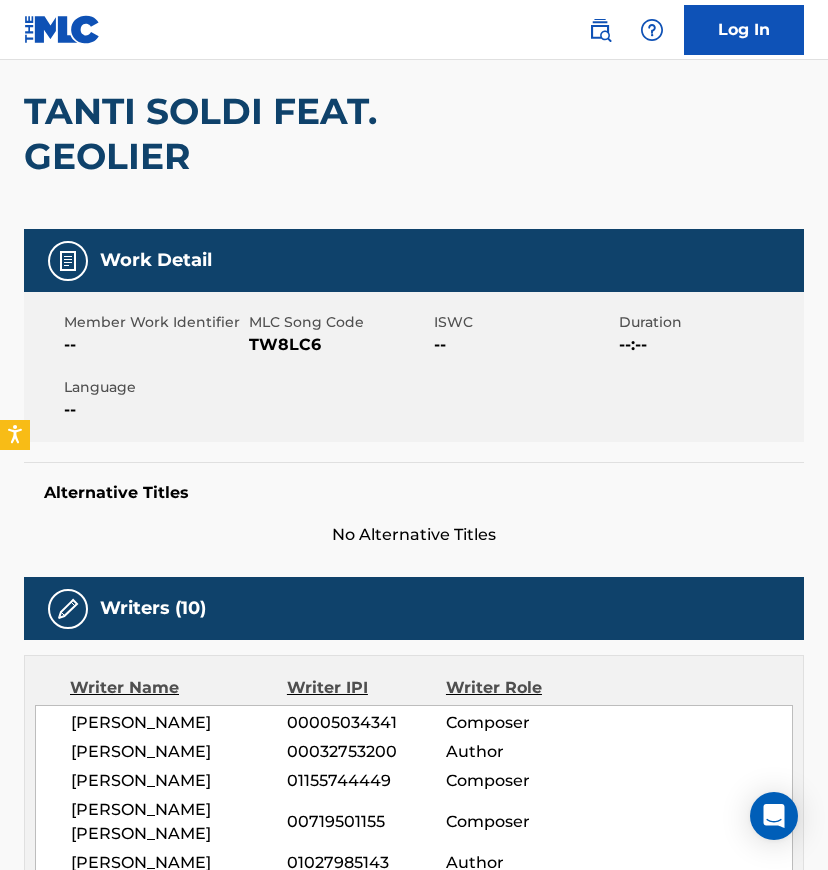 scroll, scrollTop: 0, scrollLeft: 0, axis: both 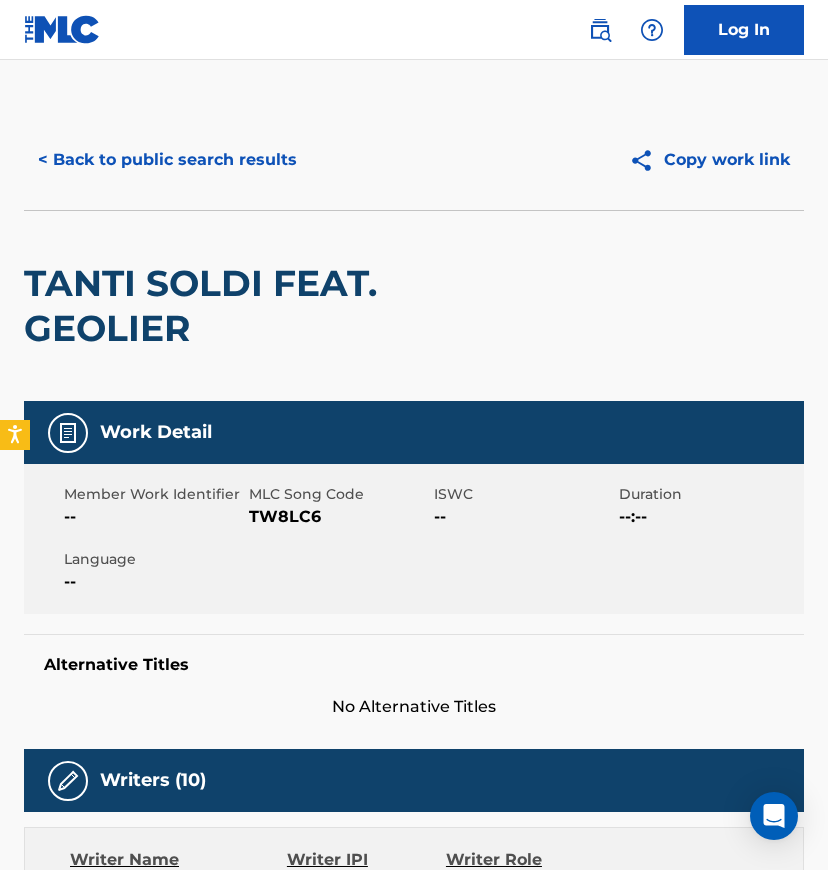 click on "< Back to public search results" at bounding box center [167, 160] 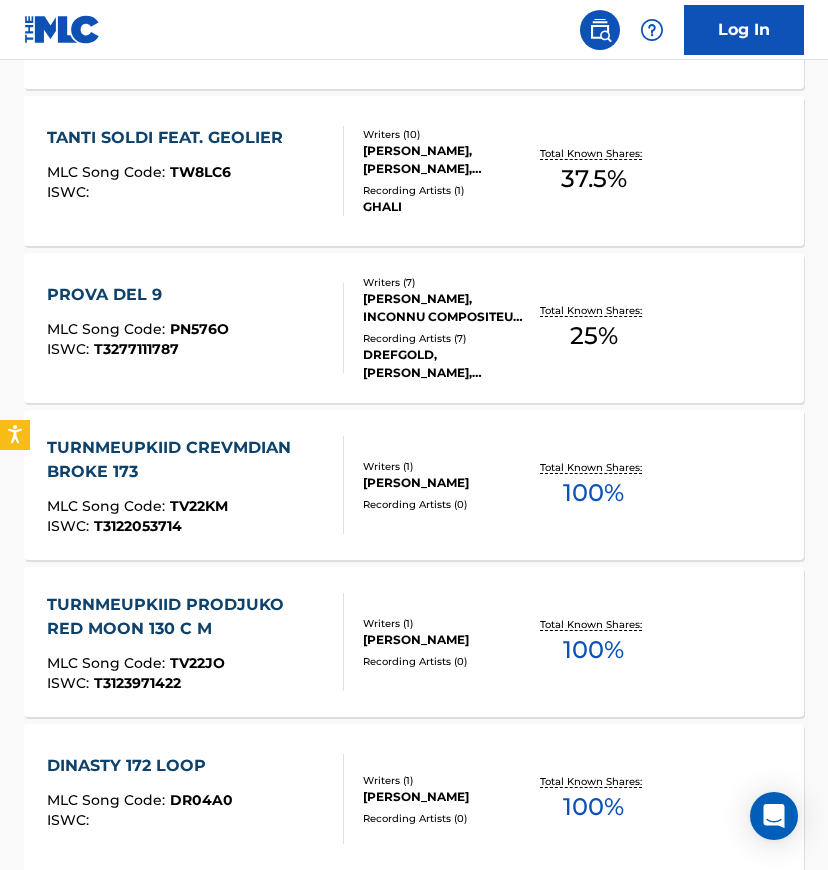 scroll, scrollTop: 800, scrollLeft: 0, axis: vertical 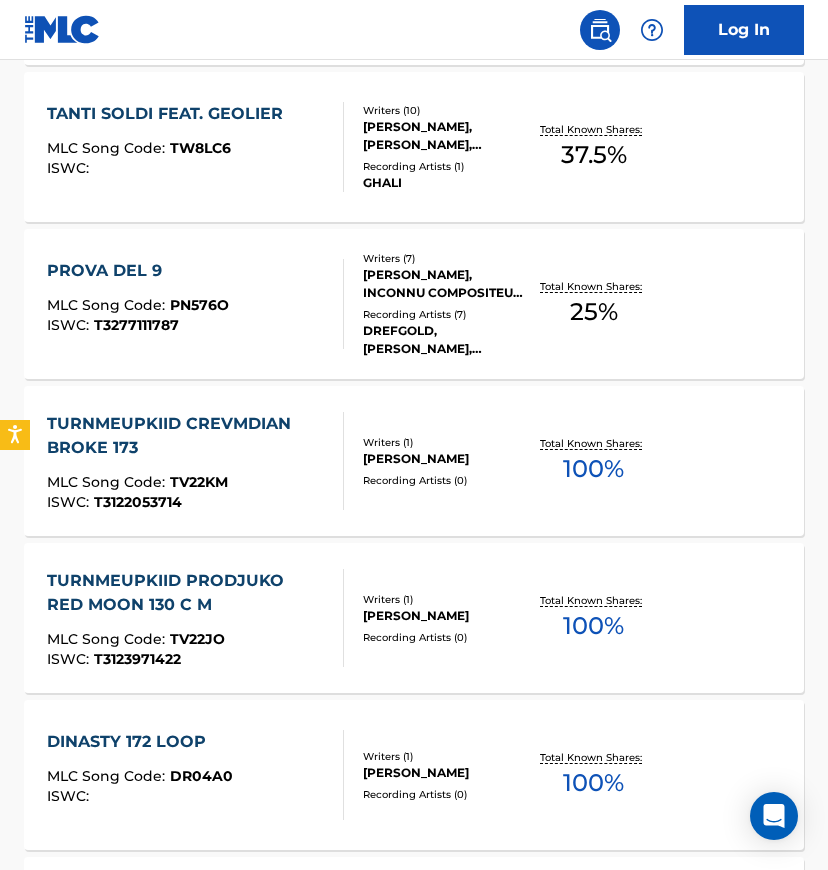 click on "PROVA DEL 9 MLC Song Code : PN576O ISWC : T3277111787 Writers ( 7 ) [PERSON_NAME], INCONNU COMPOSITEUR AUTEUR, [PERSON_NAME], [PERSON_NAME], [PERSON_NAME], [PERSON_NAME], [PERSON_NAME] Recording Artists ( 7 ) [PERSON_NAME],[PERSON_NAME], DREFGOLD|[PERSON_NAME], DREFGOLD, [PERSON_NAME], DREFGOLD, DREFGOLD, [PERSON_NAME] Total Known Shares: 25 %" at bounding box center [414, 304] 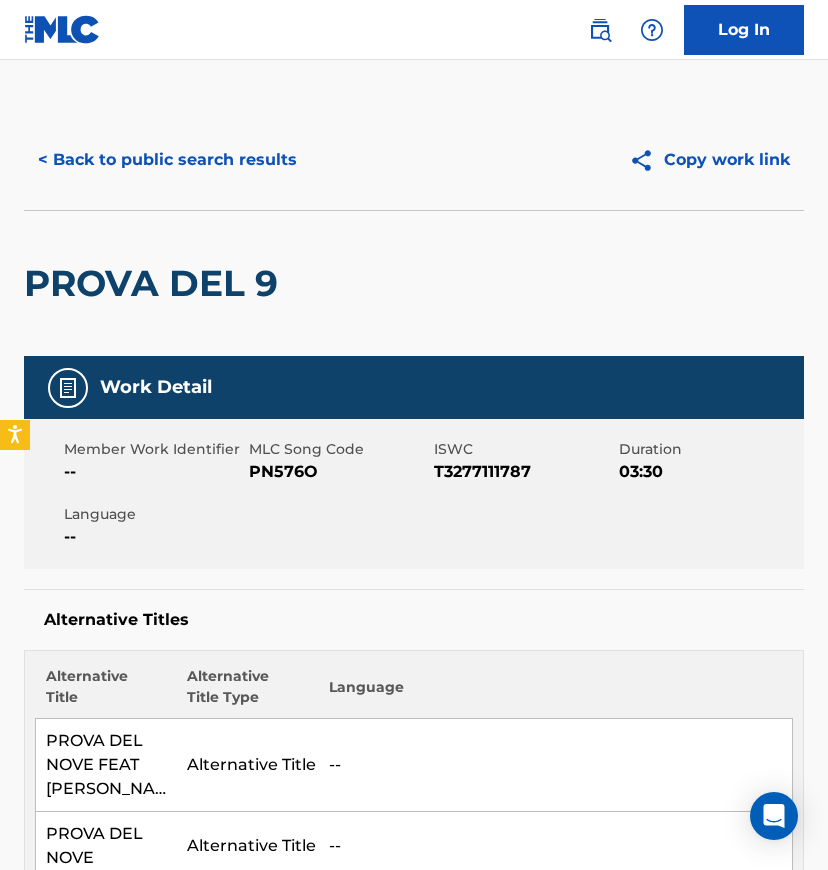 click on "< Back to public search results" at bounding box center [167, 160] 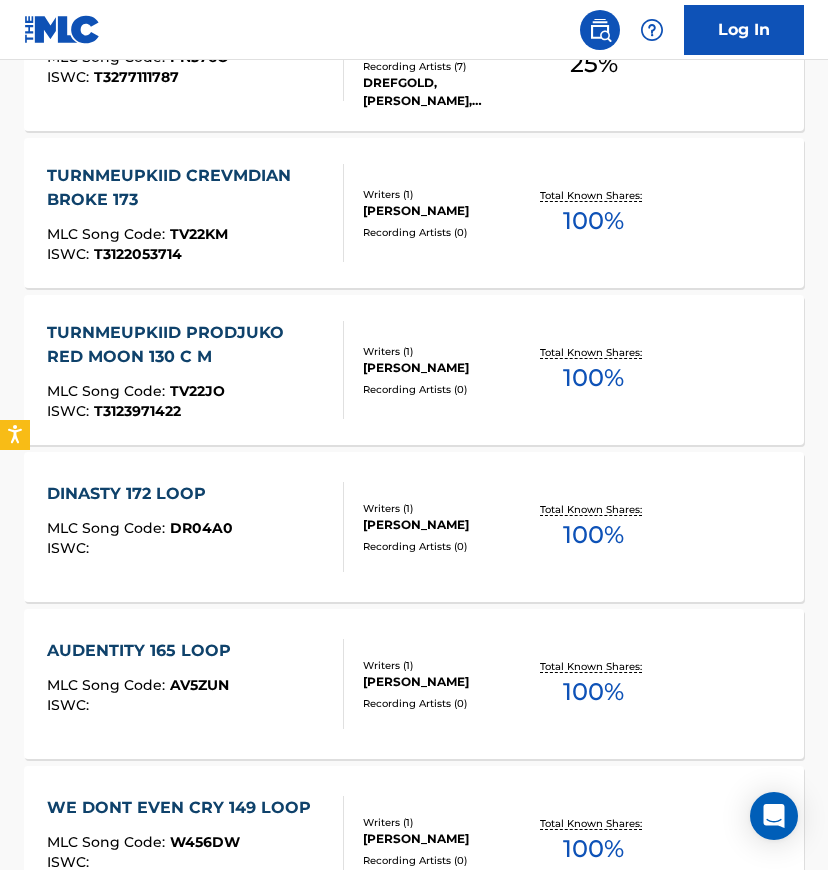 scroll, scrollTop: 1066, scrollLeft: 0, axis: vertical 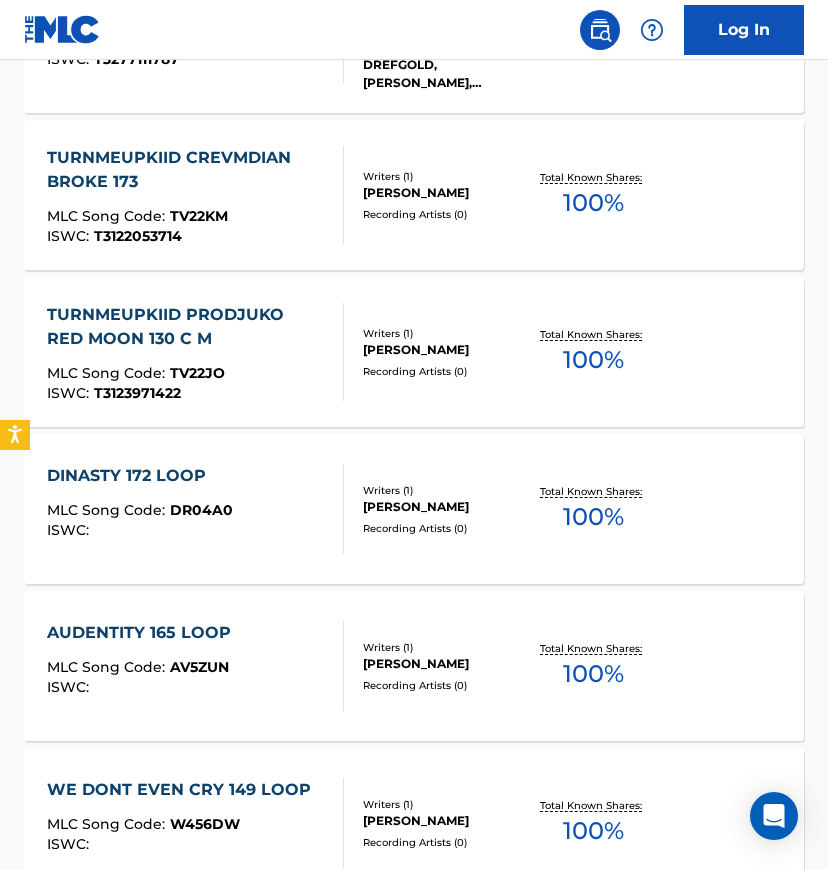 click on "Total Known Shares: 100 %" at bounding box center (594, 195) 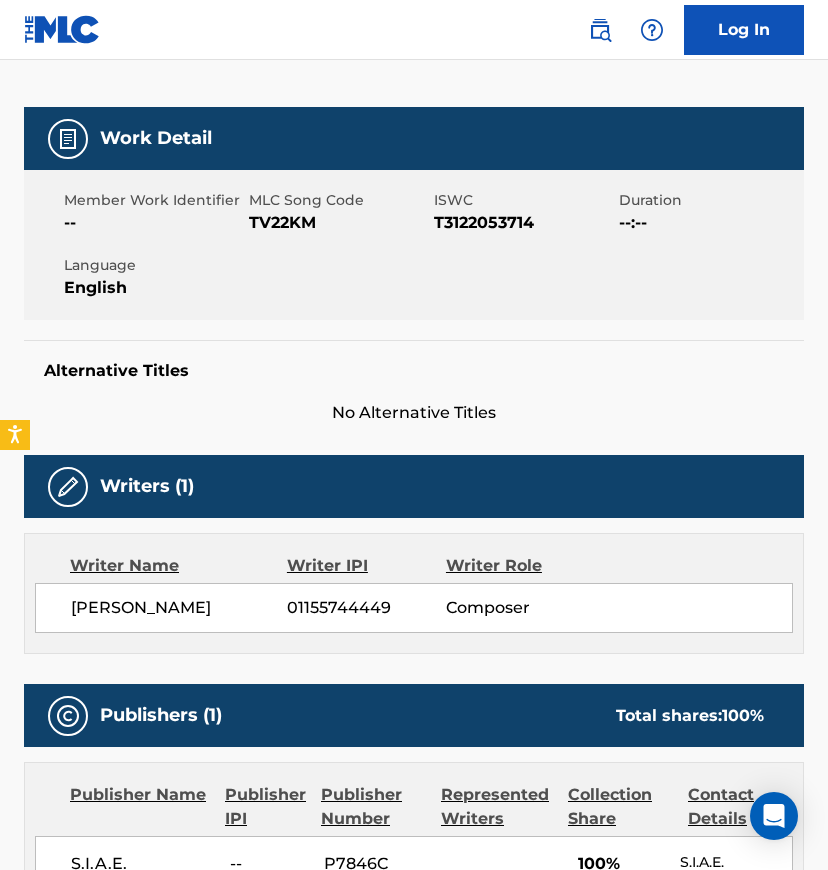 scroll, scrollTop: 0, scrollLeft: 0, axis: both 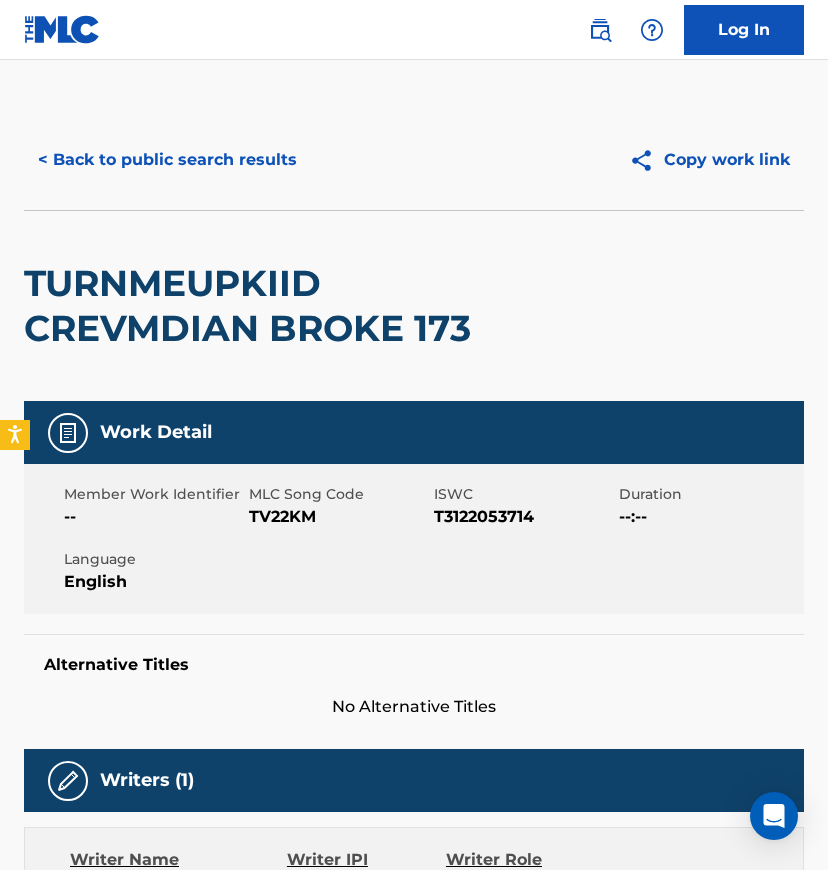click on "< Back to public search results" at bounding box center [167, 160] 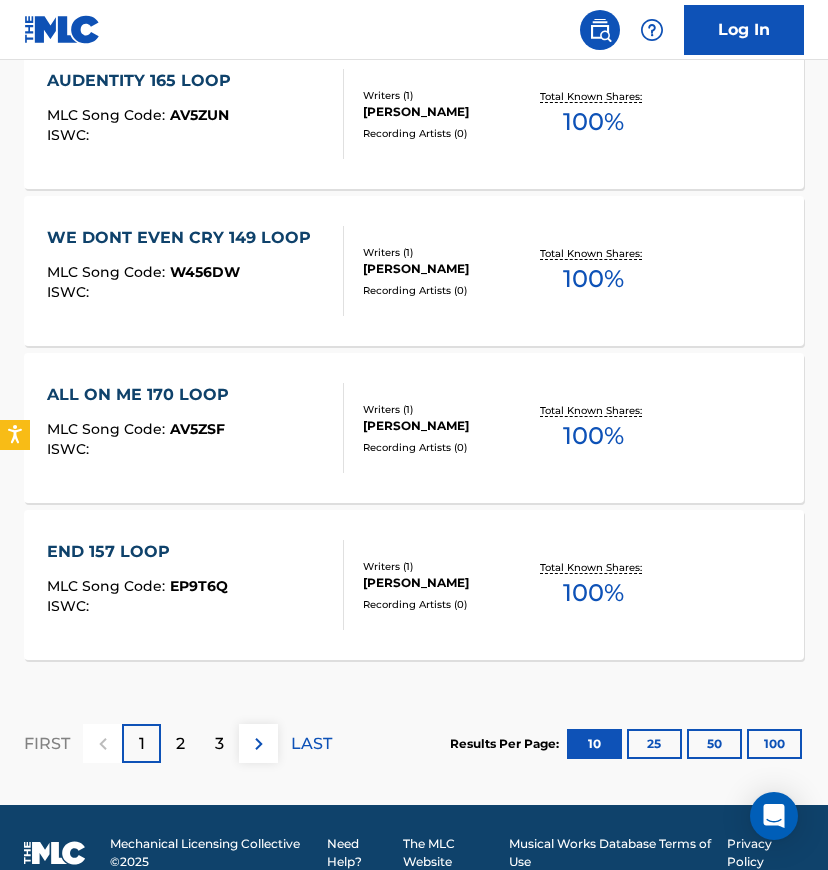 scroll, scrollTop: 1649, scrollLeft: 0, axis: vertical 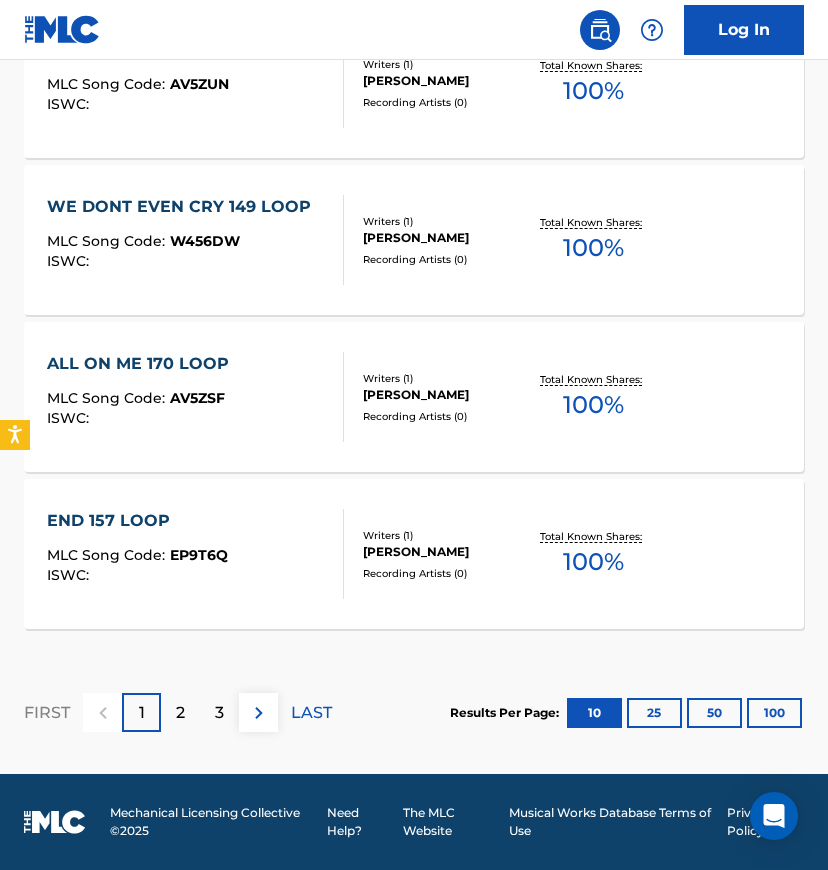 click on "100" at bounding box center (774, 713) 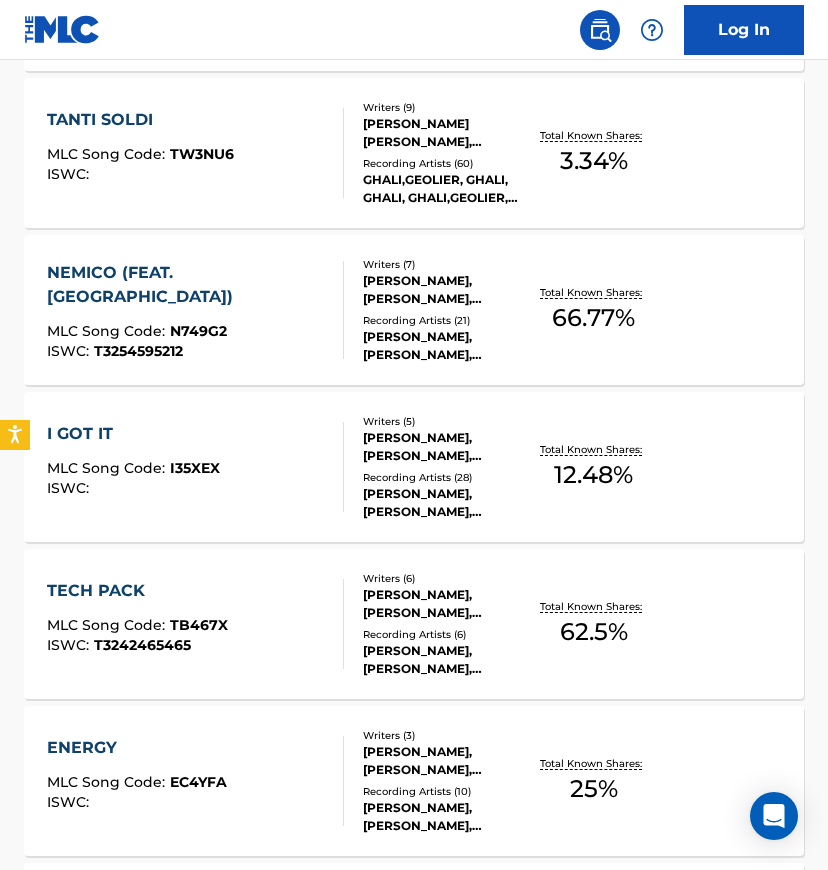 scroll, scrollTop: 6449, scrollLeft: 0, axis: vertical 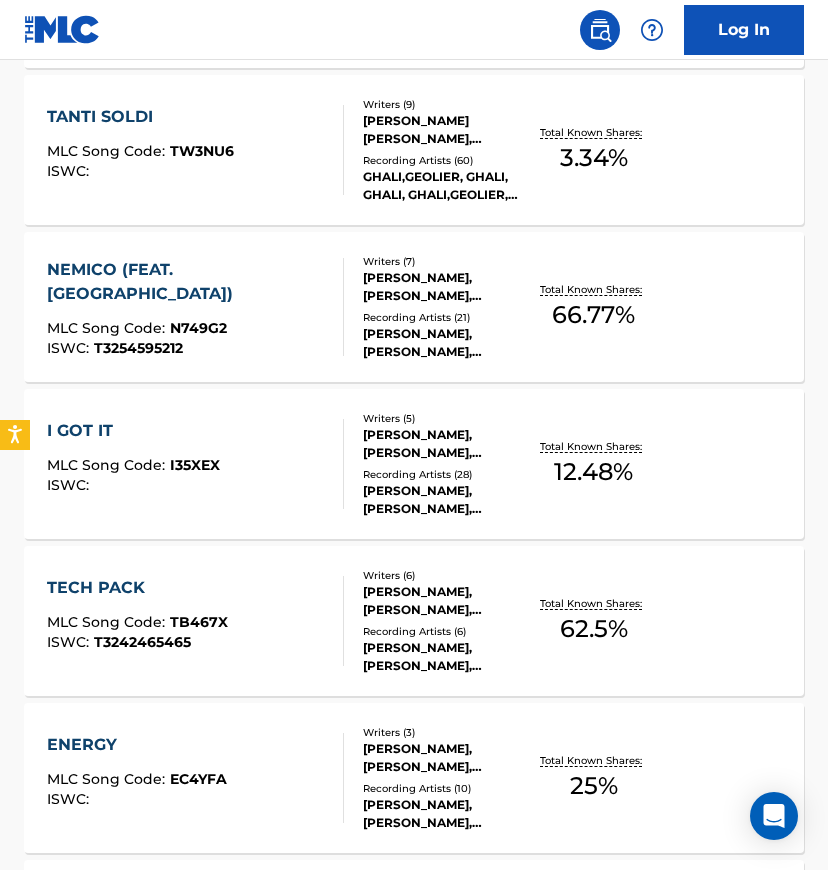 click on "Total Known Shares: 66.77 %" at bounding box center (594, 307) 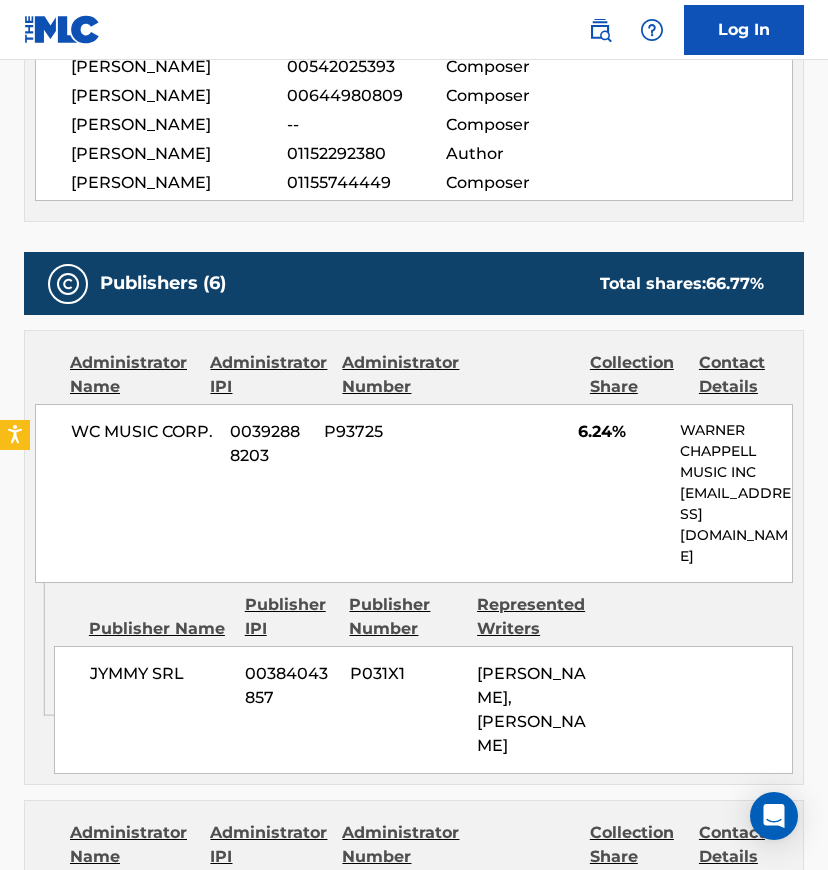 scroll, scrollTop: 1066, scrollLeft: 0, axis: vertical 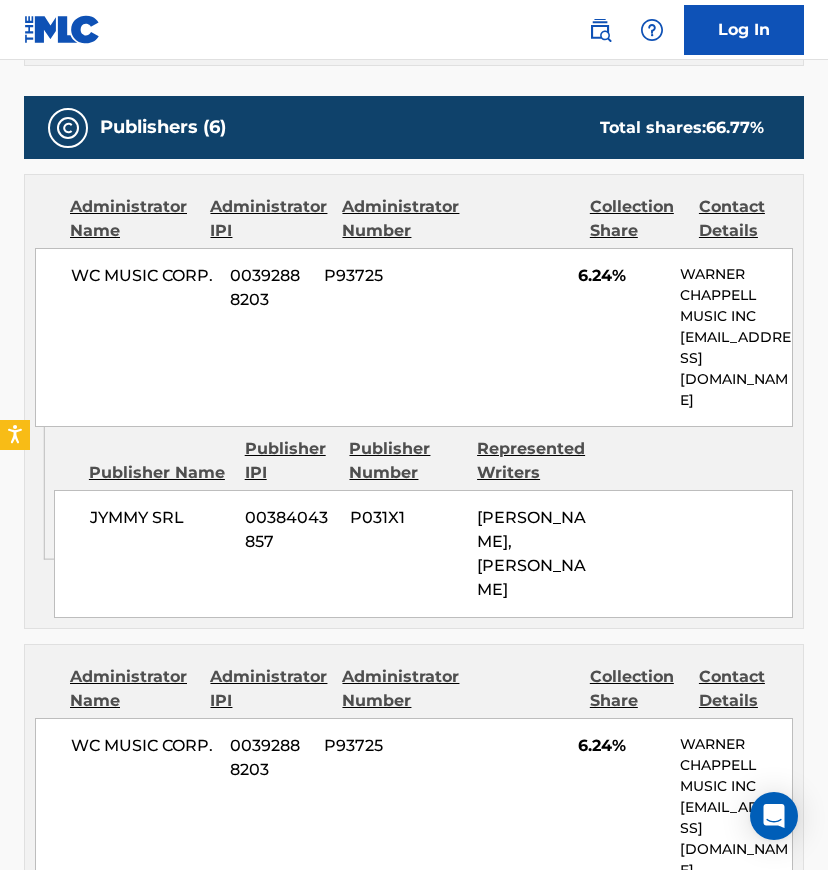 click on "WC MUSIC CORP." at bounding box center (143, 276) 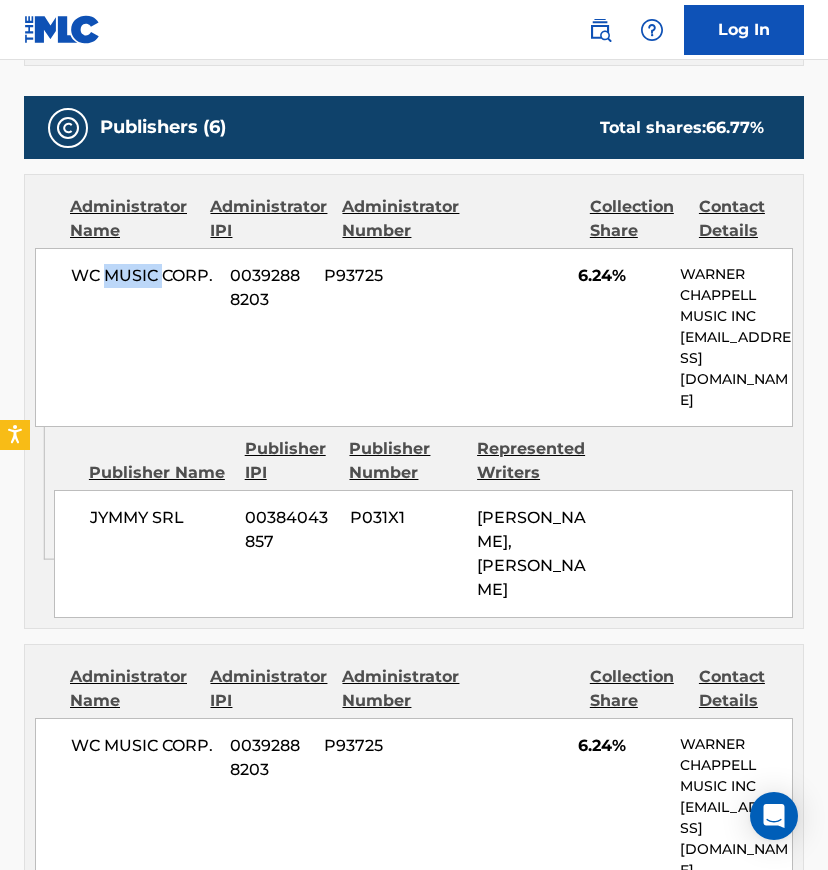 click on "WC MUSIC CORP." at bounding box center [143, 276] 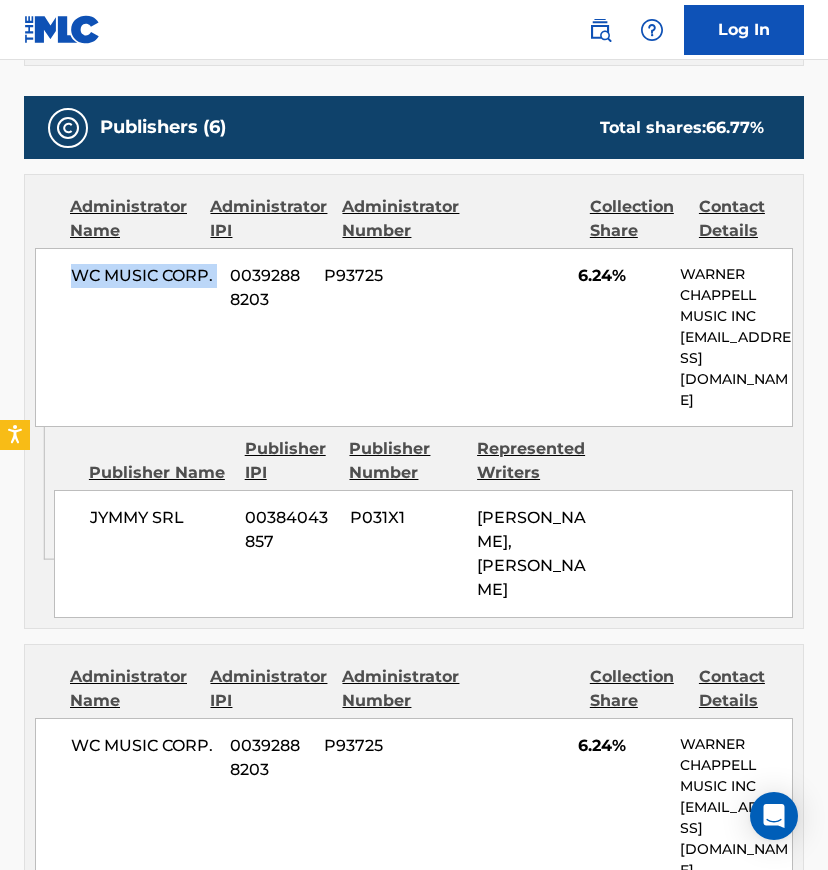 click on "WC MUSIC CORP." at bounding box center [143, 276] 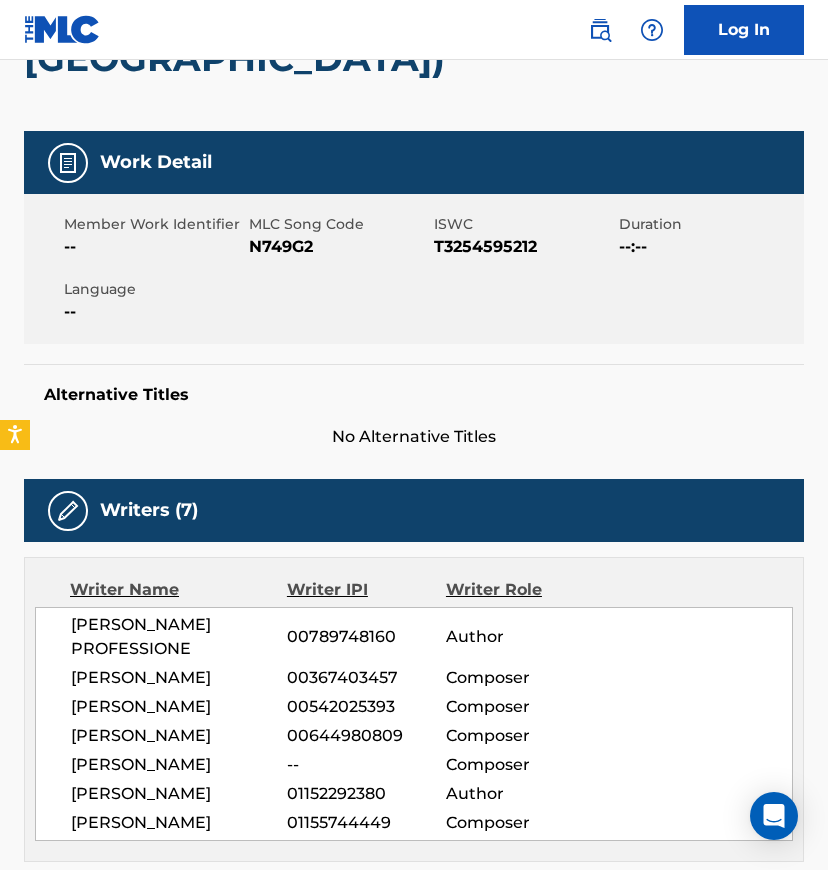 scroll, scrollTop: 266, scrollLeft: 0, axis: vertical 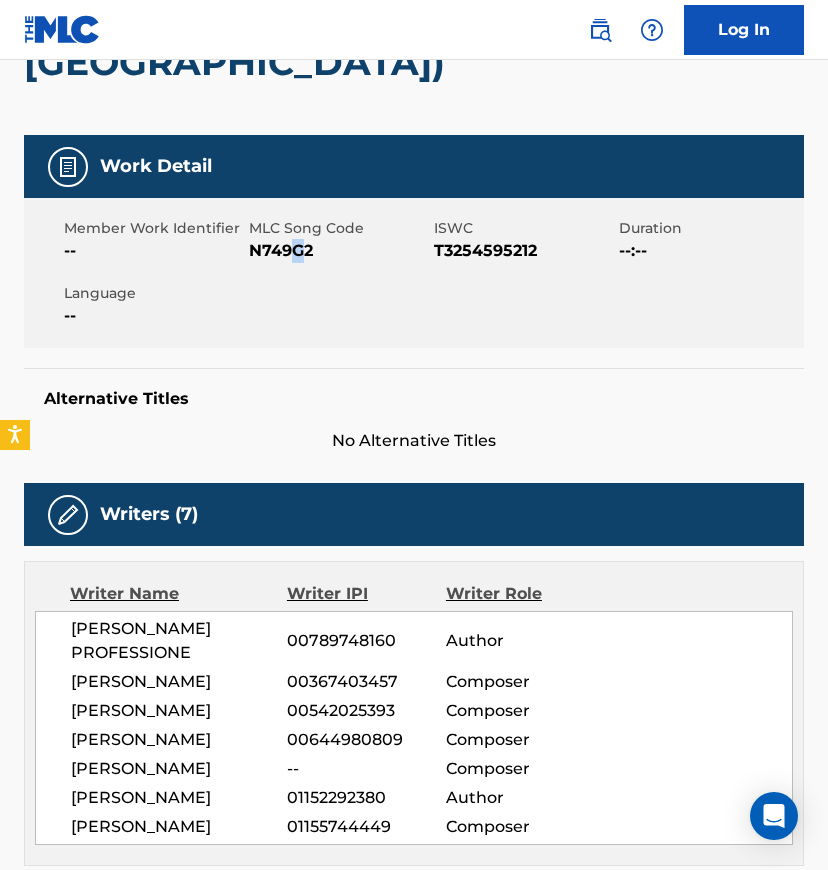 click on "N749G2" at bounding box center (339, 251) 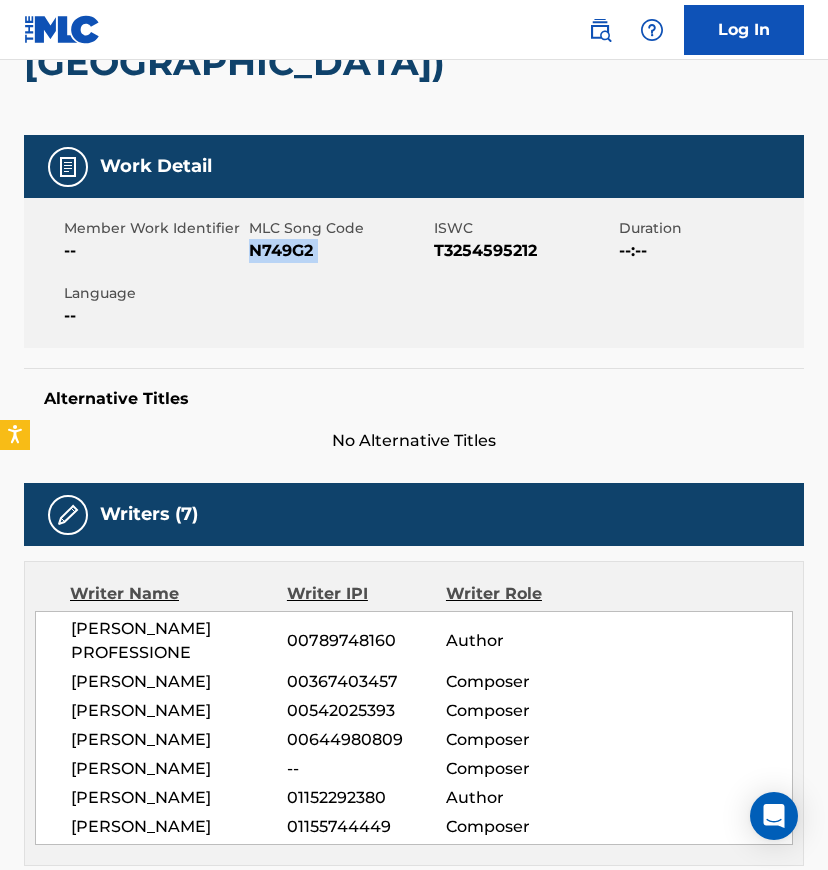 click on "N749G2" at bounding box center [339, 251] 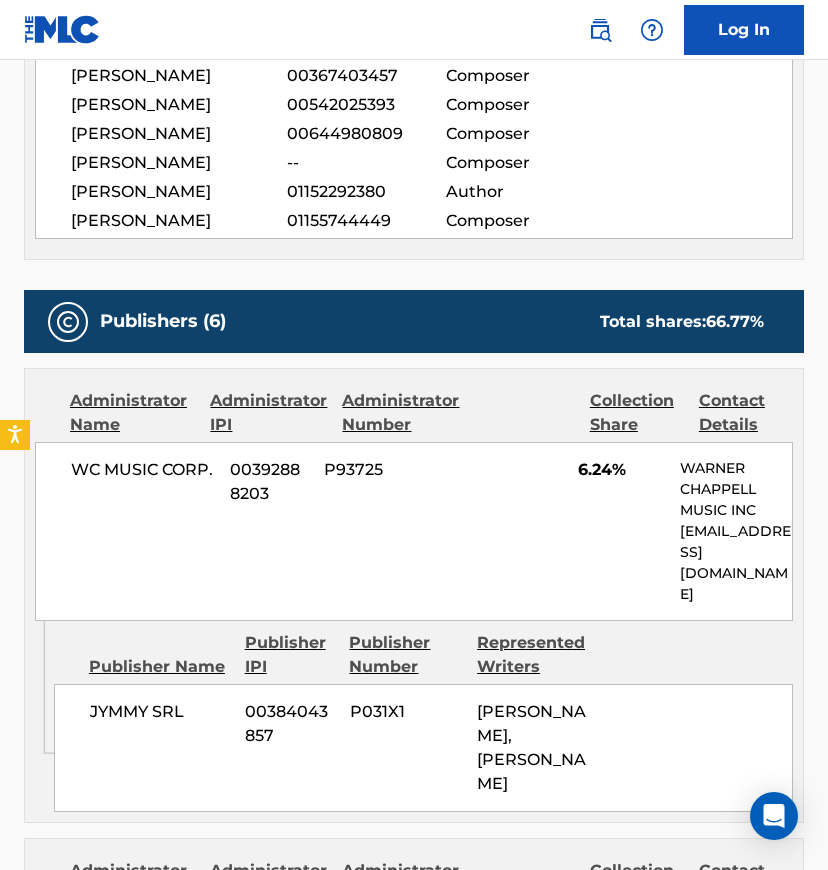 scroll, scrollTop: 933, scrollLeft: 0, axis: vertical 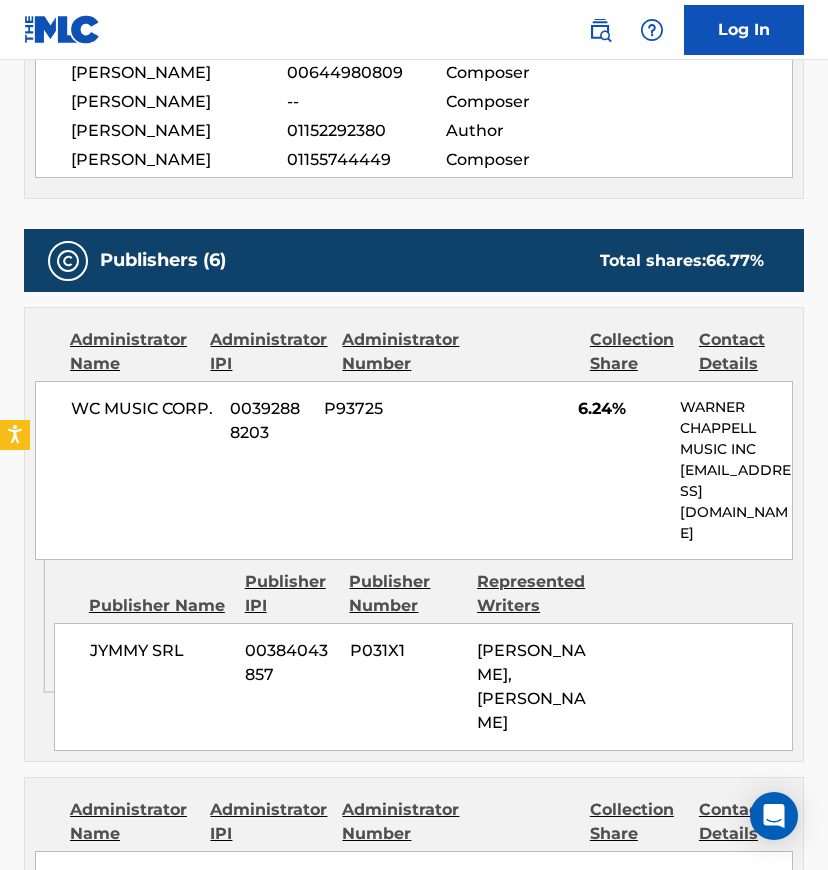 click on "WC MUSIC CORP." at bounding box center (143, 409) 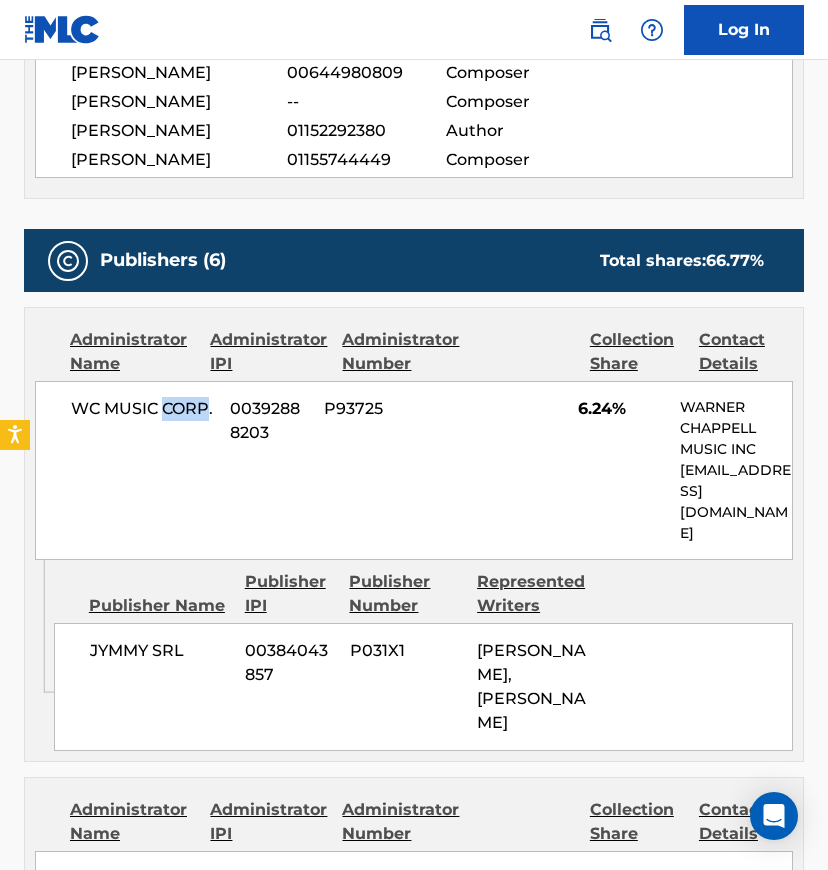 click on "WC MUSIC CORP." at bounding box center [143, 409] 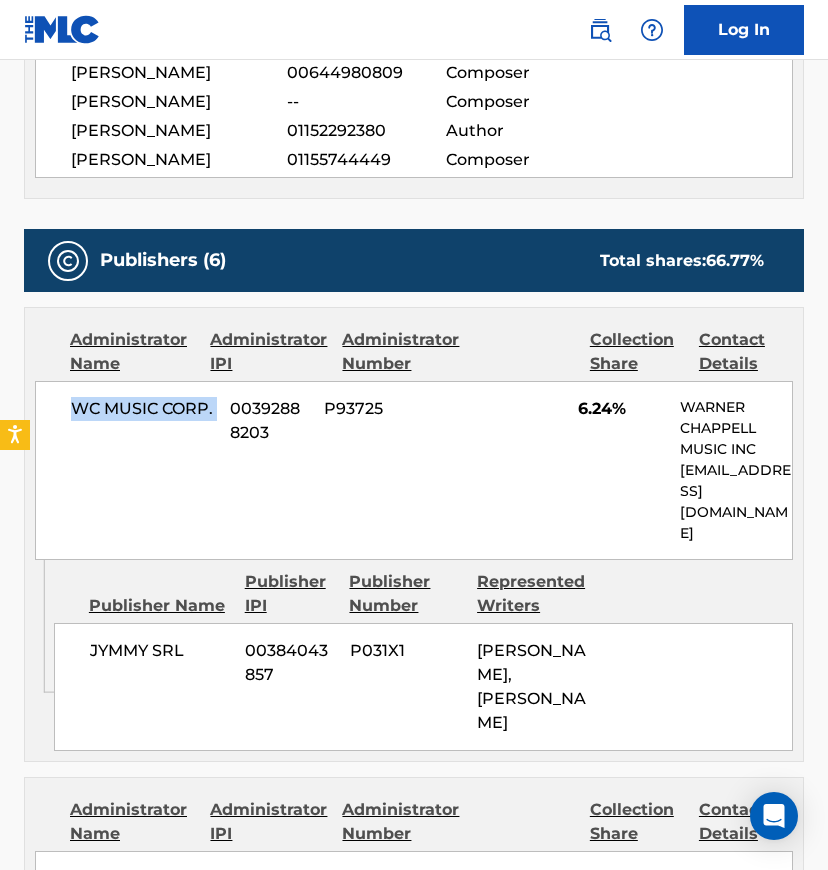 click on "WC MUSIC CORP." at bounding box center (143, 409) 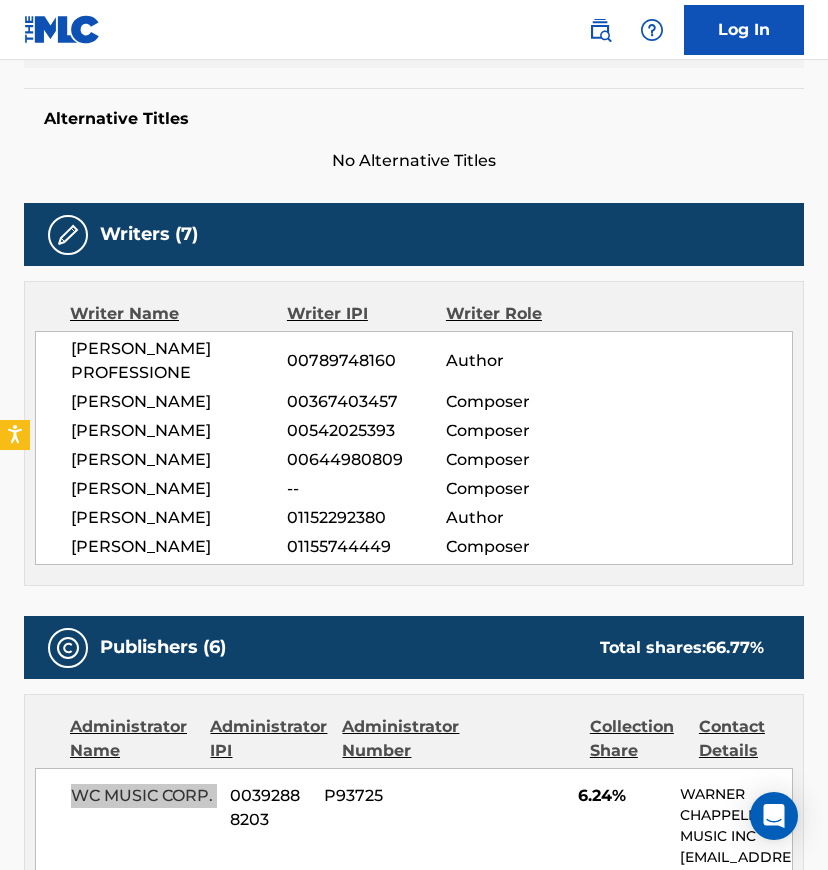 scroll, scrollTop: 533, scrollLeft: 0, axis: vertical 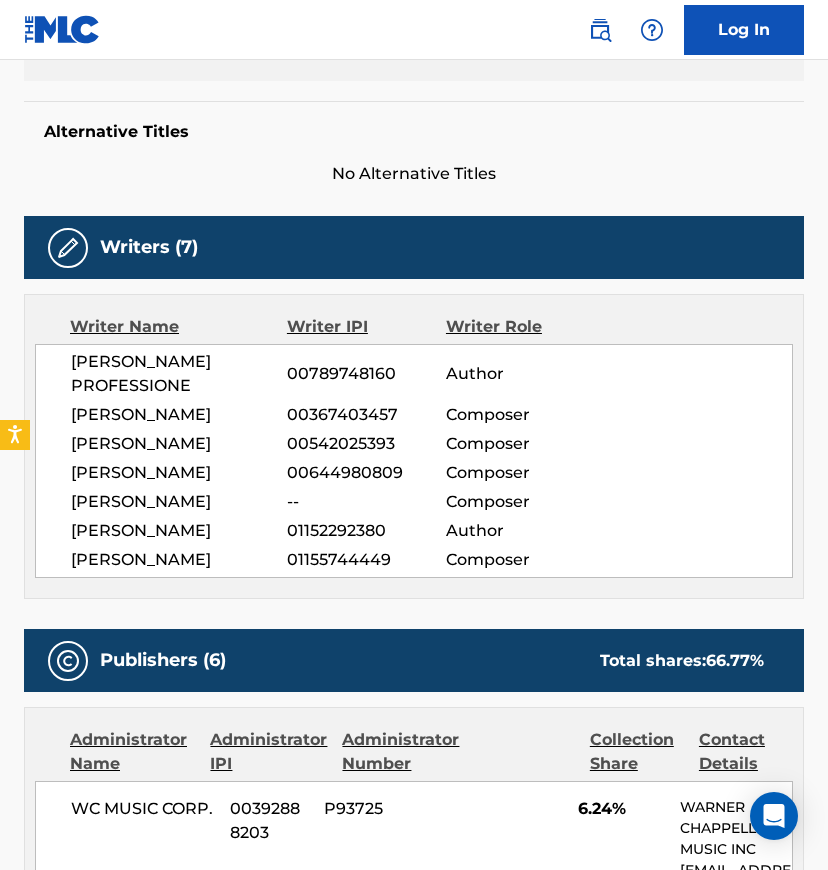 click on "01155744449" at bounding box center (366, 560) 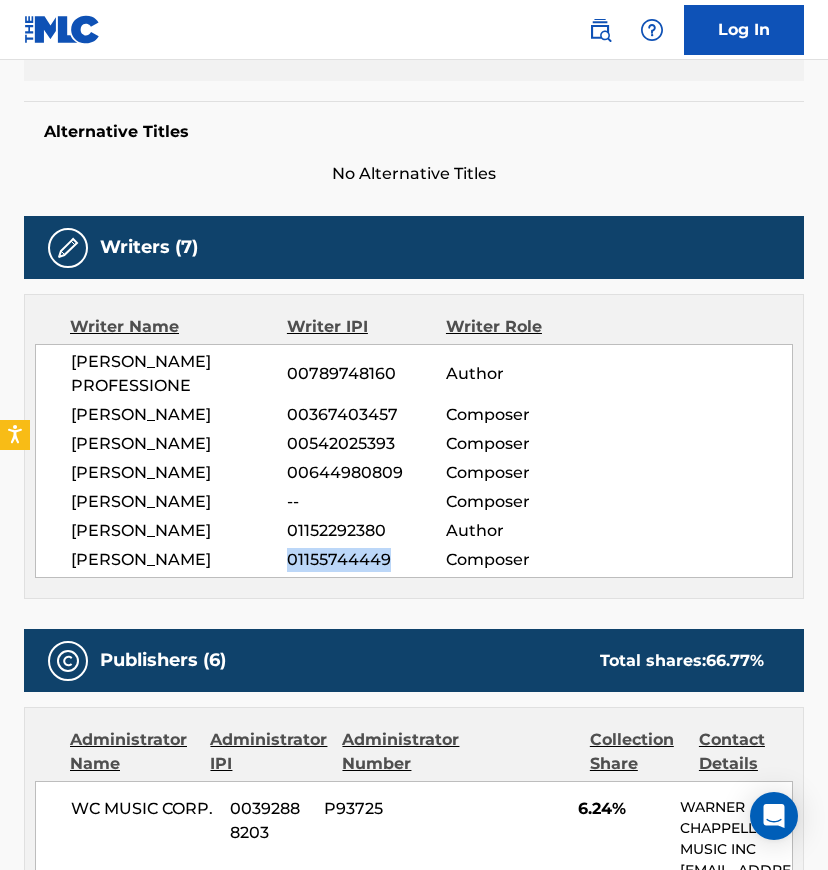 click on "01155744449" at bounding box center [366, 560] 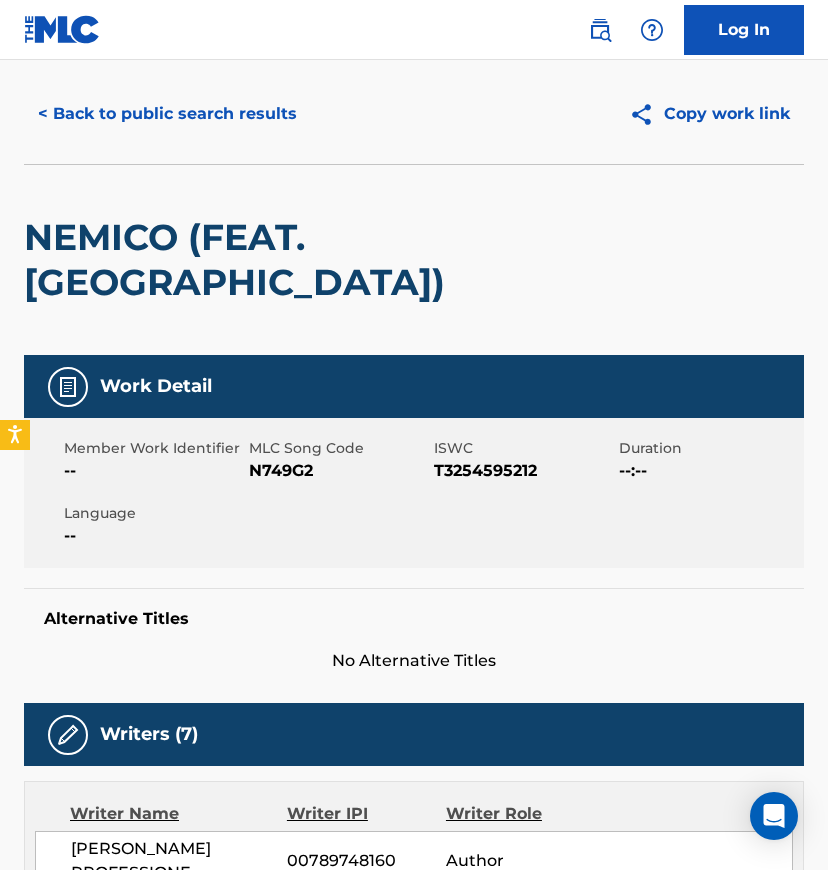 scroll, scrollTop: 0, scrollLeft: 0, axis: both 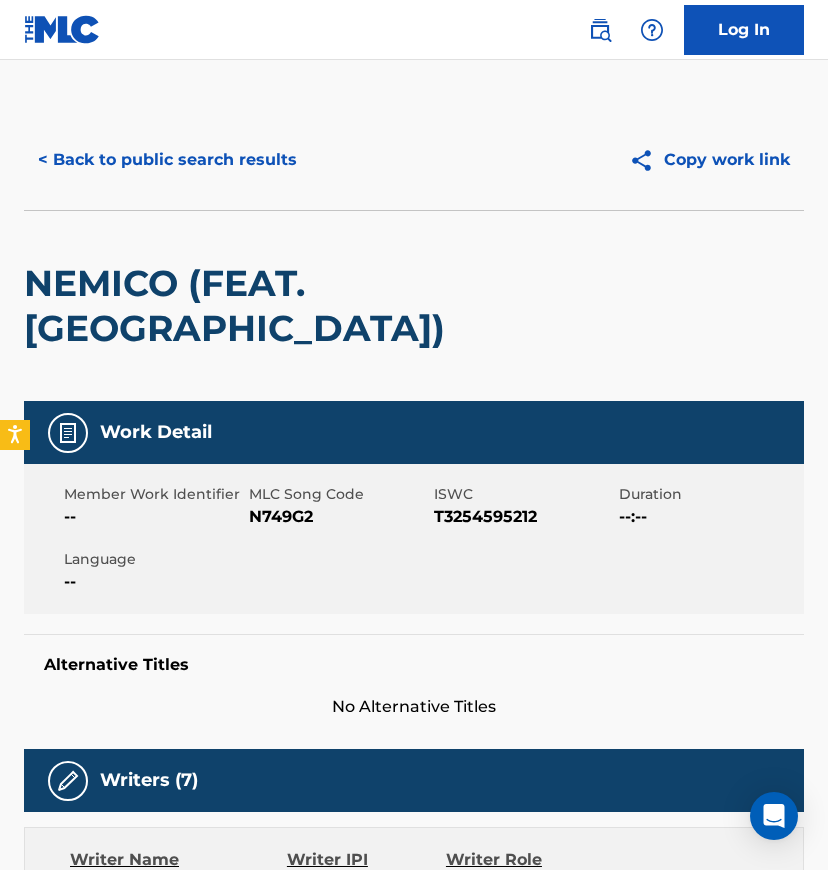 click on "< Back to public search results" at bounding box center (167, 160) 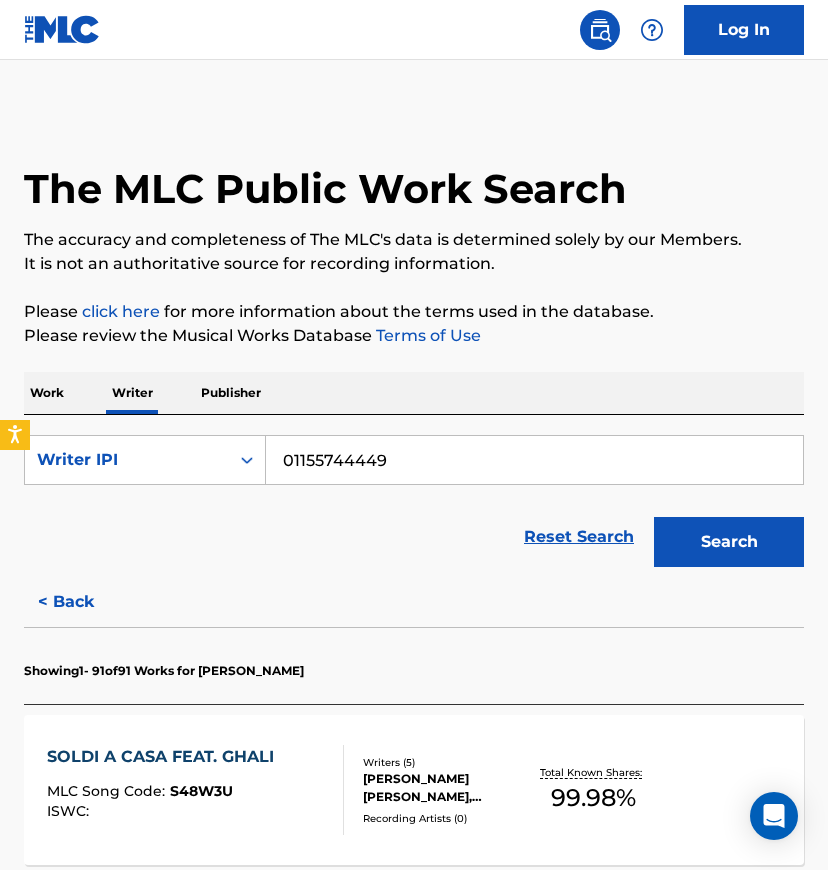 click on "01155744449" at bounding box center [534, 460] 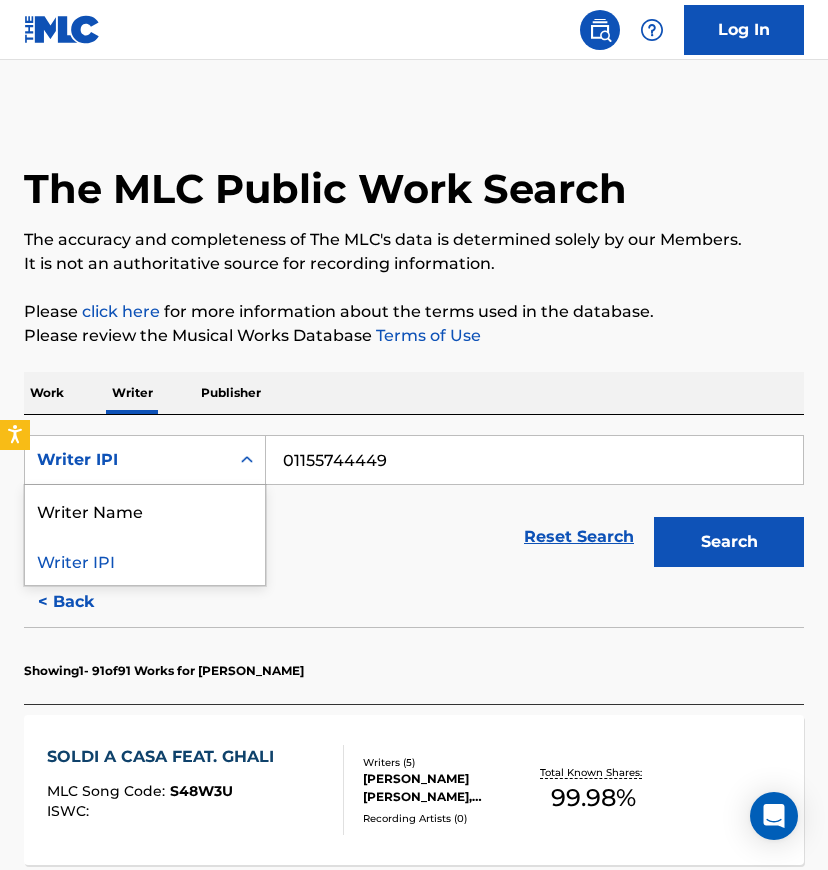 click on "Writer IPI" at bounding box center (127, 460) 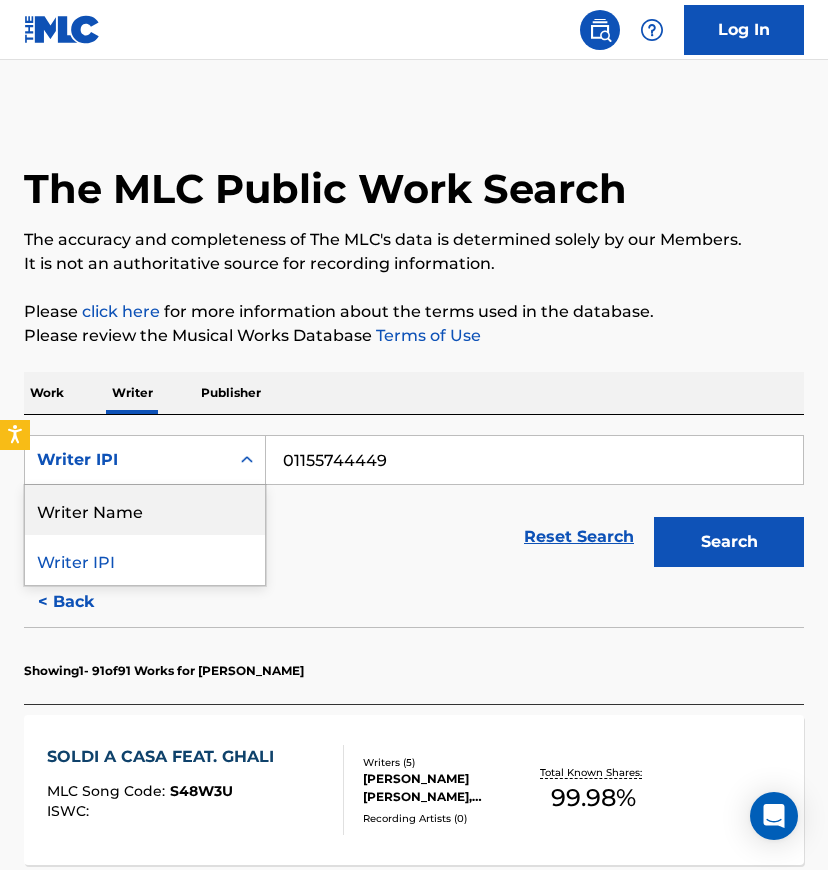 click on "Writer Name" at bounding box center (145, 510) 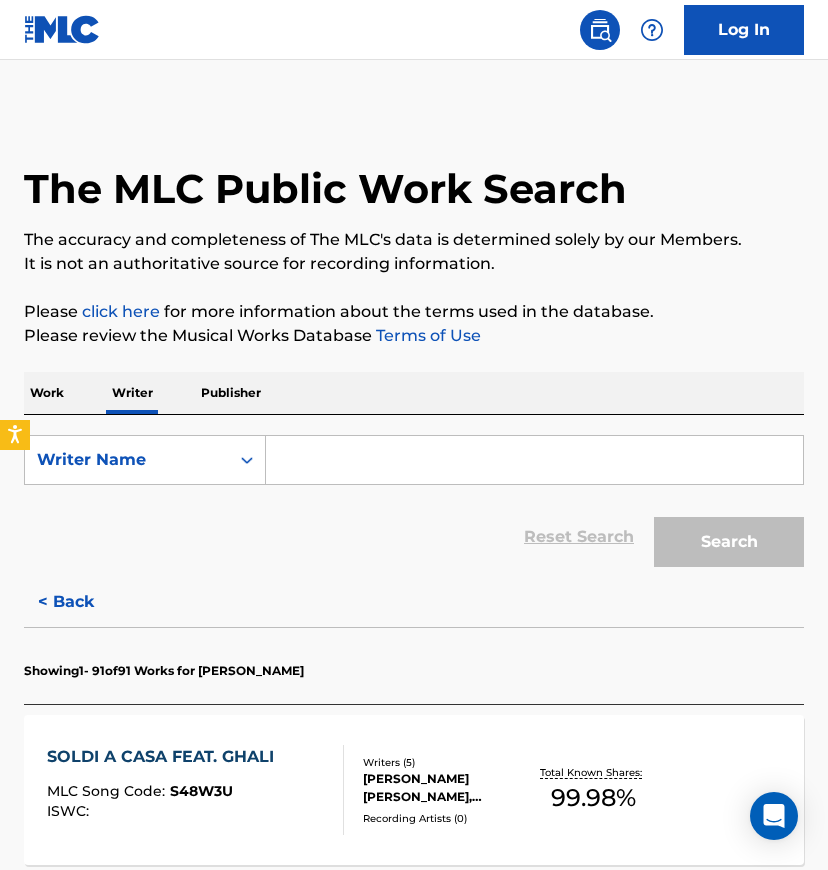 click at bounding box center (534, 460) 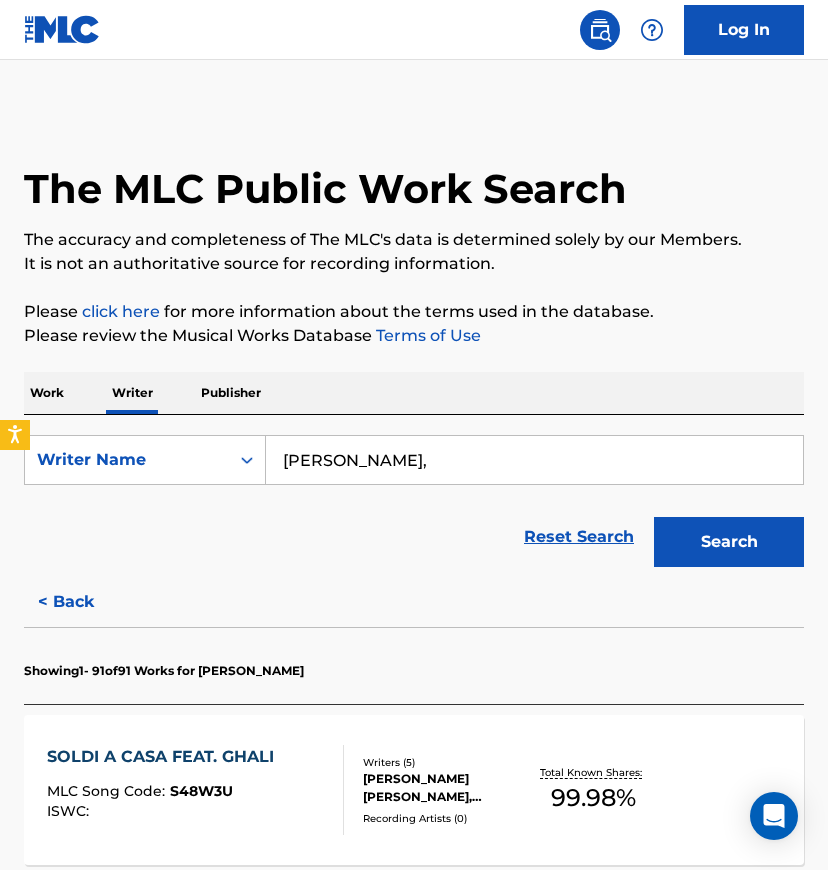 click on "Search" at bounding box center (729, 542) 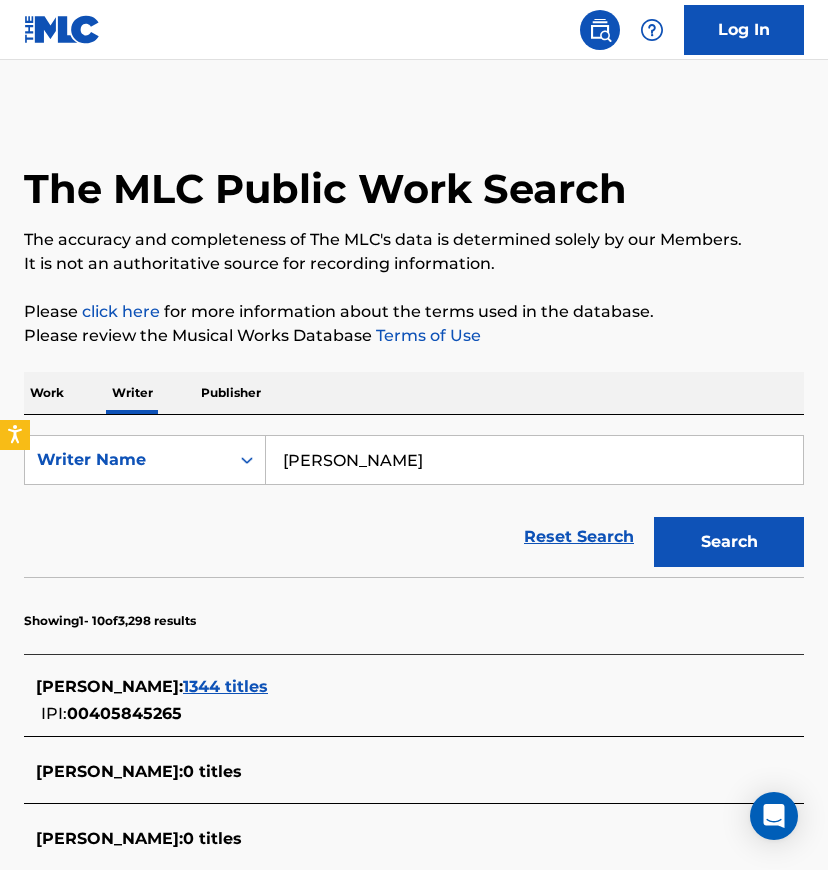 type on "[PERSON_NAME]" 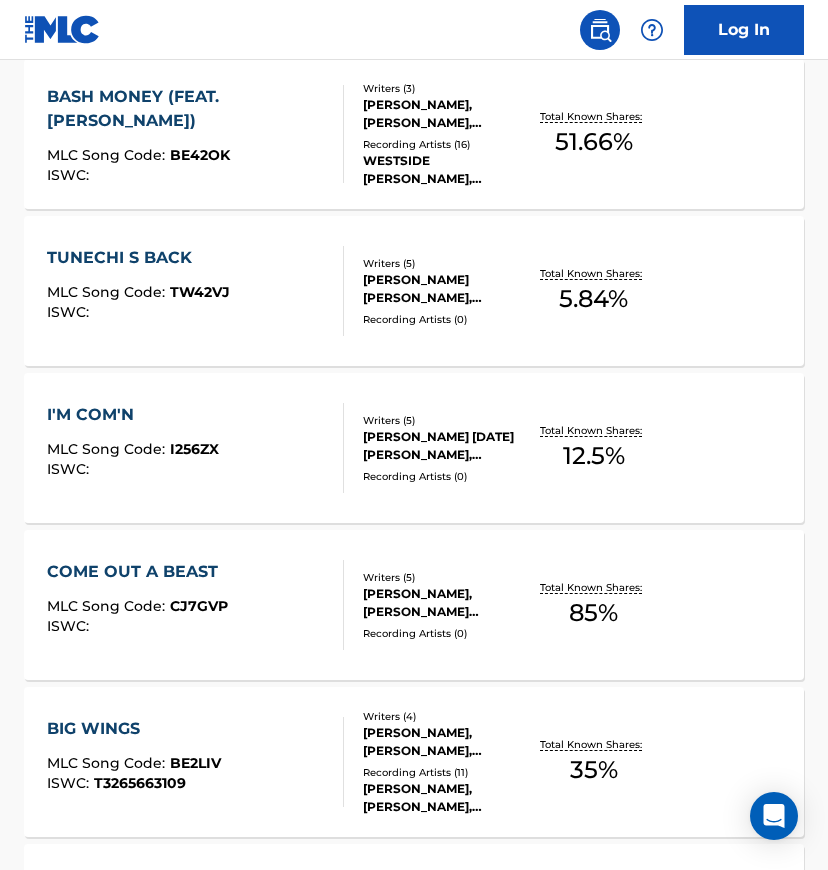scroll, scrollTop: 533, scrollLeft: 0, axis: vertical 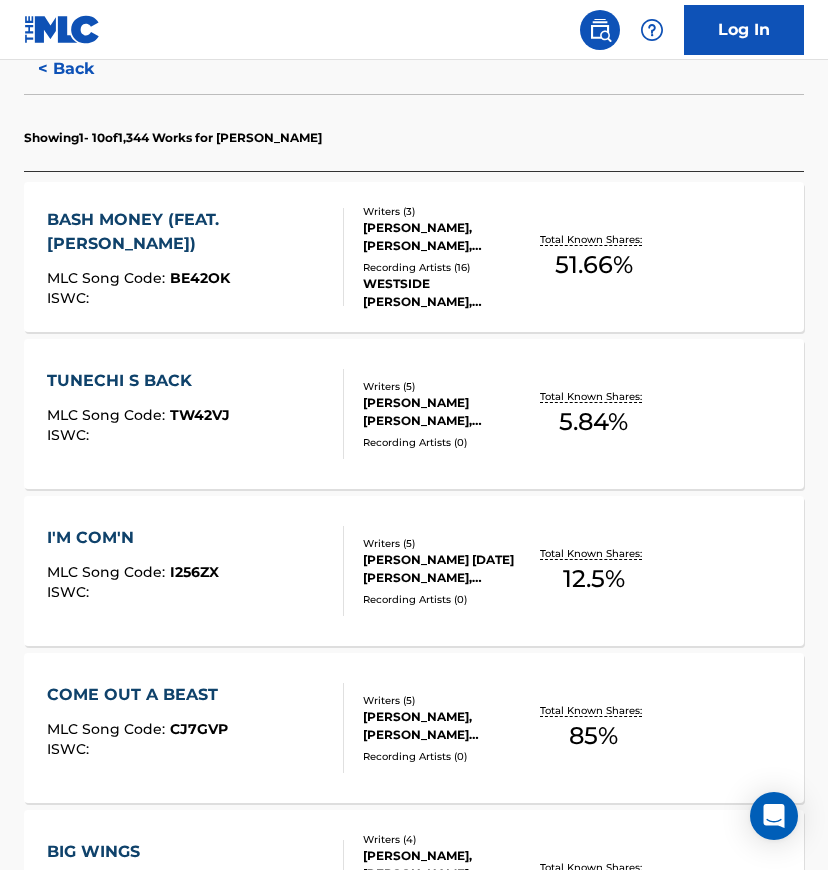 click on "Recording Artists ( 16 )" at bounding box center (446, 267) 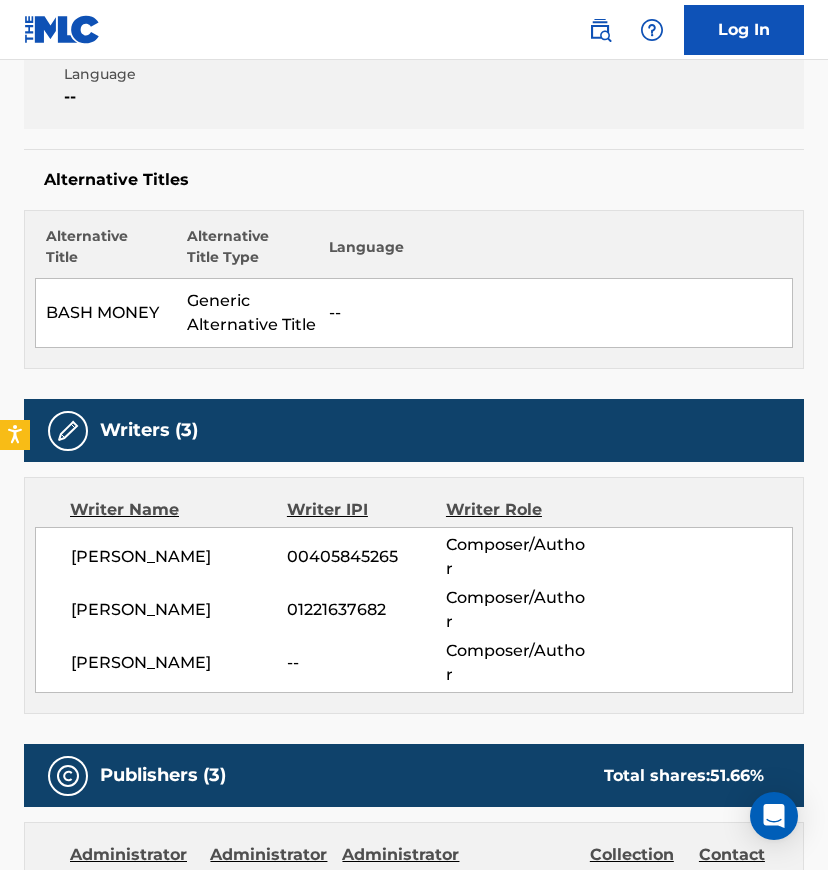 scroll, scrollTop: 533, scrollLeft: 0, axis: vertical 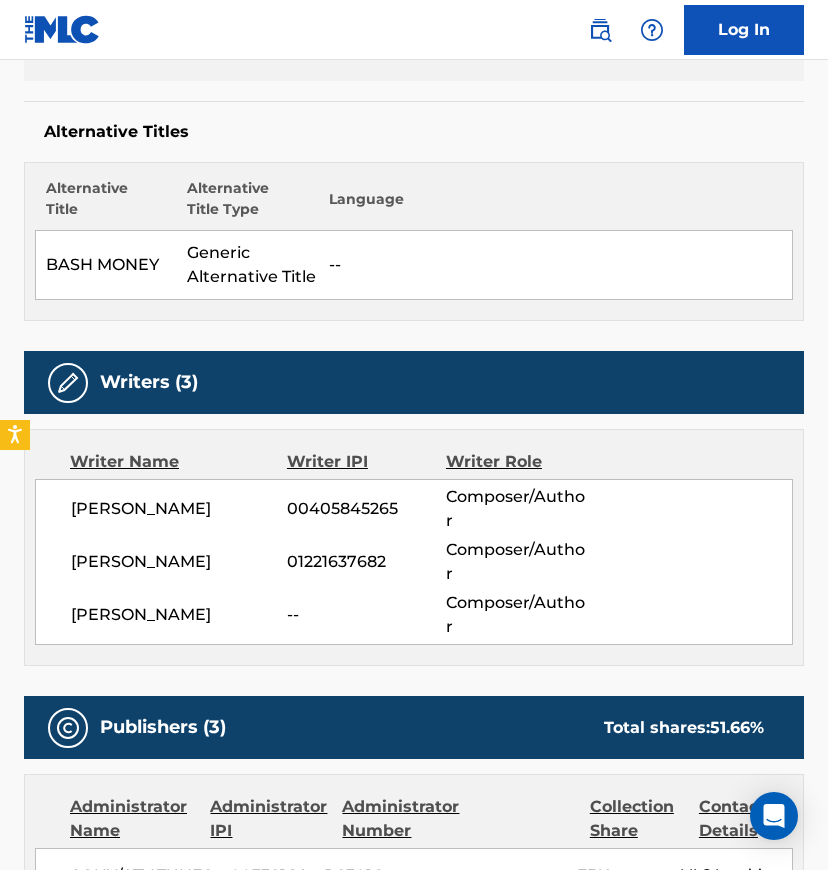 click on "00405845265" at bounding box center (366, 509) 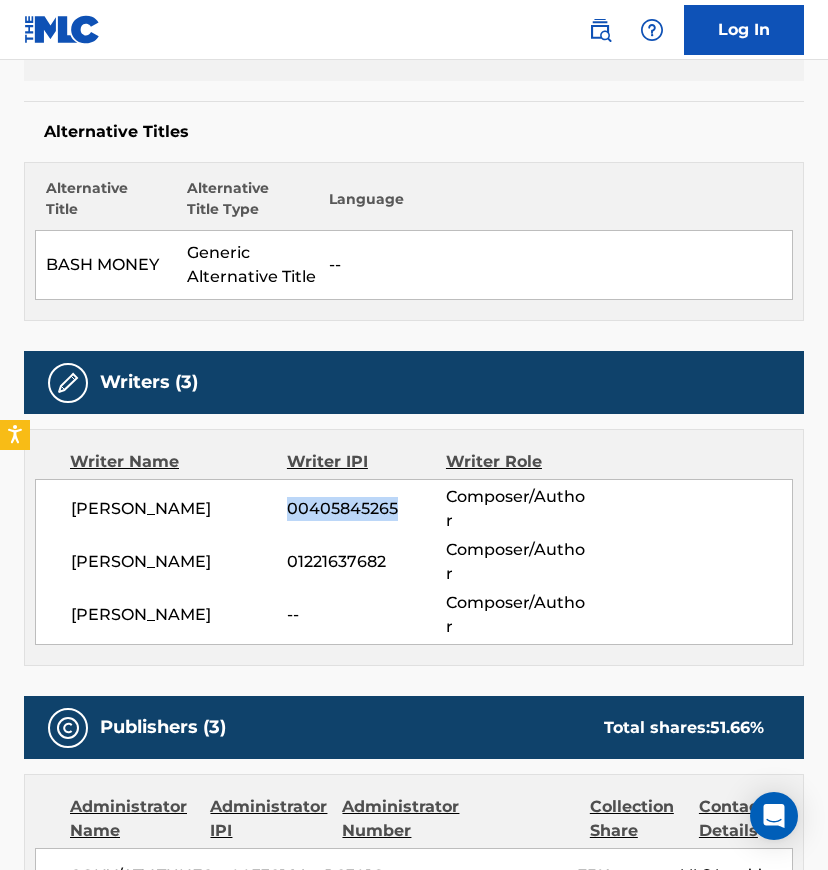 click on "00405845265" at bounding box center [366, 509] 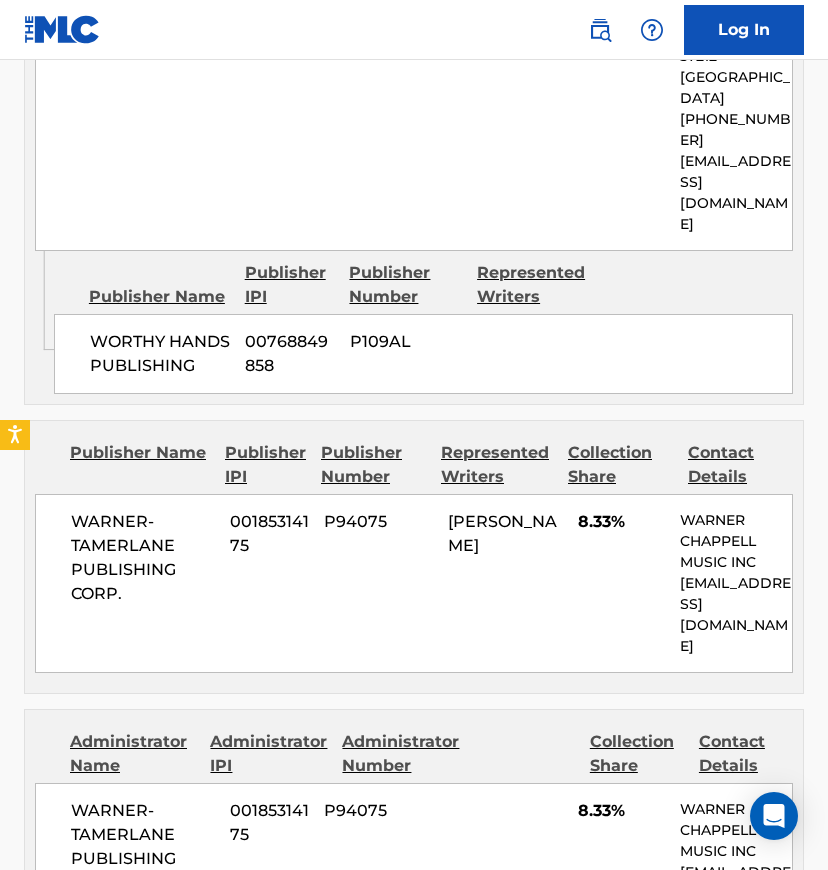scroll, scrollTop: 1600, scrollLeft: 0, axis: vertical 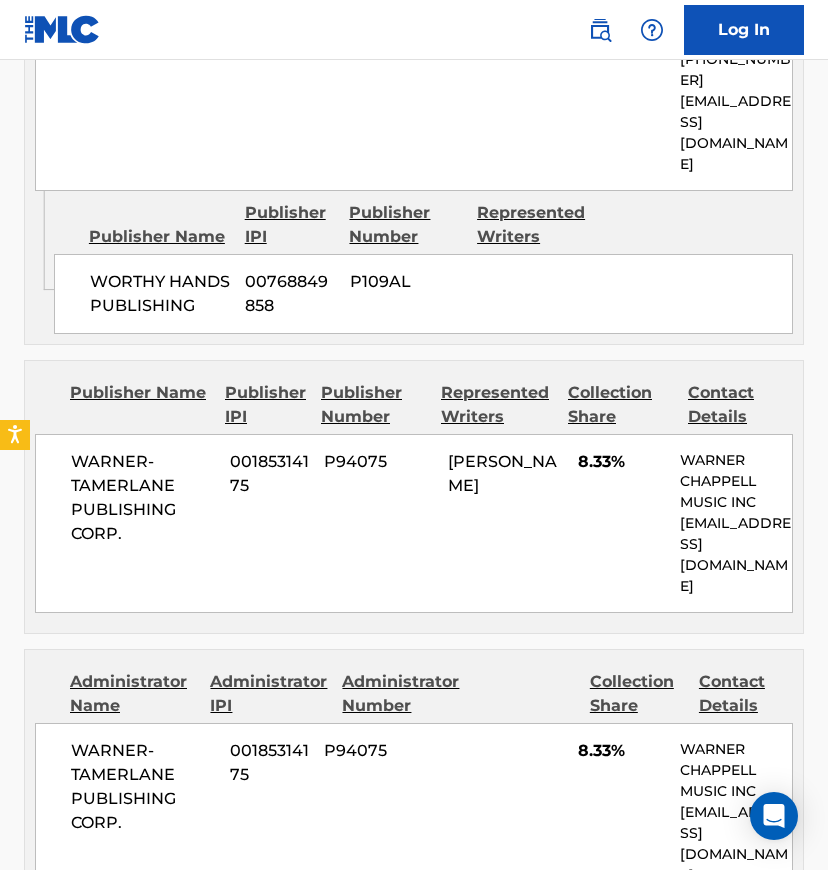 click on "WARNER-TAMERLANE PUBLISHING CORP." at bounding box center [143, 498] 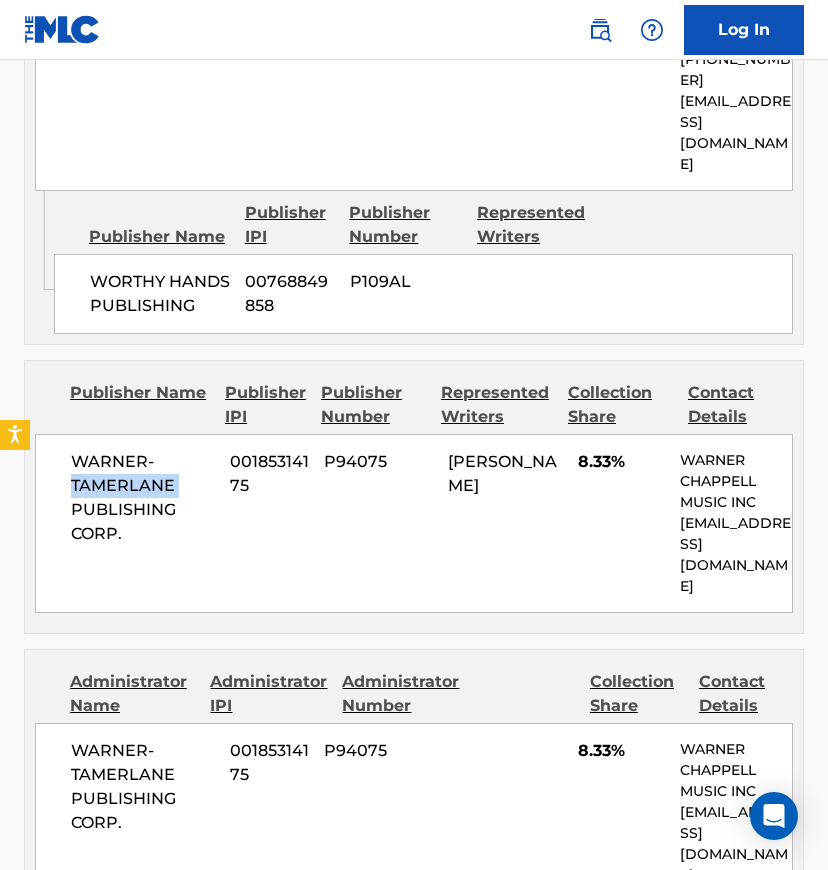 click on "WARNER-TAMERLANE PUBLISHING CORP." at bounding box center (143, 498) 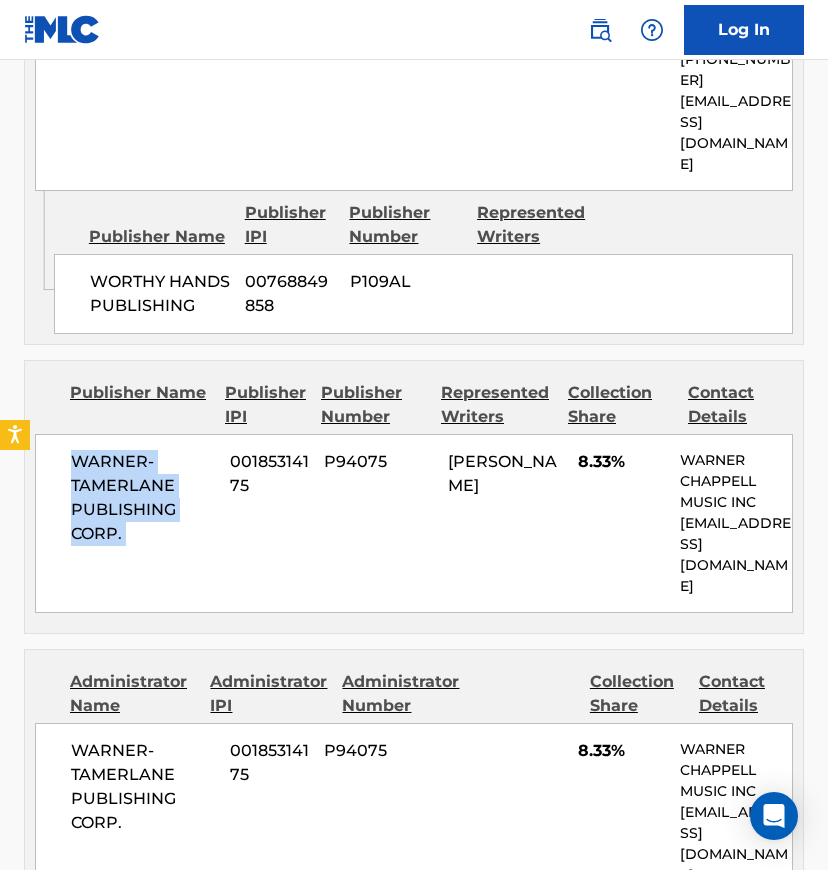 click on "WARNER-TAMERLANE PUBLISHING CORP." at bounding box center (143, 498) 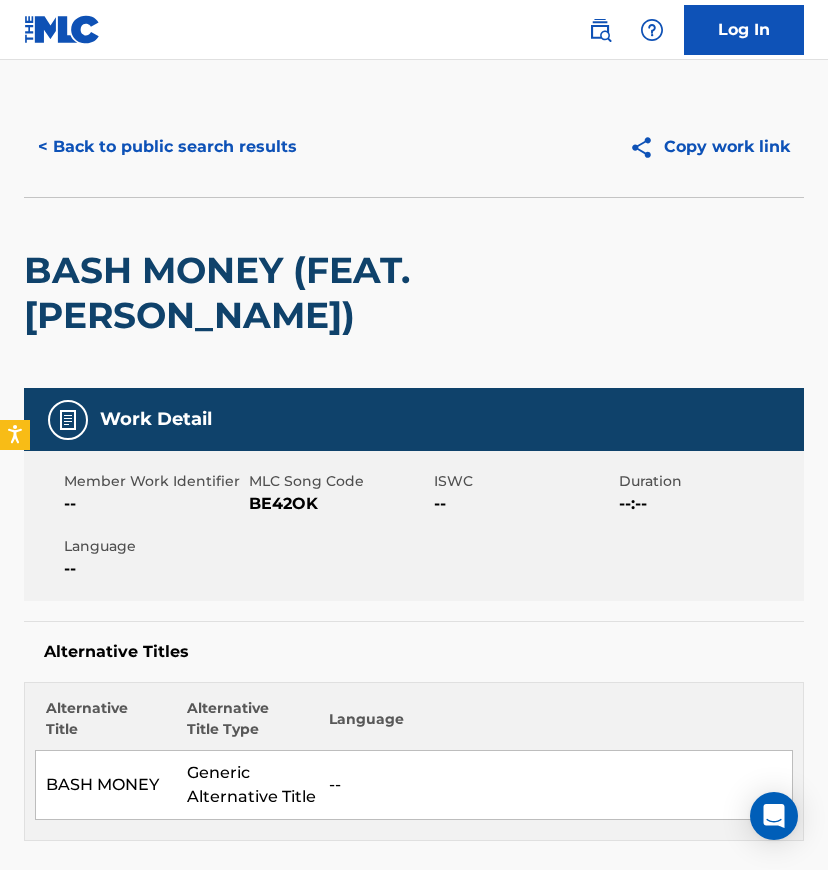 scroll, scrollTop: 0, scrollLeft: 0, axis: both 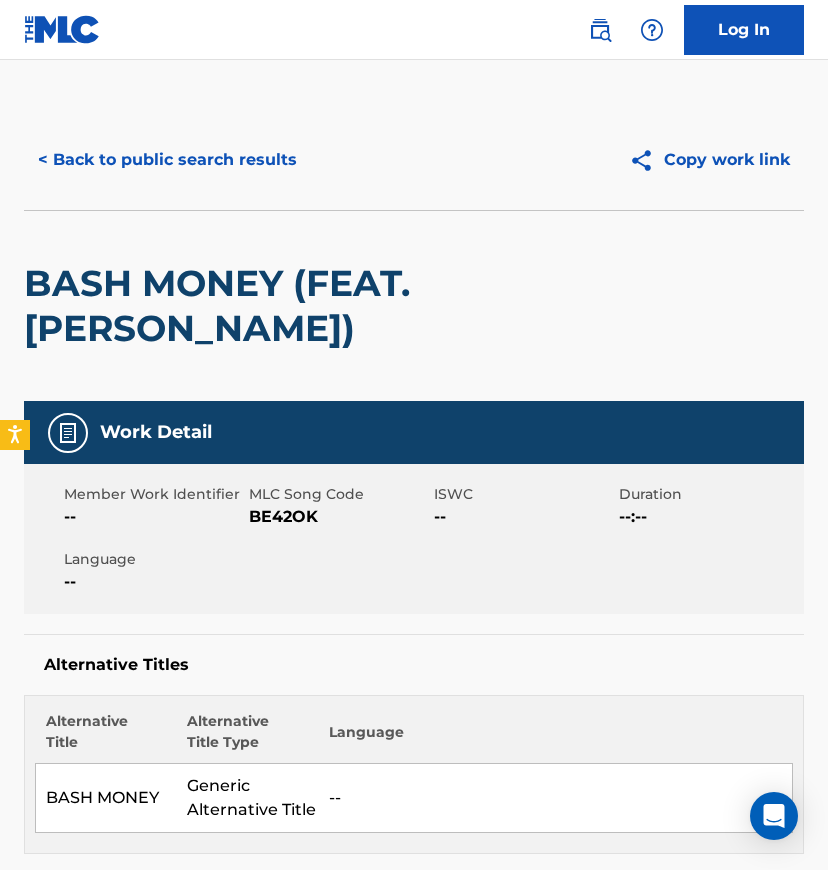 click on "BE42OK" at bounding box center [339, 517] 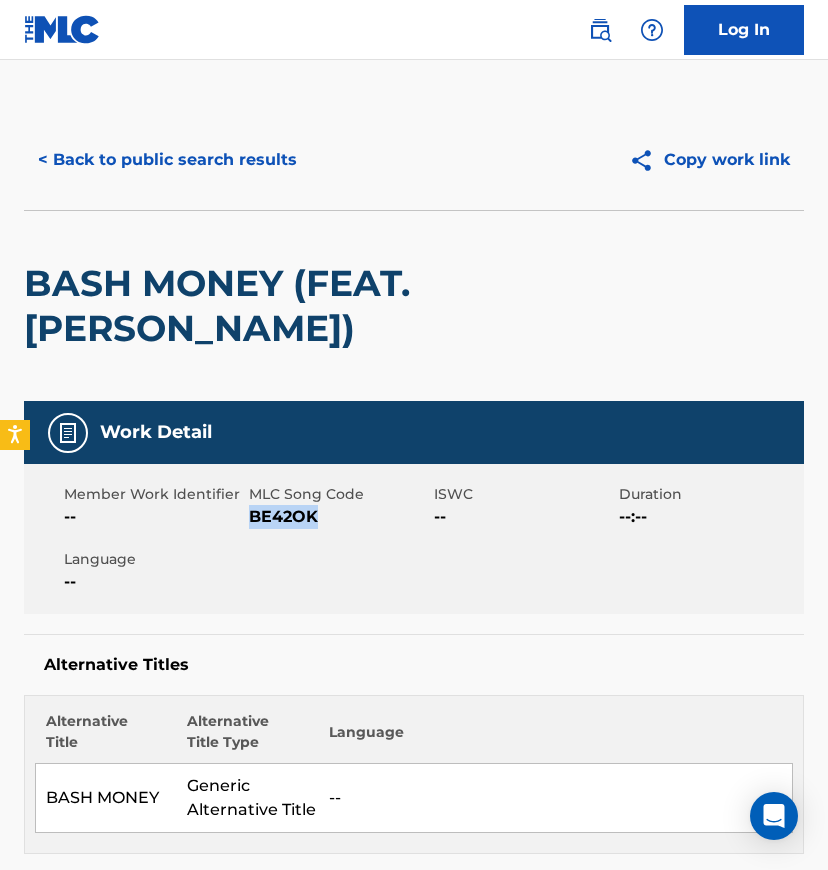 click on "BE42OK" at bounding box center (339, 517) 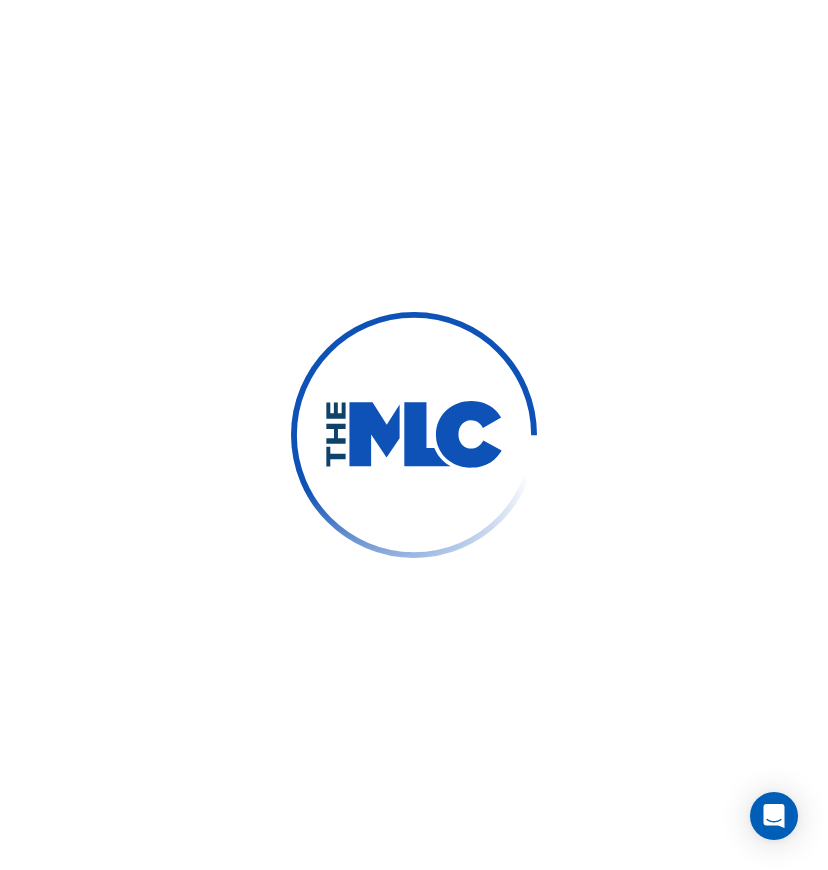 scroll, scrollTop: 0, scrollLeft: 0, axis: both 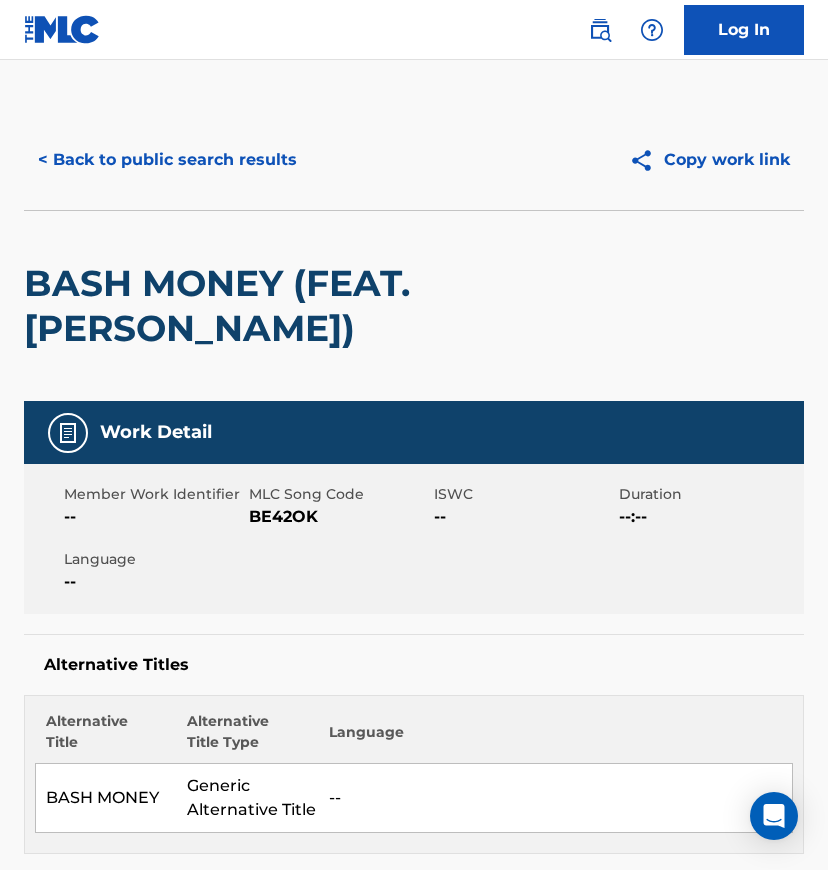 drag, startPoint x: 110, startPoint y: 154, endPoint x: 117, endPoint y: 176, distance: 23.086792 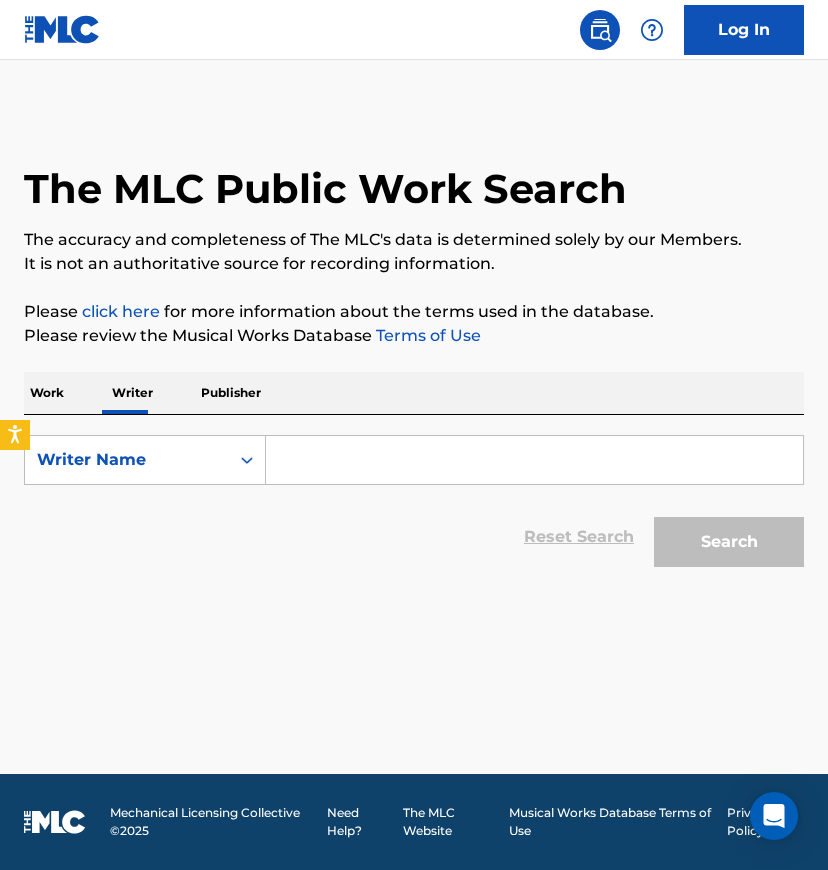 scroll, scrollTop: 0, scrollLeft: 0, axis: both 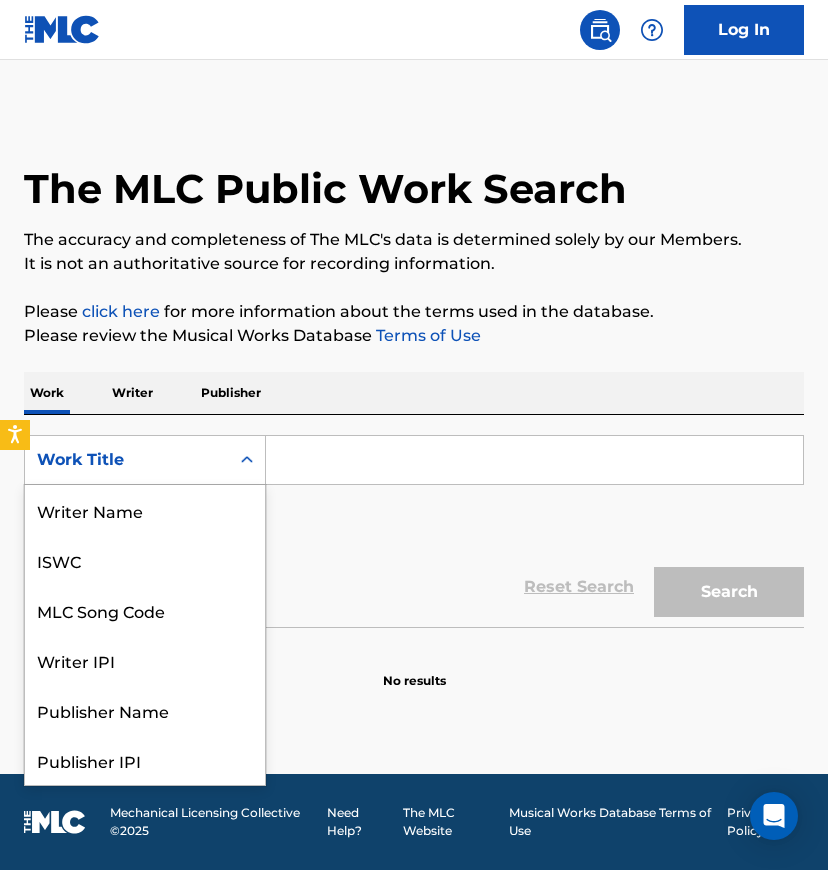 click on "Work Title" at bounding box center (127, 460) 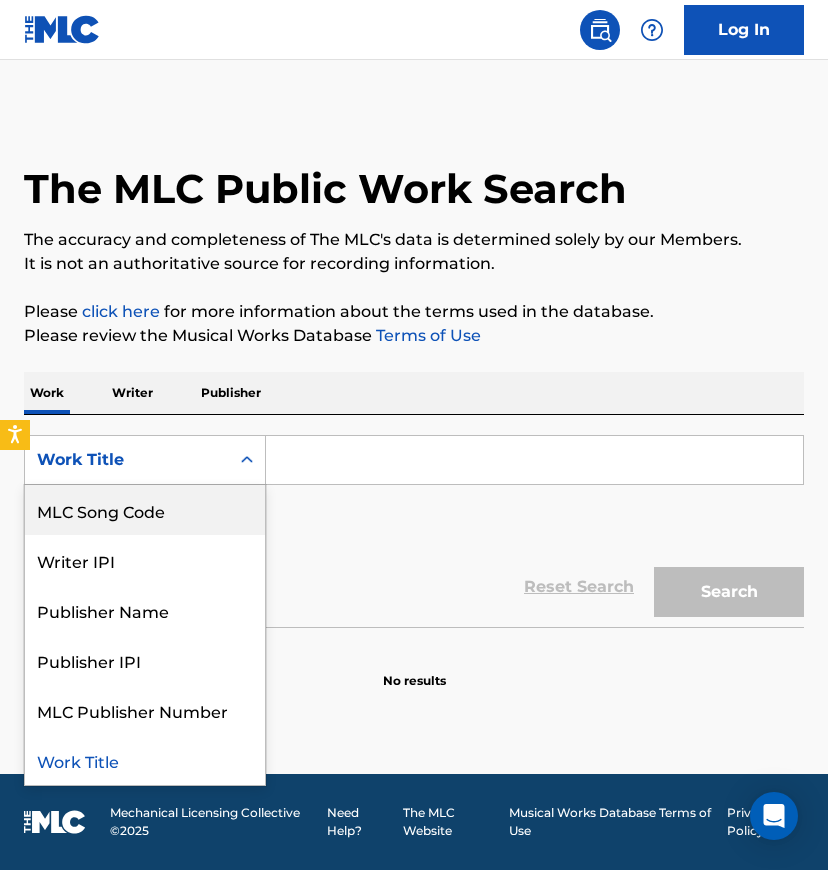 click on "MLC Song Code" at bounding box center (145, 510) 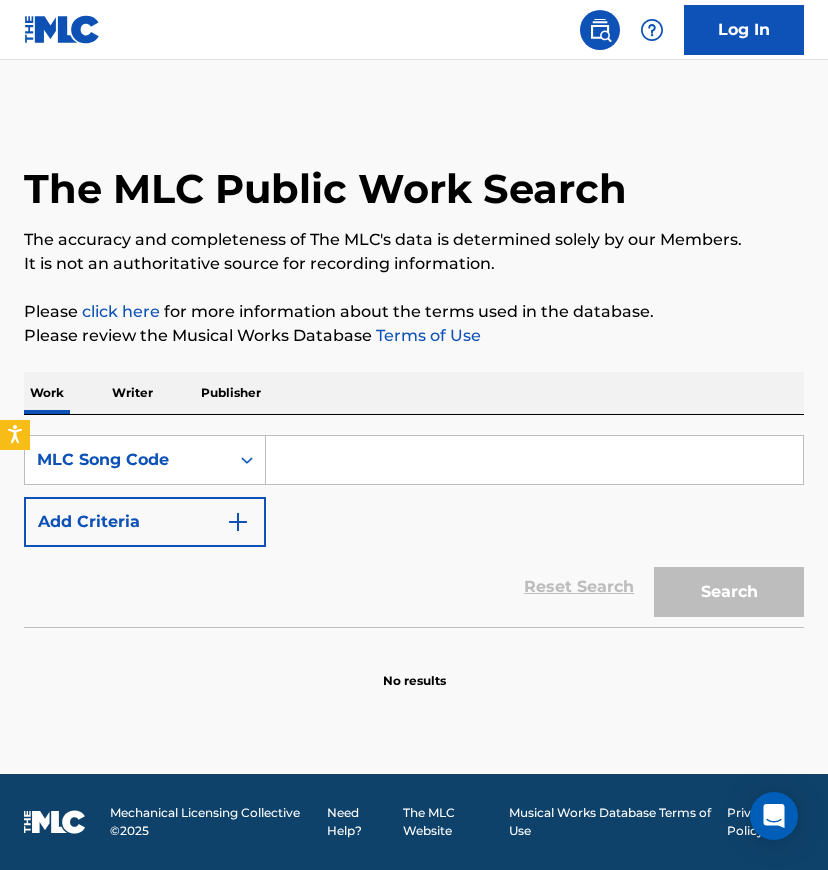 click at bounding box center (534, 460) 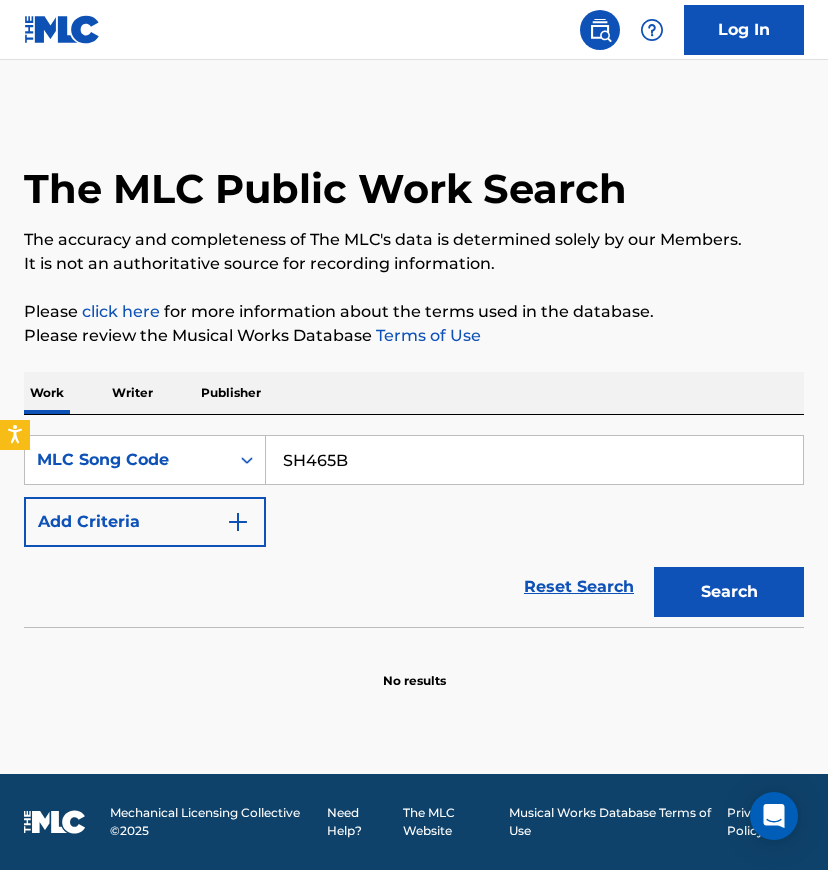 type on "SH465B" 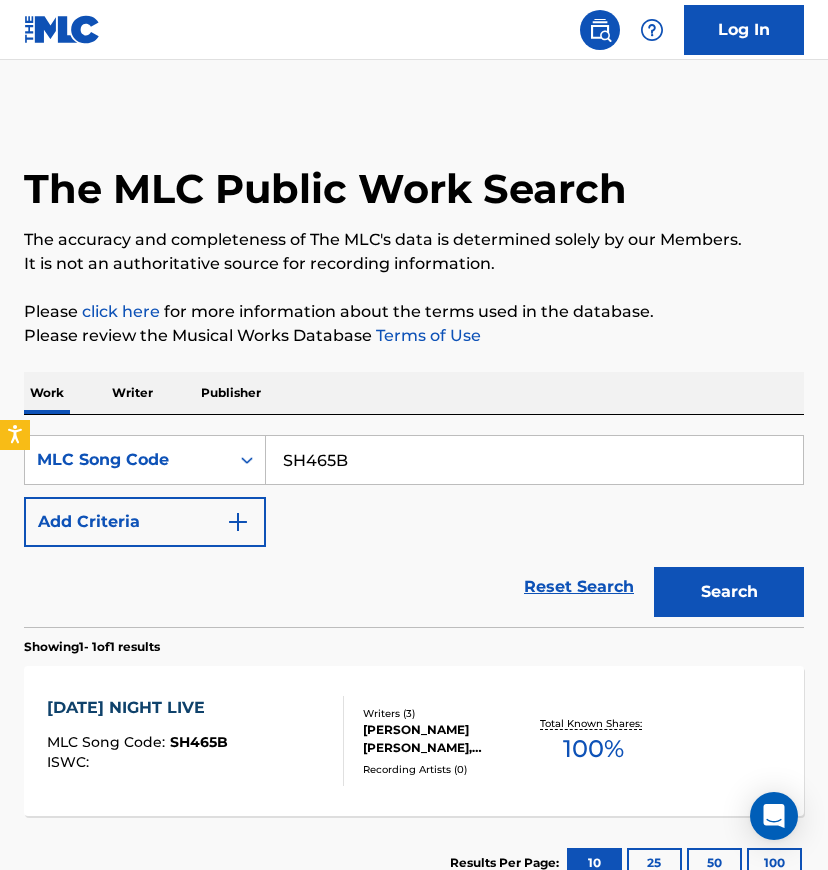 scroll, scrollTop: 133, scrollLeft: 0, axis: vertical 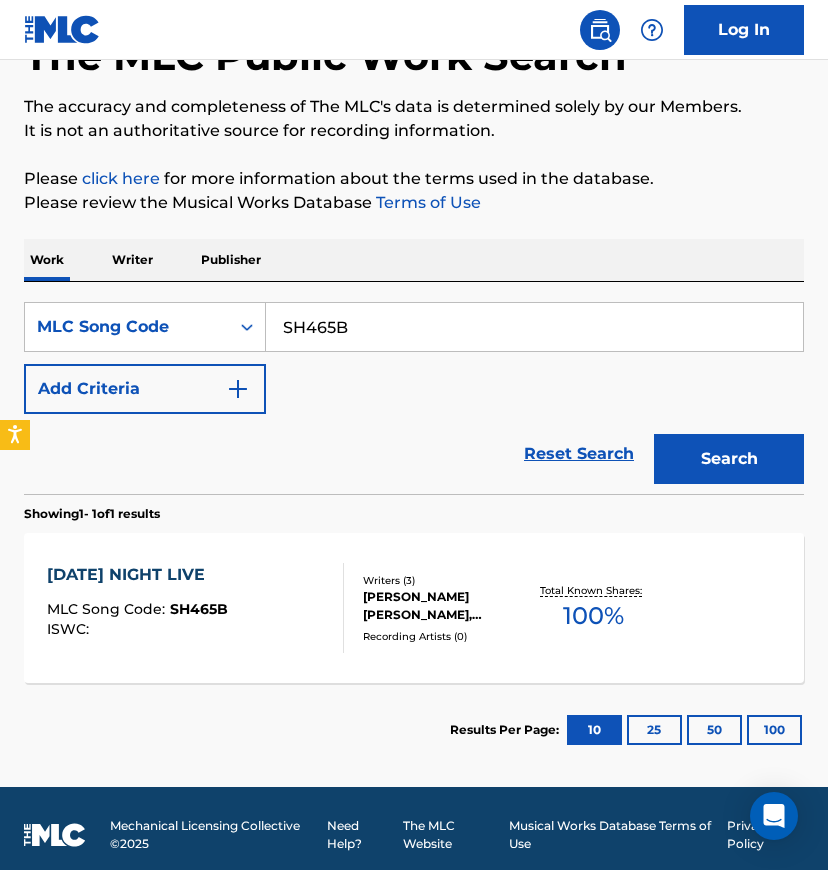 click on "SATURDAY NIGHT LIVE MLC Song Code : SH465B ISWC : Writers ( 3 ) CHANCELOR JOHNATHAN BENNETT, KYLE MOONEY, TIMOTHY THOMAS CLEARY Recording Artists ( 0 ) Total Known Shares: 100 %" at bounding box center (414, 608) 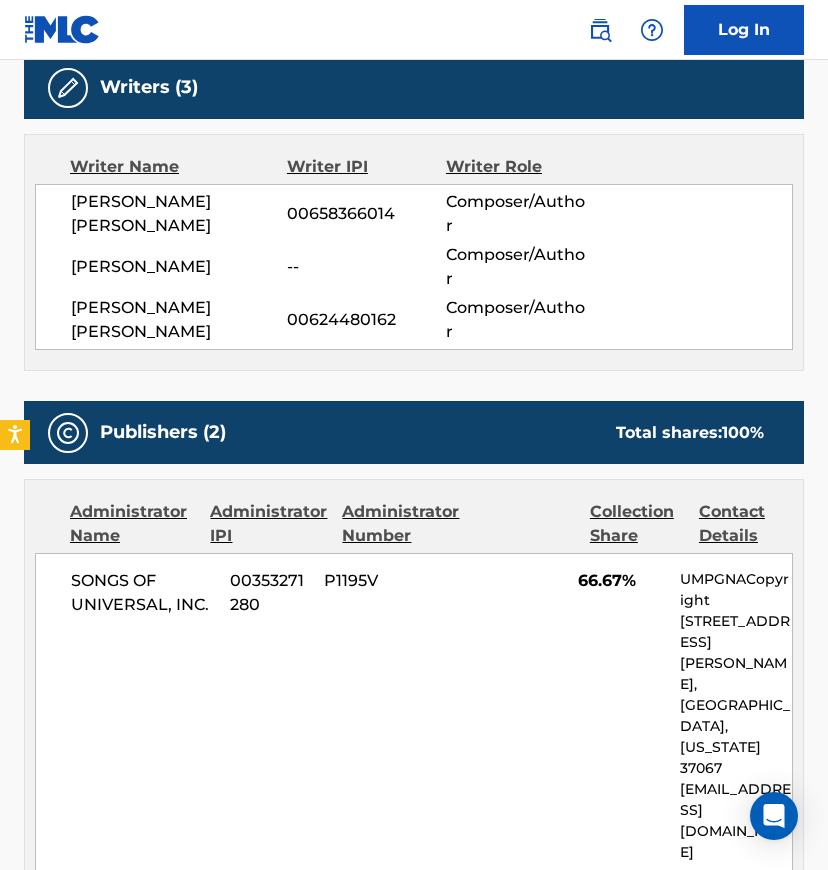 scroll, scrollTop: 533, scrollLeft: 0, axis: vertical 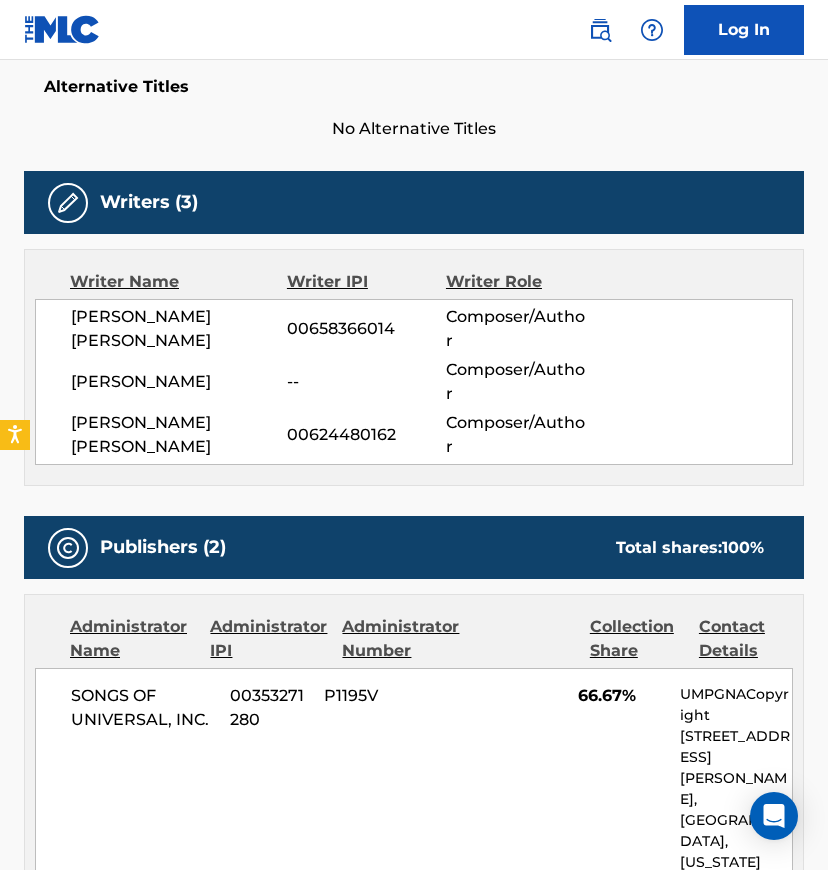 click on "00658366014" at bounding box center [366, 329] 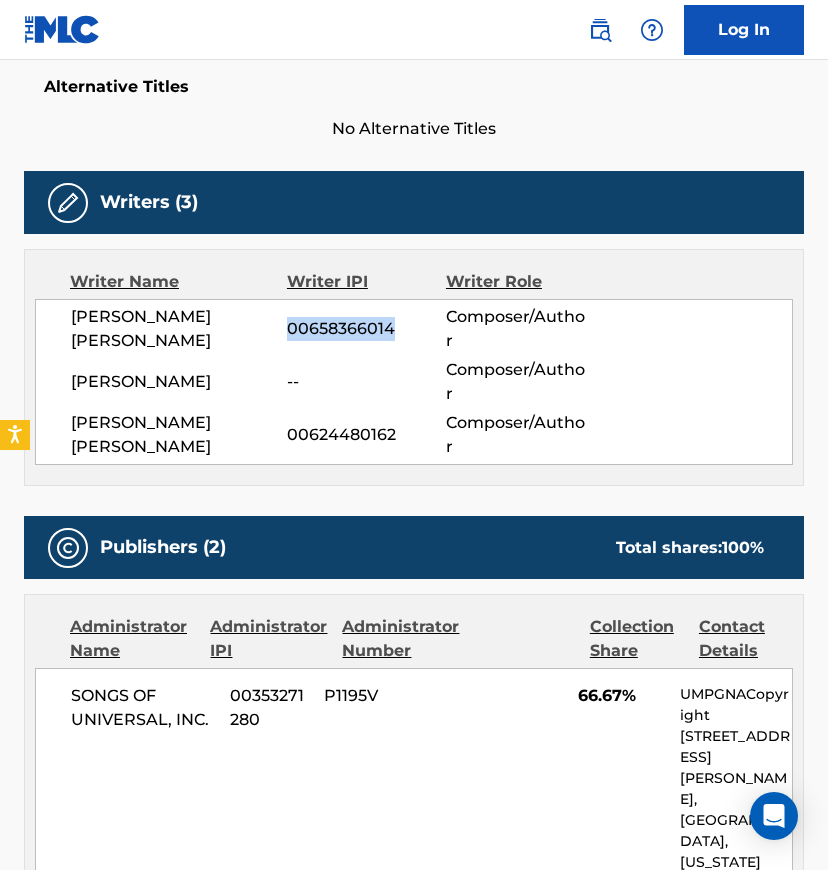 click on "00658366014" at bounding box center [366, 329] 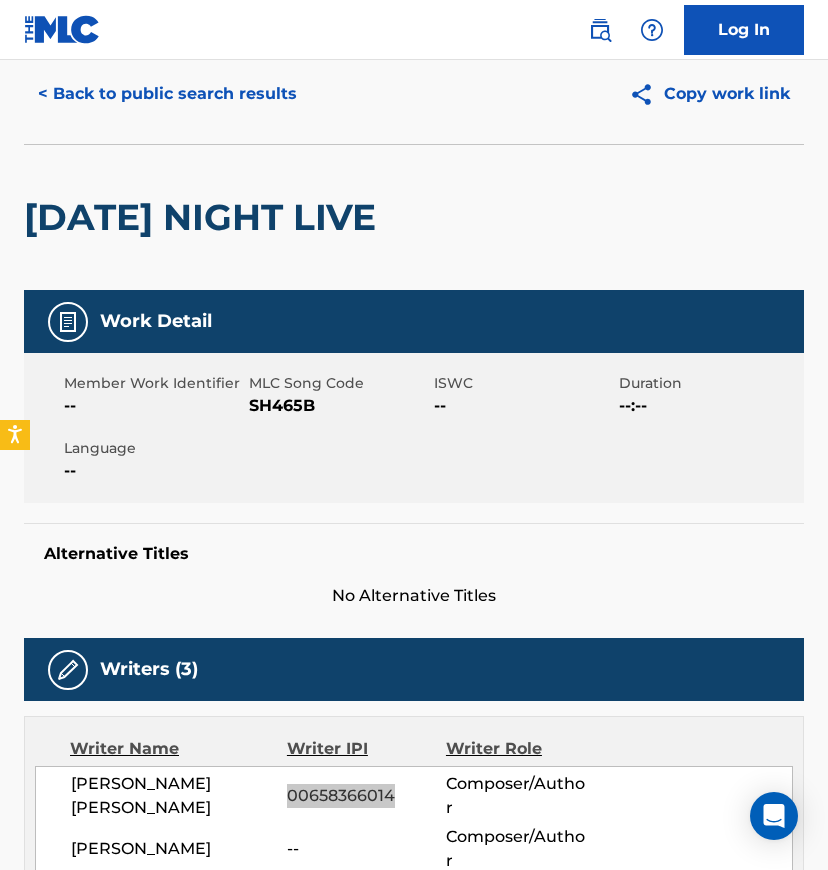 scroll, scrollTop: 0, scrollLeft: 0, axis: both 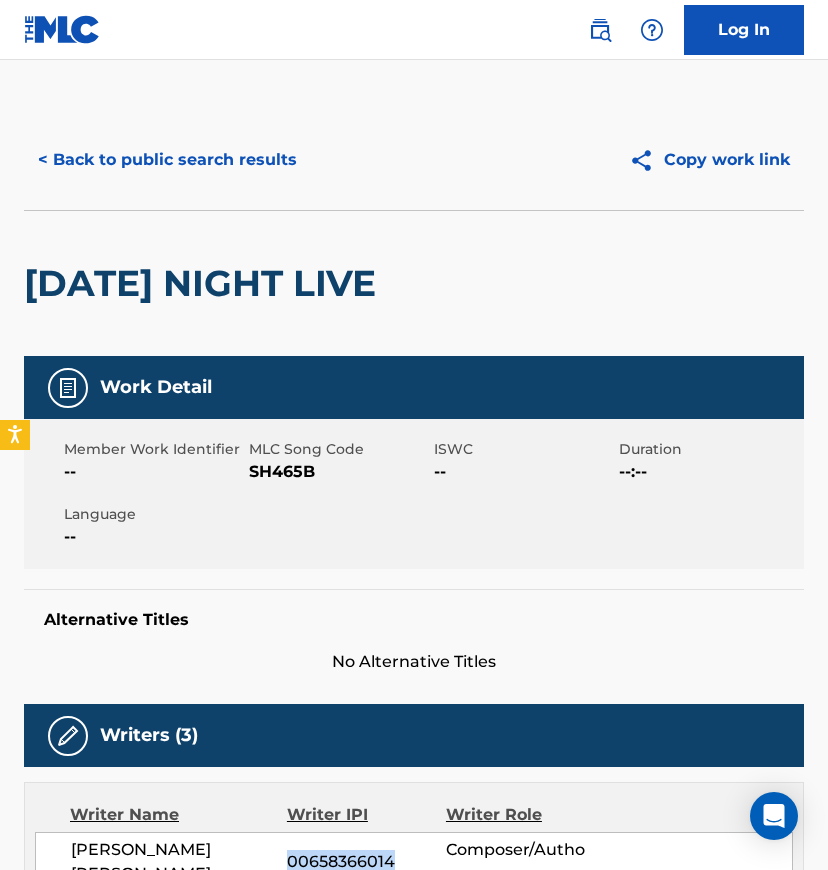 click on "< Back to public search results" at bounding box center [167, 160] 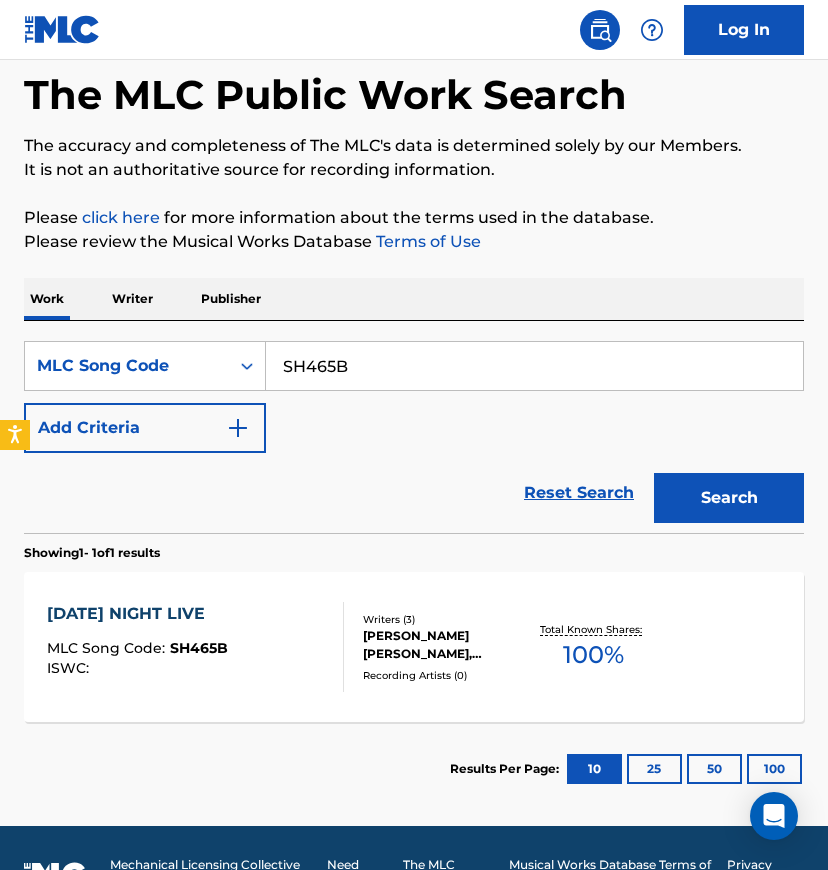 drag, startPoint x: 408, startPoint y: 356, endPoint x: 5, endPoint y: 345, distance: 403.1501 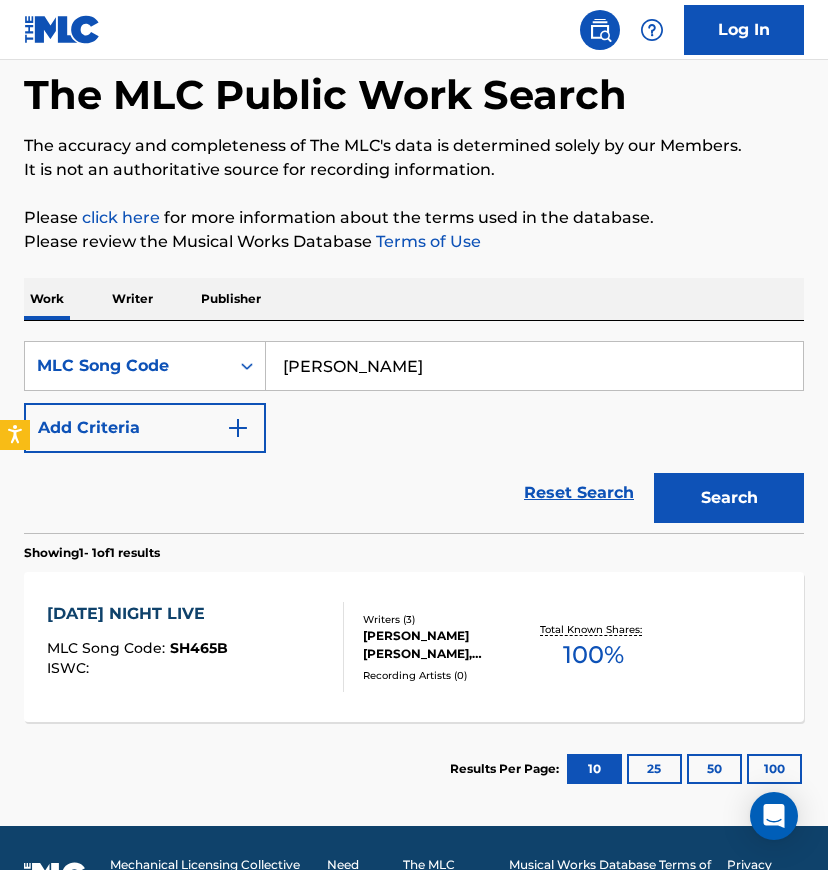 type on "Dexter Coleman" 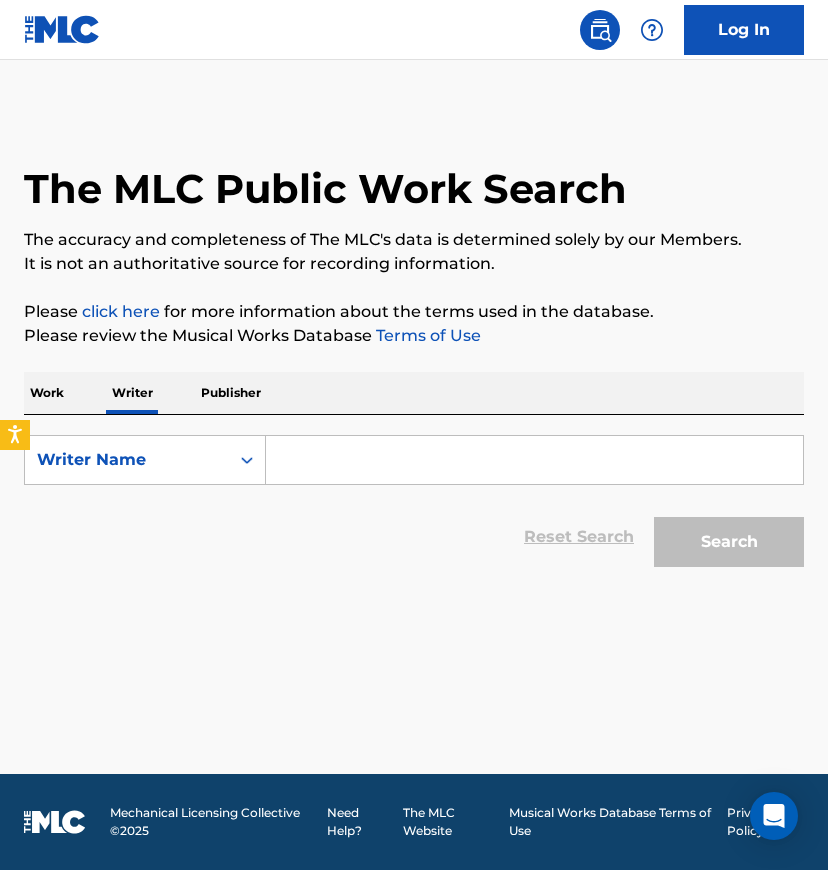 click at bounding box center [534, 460] 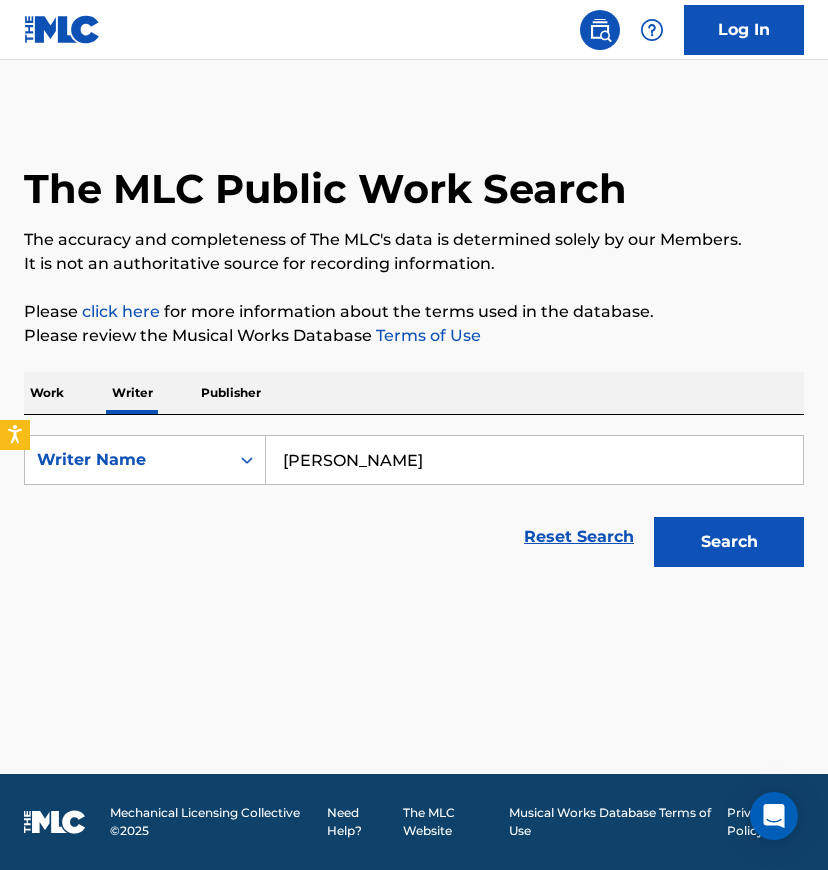 click on "Dexter Coleman" at bounding box center [534, 460] 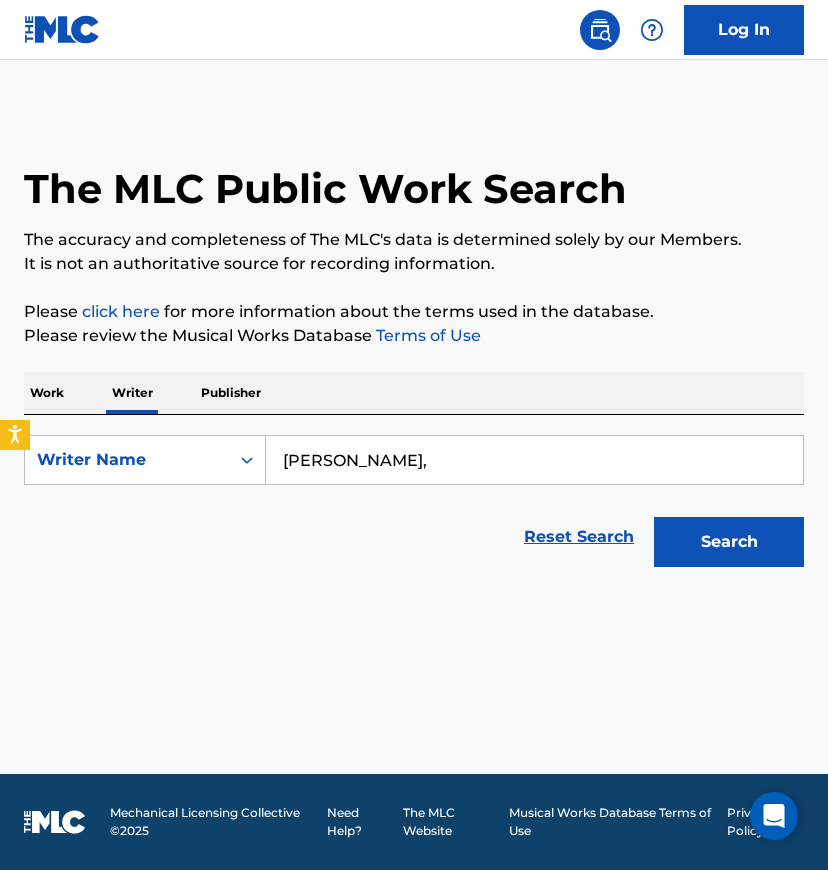 paste on "Christopher Smith Jr." 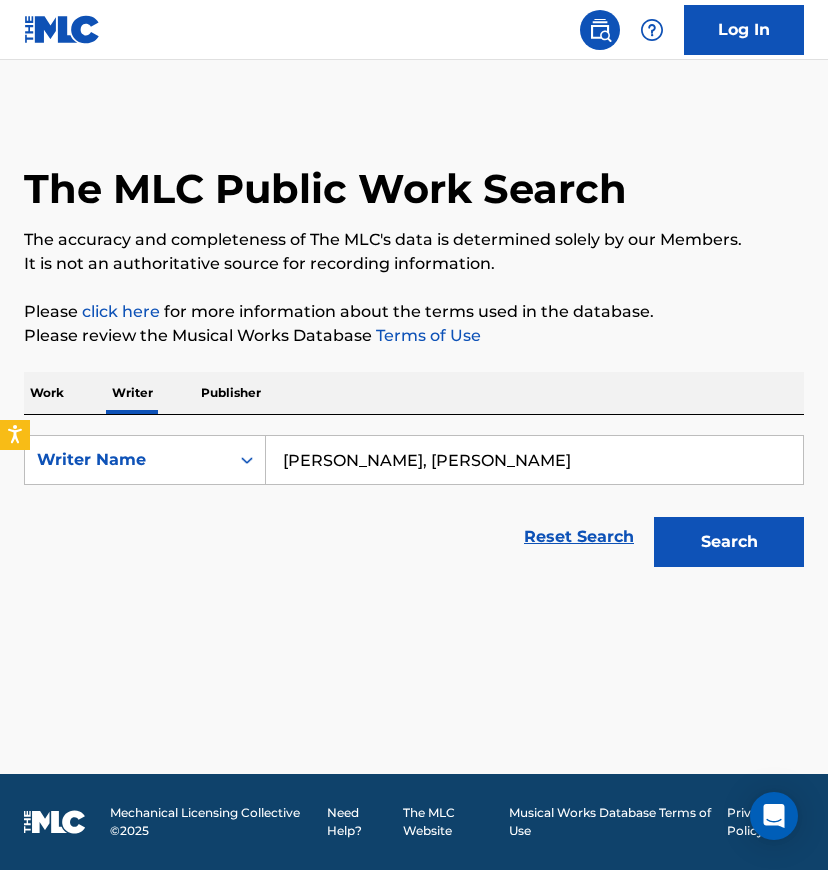 type on "Dexter Coleman, Christopher Smith Jr." 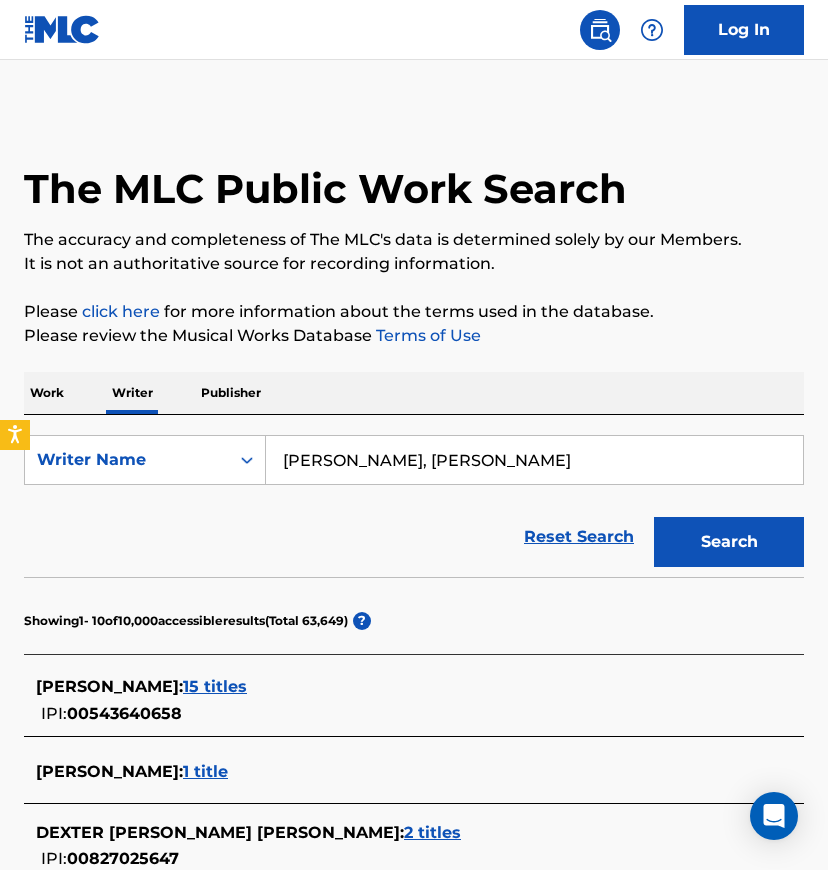 scroll, scrollTop: 133, scrollLeft: 0, axis: vertical 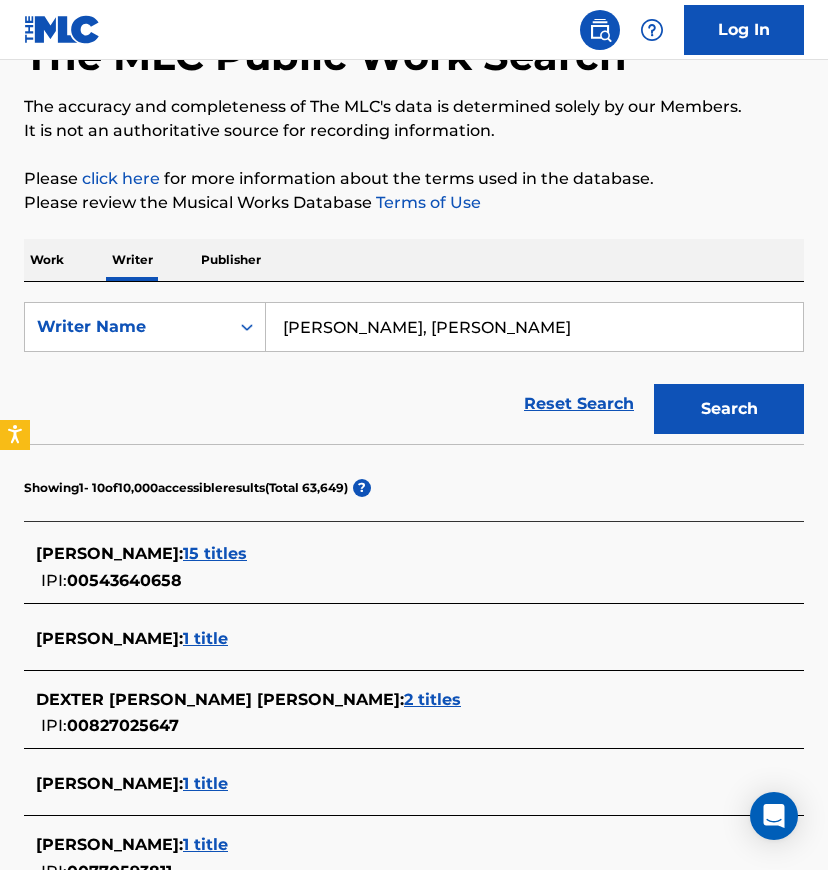 drag, startPoint x: 588, startPoint y: 328, endPoint x: 422, endPoint y: 338, distance: 166.30093 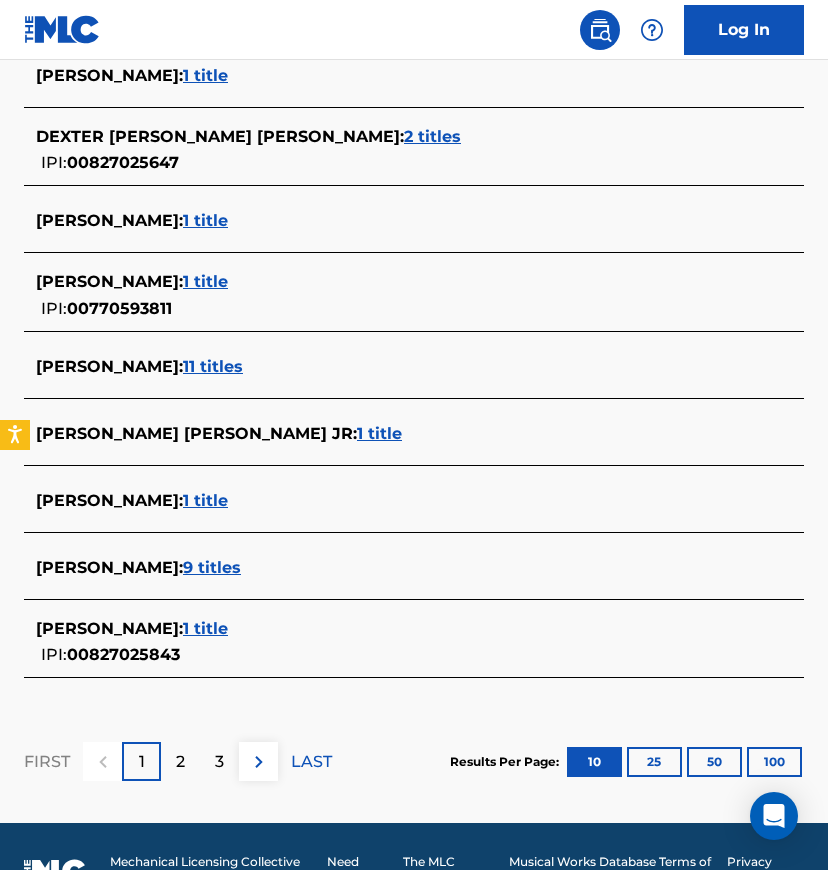 click on "100" at bounding box center [774, 762] 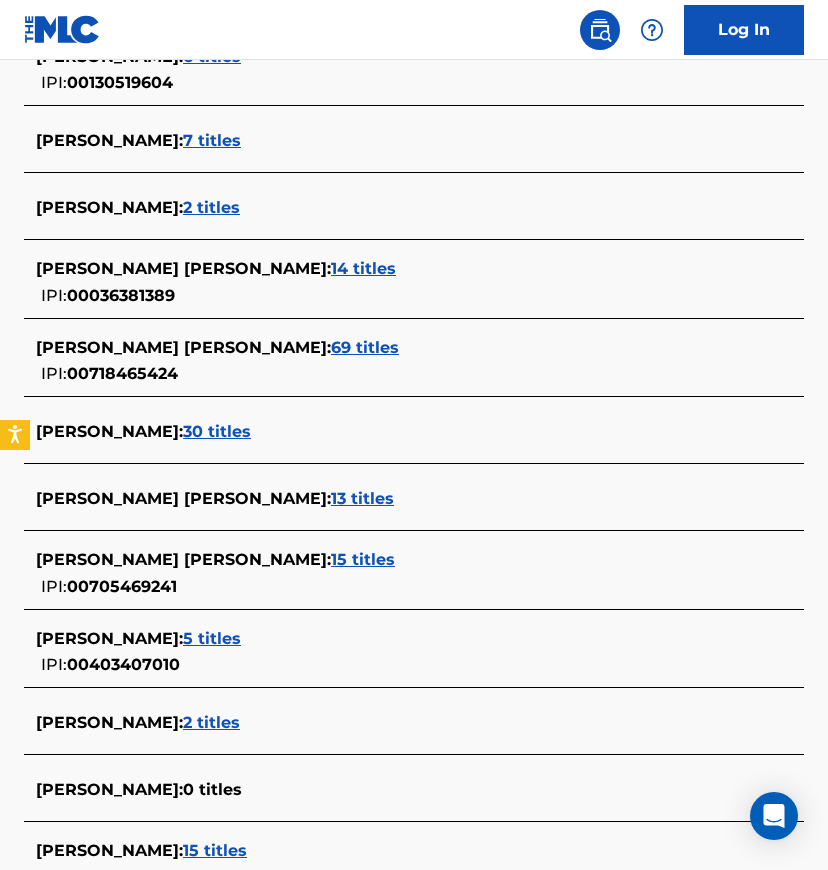 scroll, scrollTop: 3473, scrollLeft: 0, axis: vertical 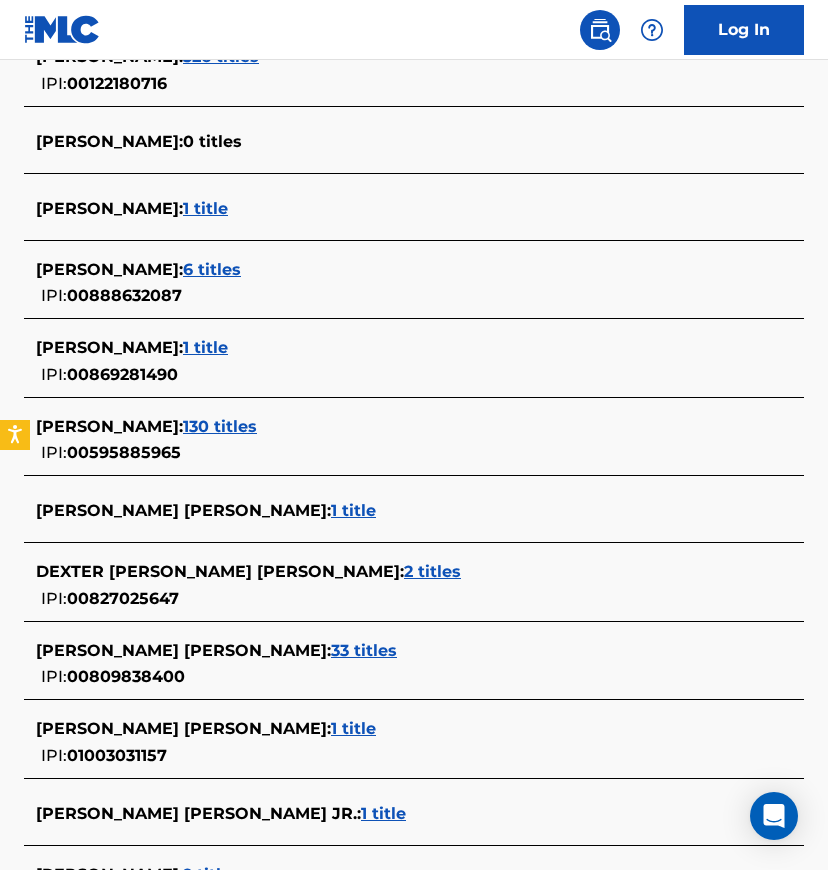 drag, startPoint x: 285, startPoint y: 436, endPoint x: 252, endPoint y: 446, distance: 34.48188 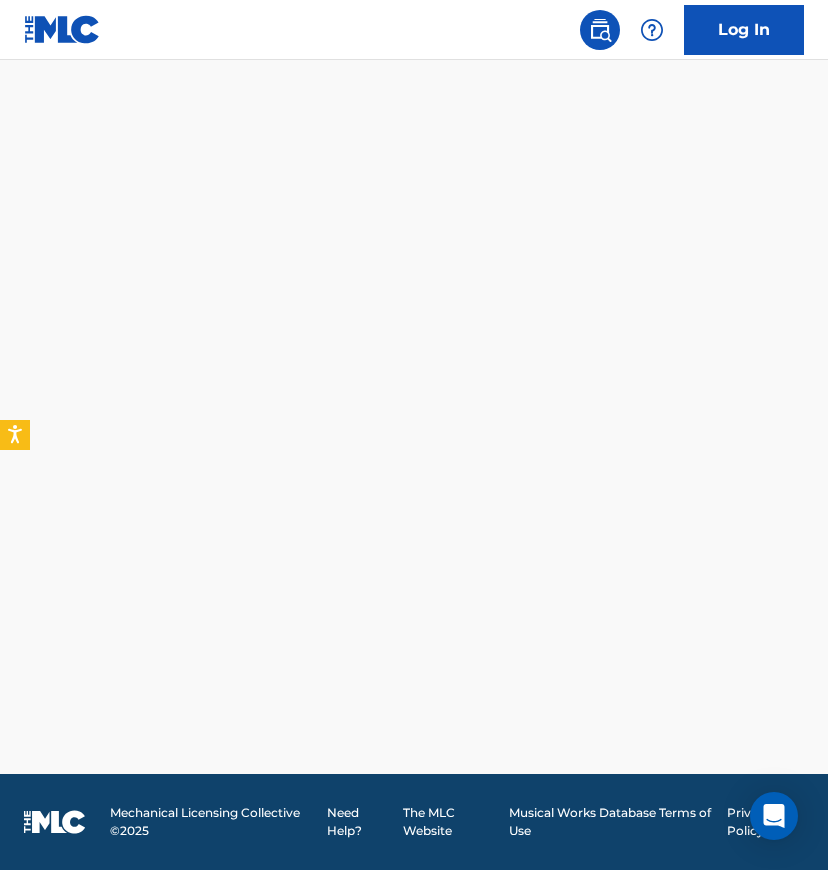 scroll, scrollTop: 1649, scrollLeft: 0, axis: vertical 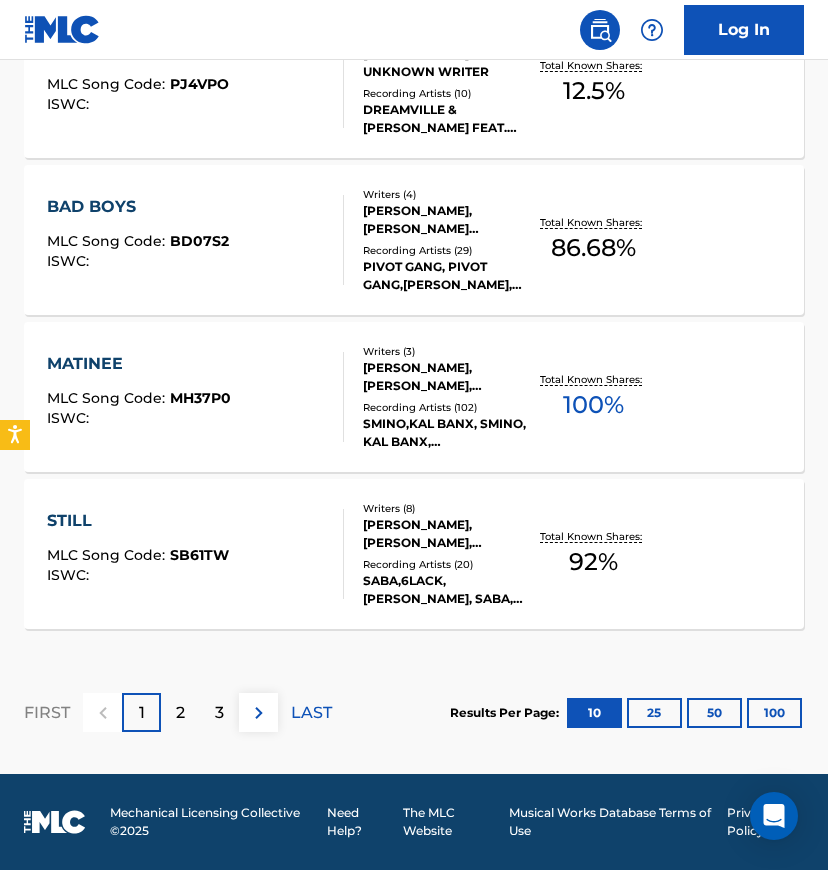 click on "CHRISTOPHER SMITH JR, KALON BERRY, UNKNOWN WRITER" at bounding box center [446, 377] 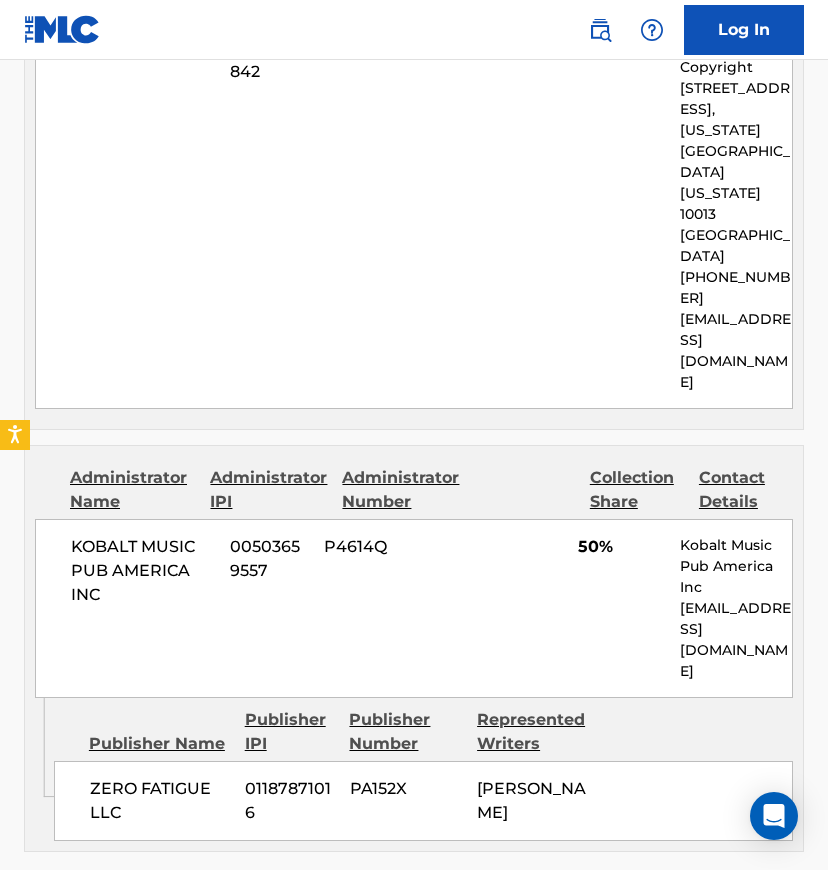 scroll, scrollTop: 1385, scrollLeft: 0, axis: vertical 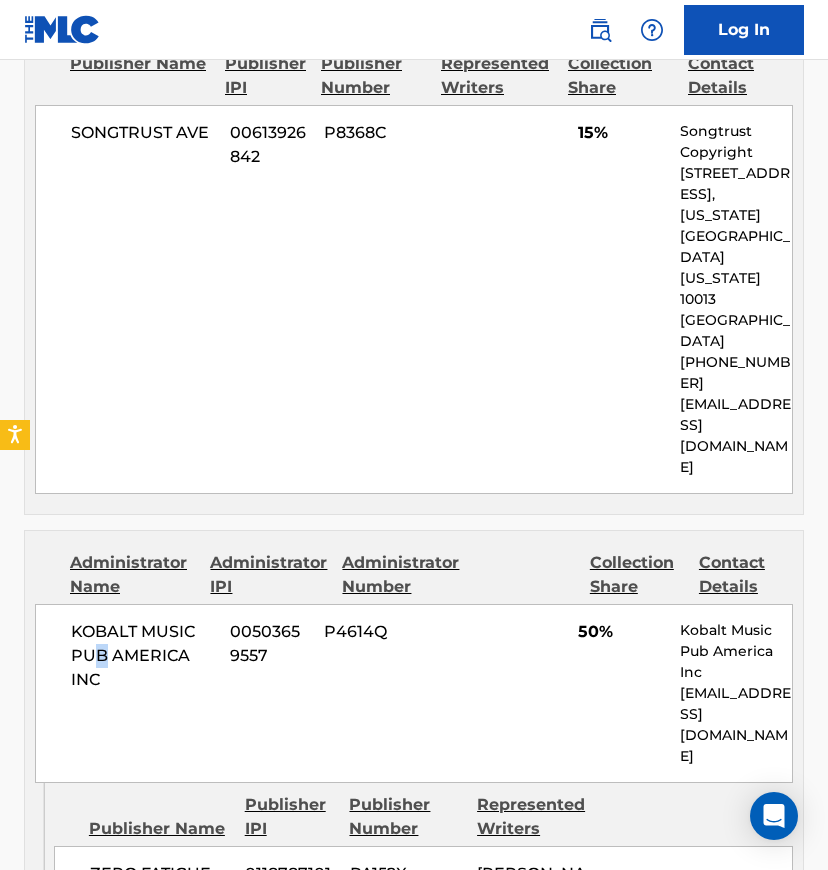 click on "KOBALT MUSIC PUB AMERICA INC" at bounding box center (143, 656) 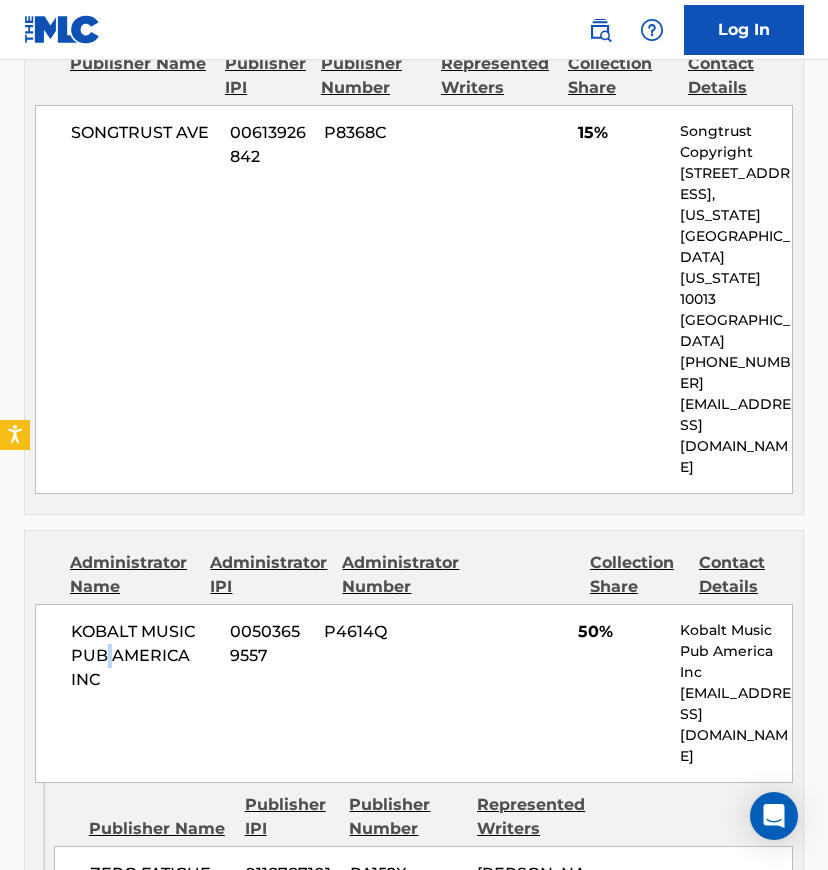 click on "KOBALT MUSIC PUB AMERICA INC" at bounding box center (143, 656) 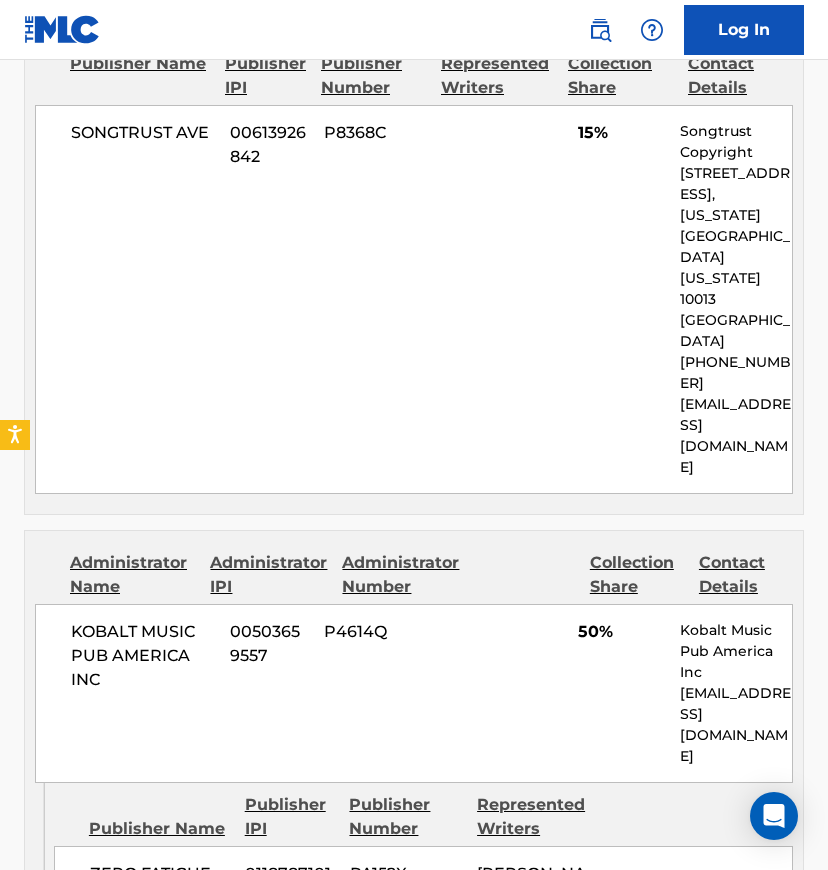 click on "KOBALT MUSIC PUB AMERICA INC" at bounding box center (143, 656) 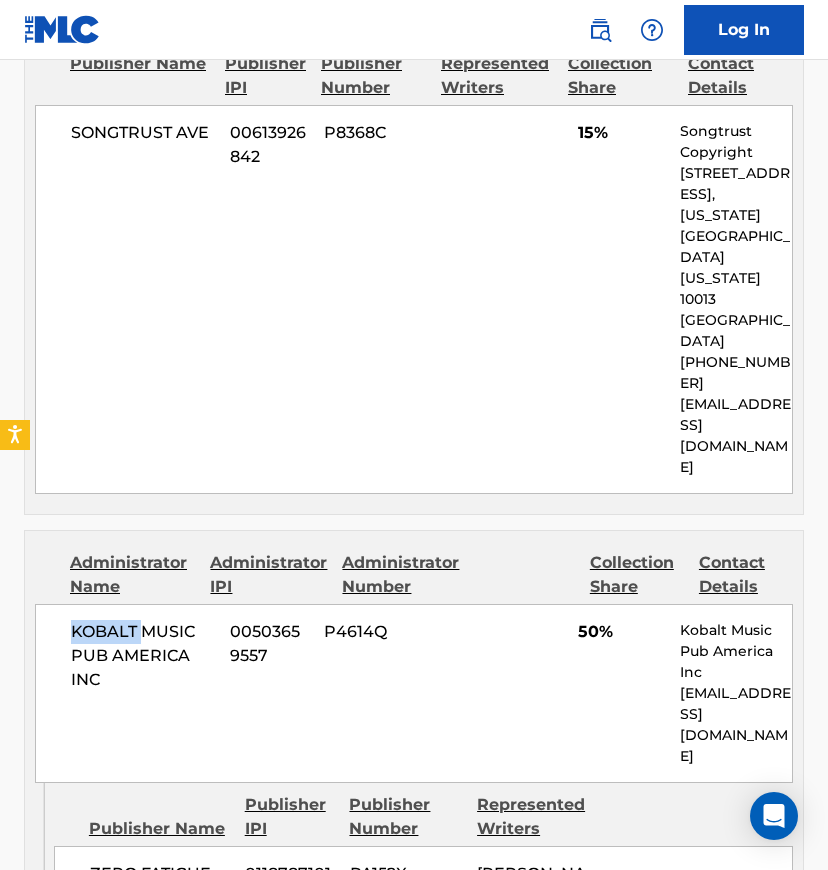 click on "KOBALT MUSIC PUB AMERICA INC" at bounding box center [143, 656] 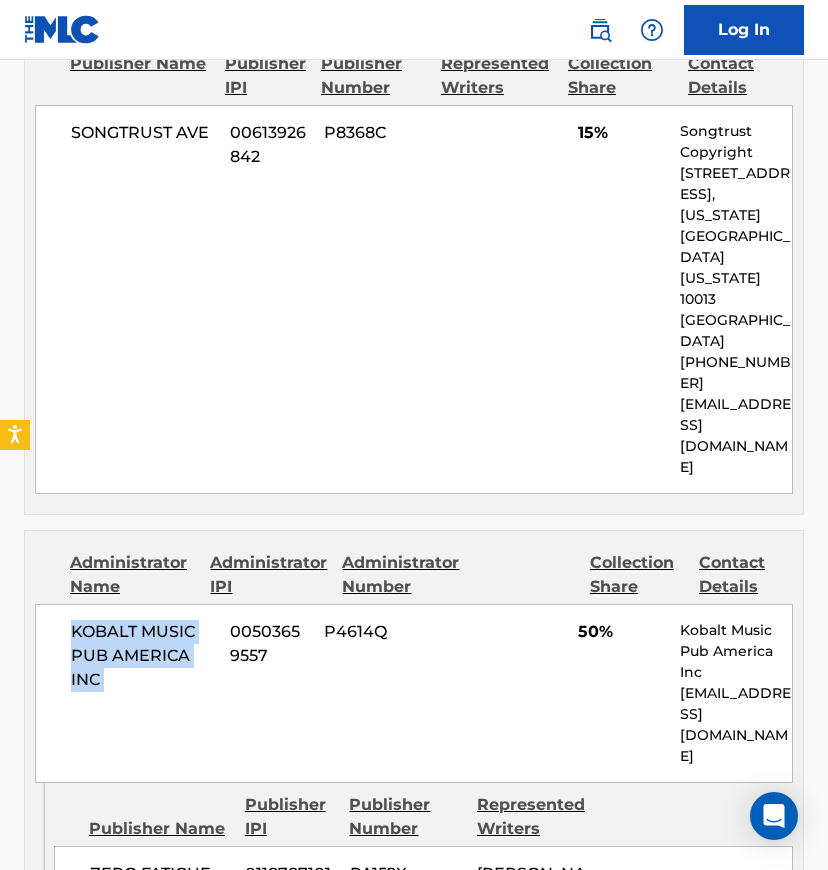 click on "KOBALT MUSIC PUB AMERICA INC" at bounding box center (143, 656) 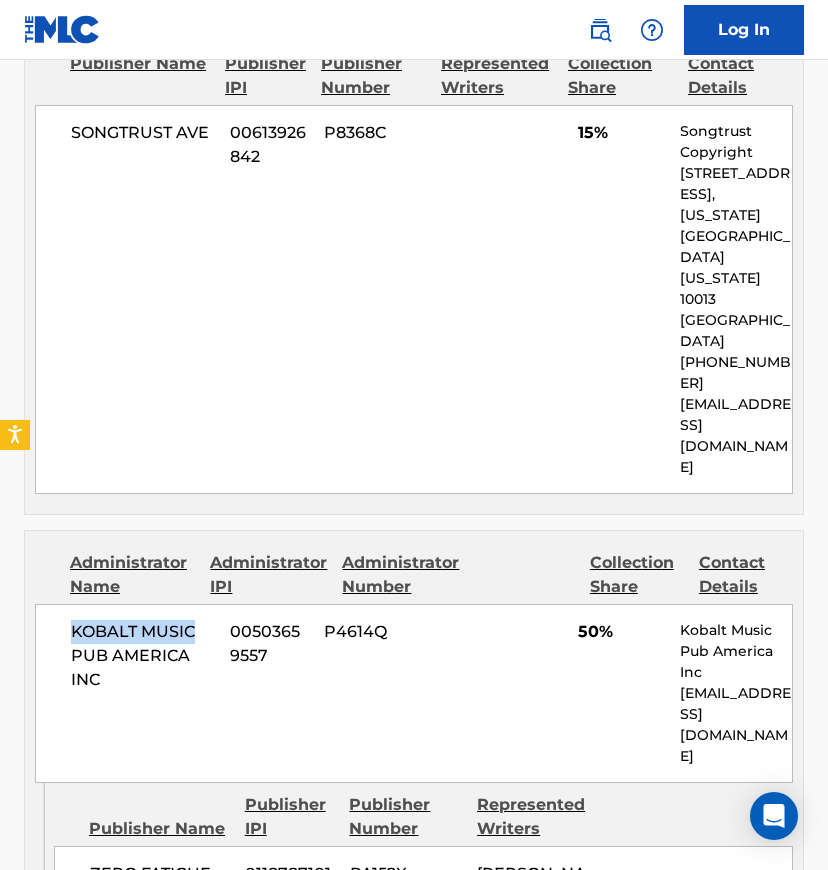 drag, startPoint x: 204, startPoint y: 465, endPoint x: 86, endPoint y: 473, distance: 118.270874 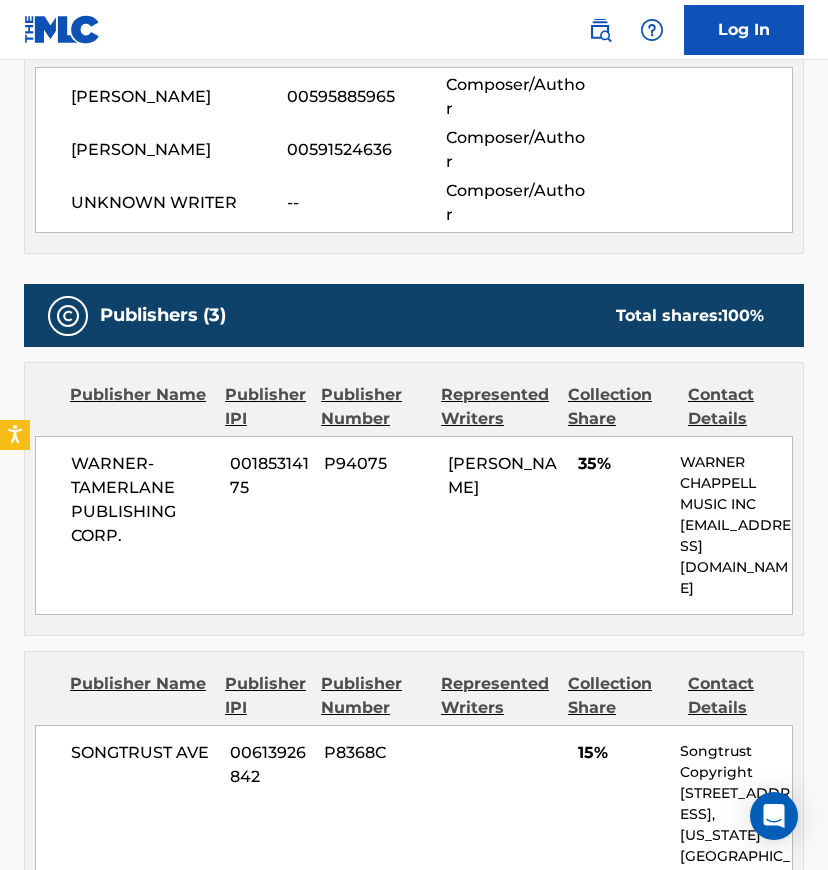 scroll, scrollTop: 585, scrollLeft: 0, axis: vertical 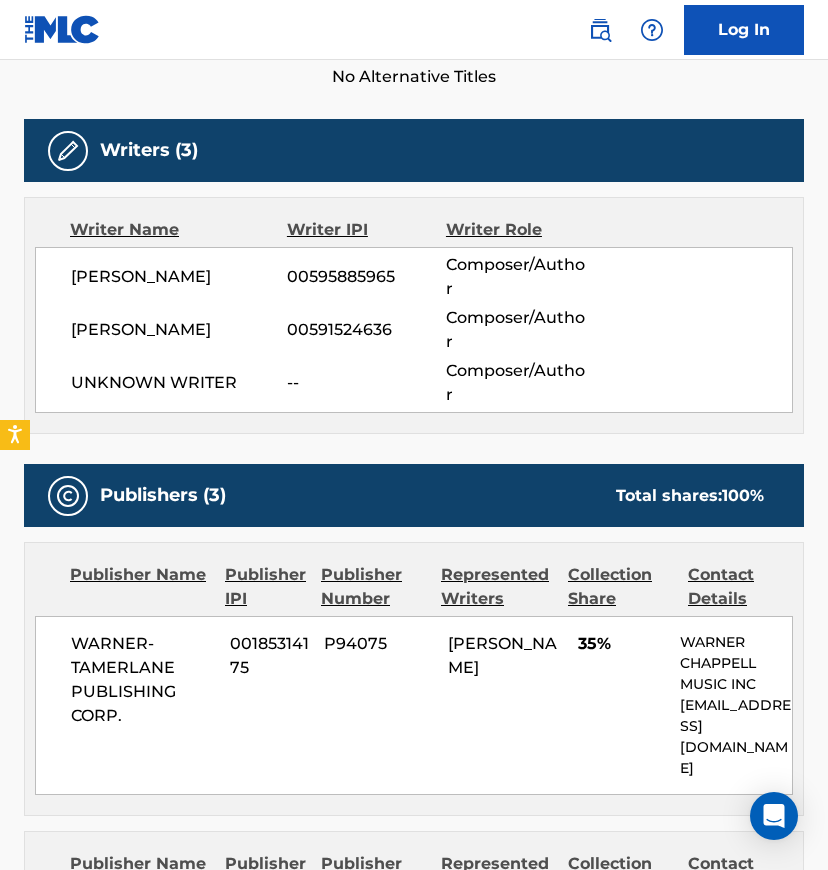 click on "00595885965" at bounding box center (366, 277) 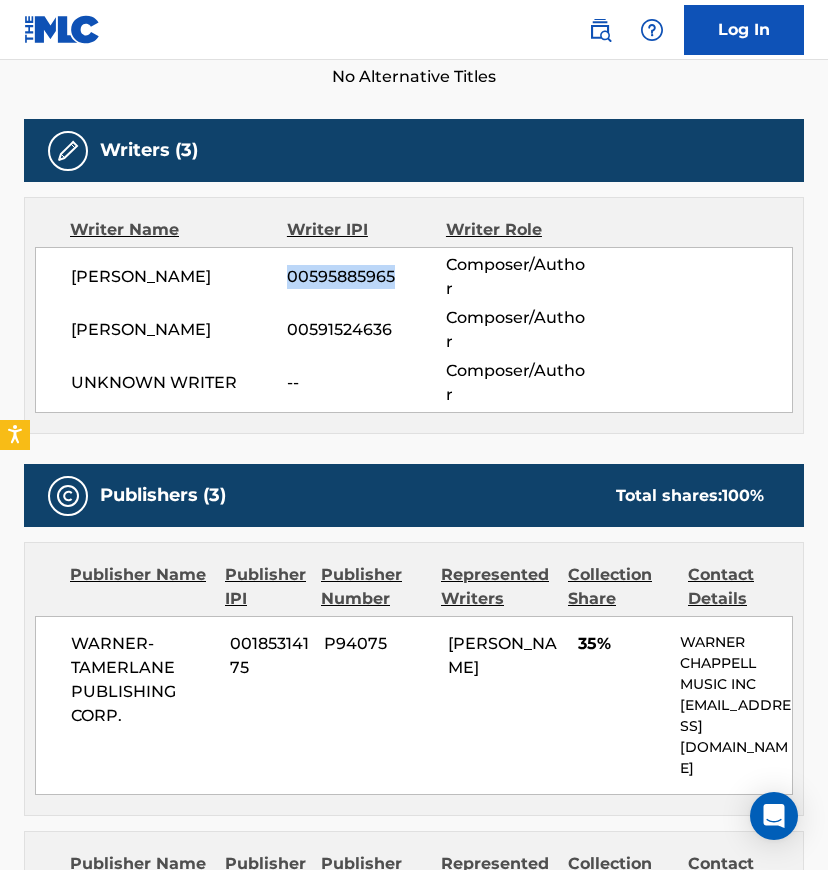 click on "00595885965" at bounding box center (366, 277) 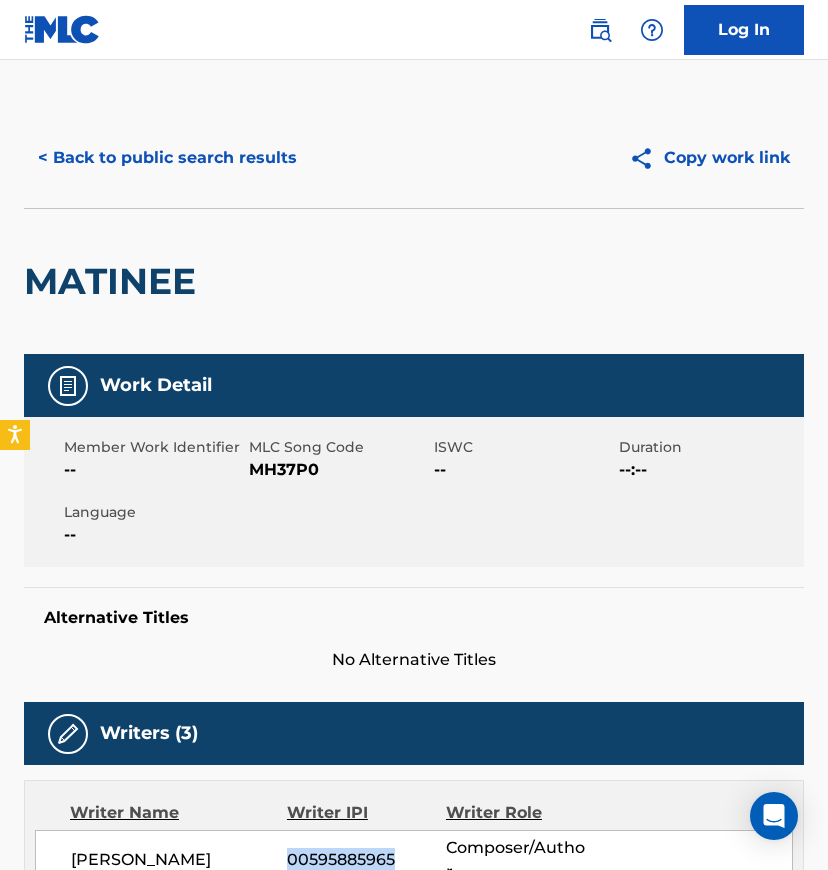 scroll, scrollTop: 0, scrollLeft: 0, axis: both 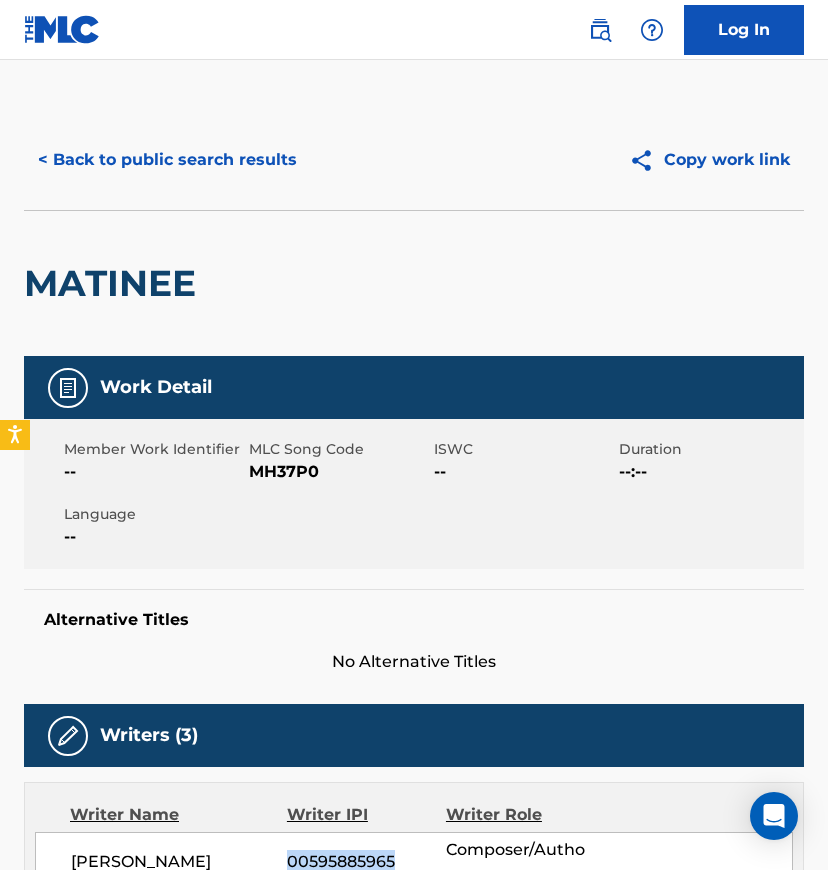 click on "< Back to public search results" at bounding box center [167, 160] 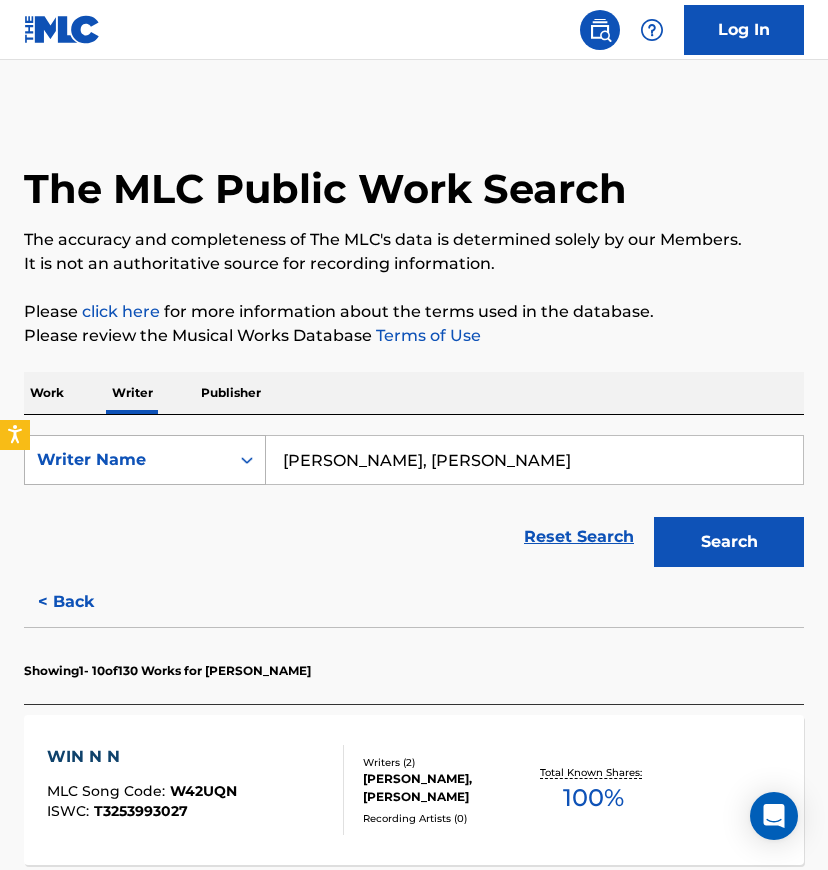 scroll, scrollTop: 266, scrollLeft: 0, axis: vertical 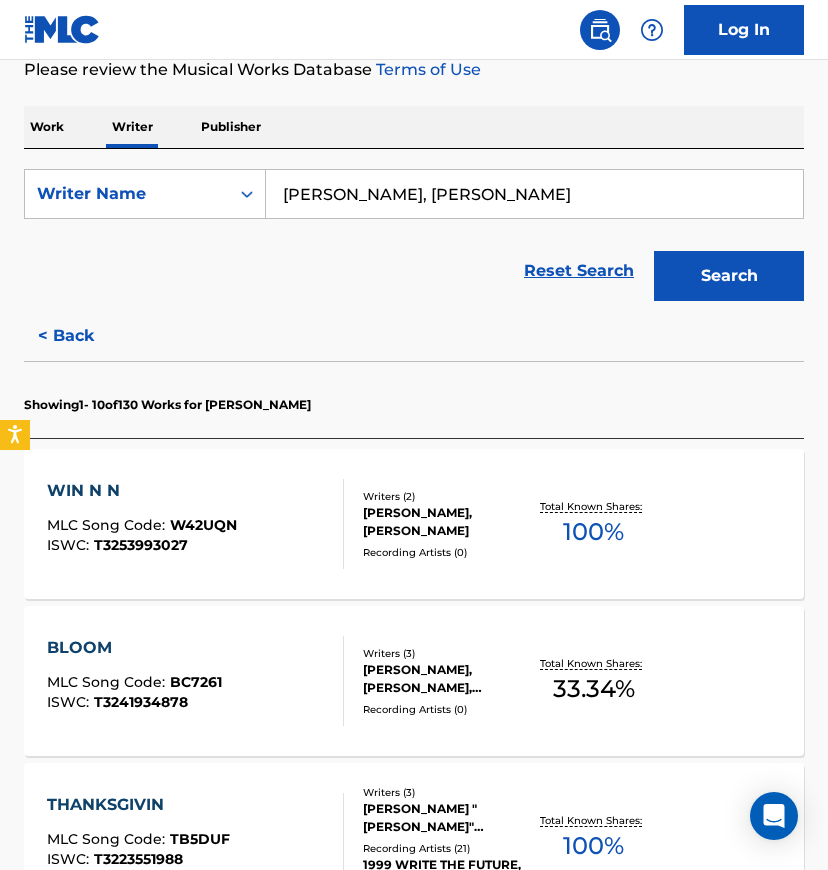 click on "< Back" at bounding box center (84, 336) 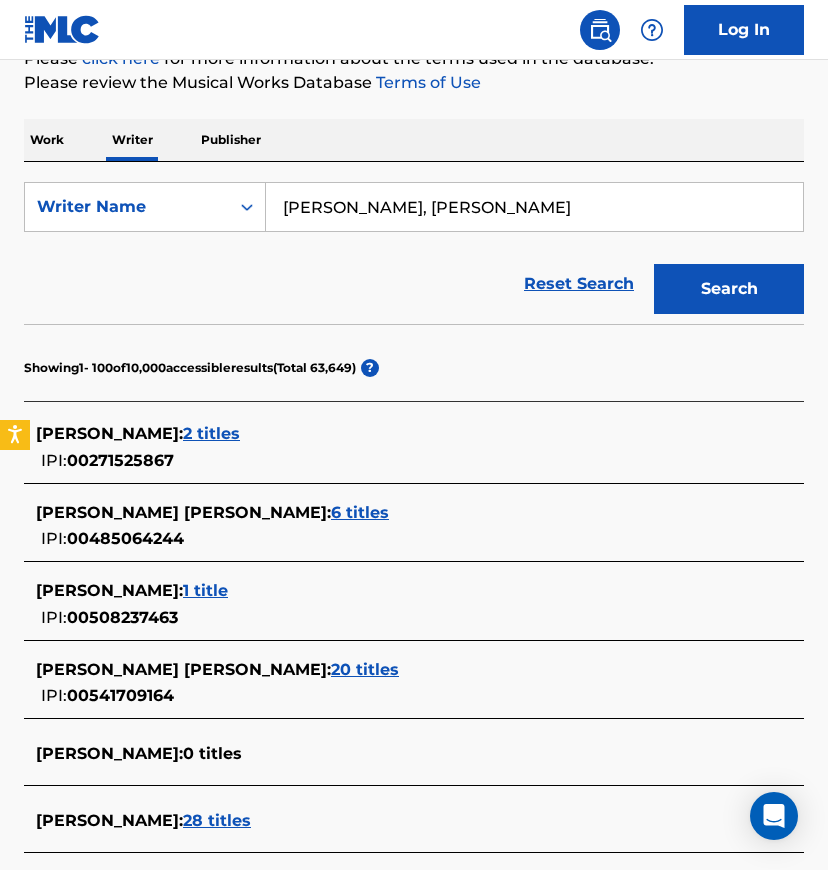 scroll, scrollTop: 0, scrollLeft: 0, axis: both 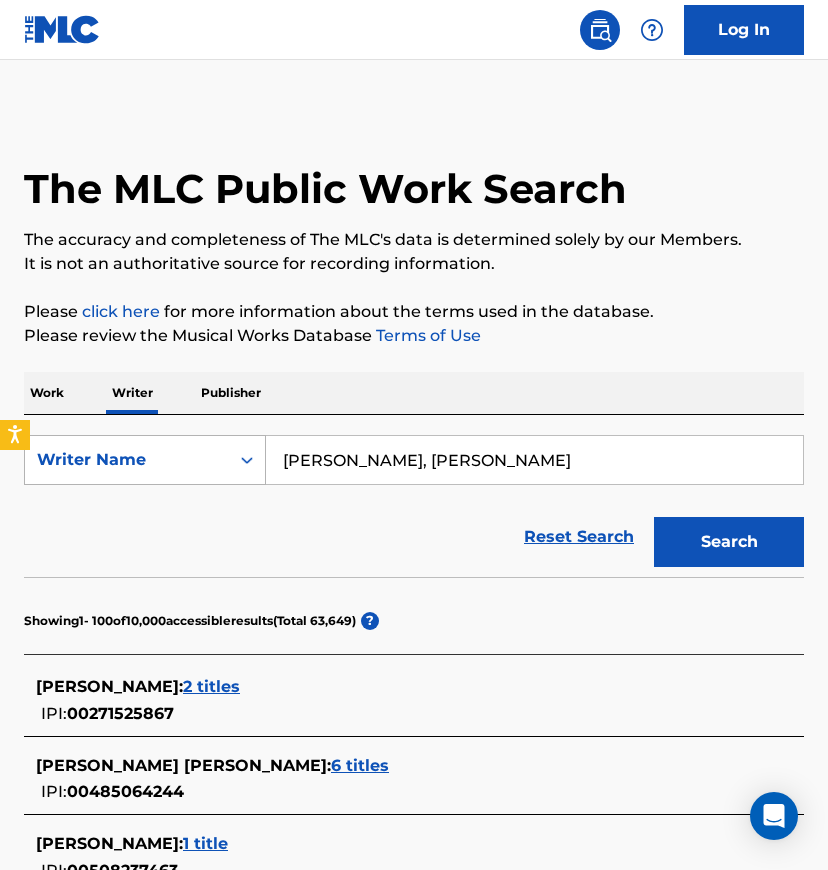 drag, startPoint x: 409, startPoint y: 461, endPoint x: 254, endPoint y: 464, distance: 155.02902 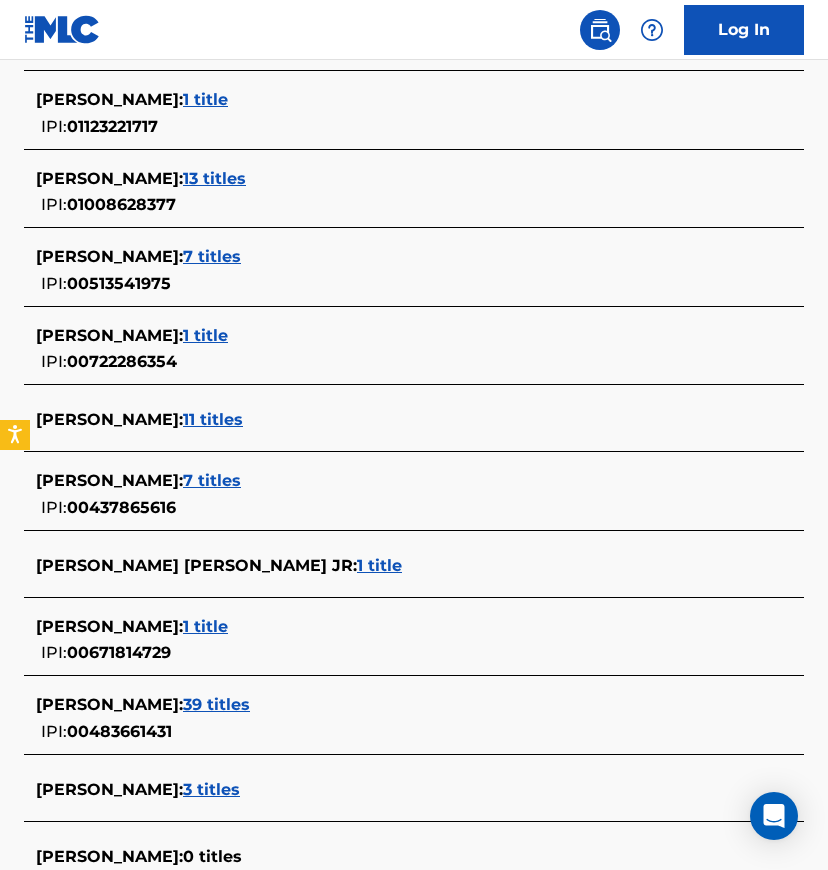 scroll, scrollTop: 7177, scrollLeft: 0, axis: vertical 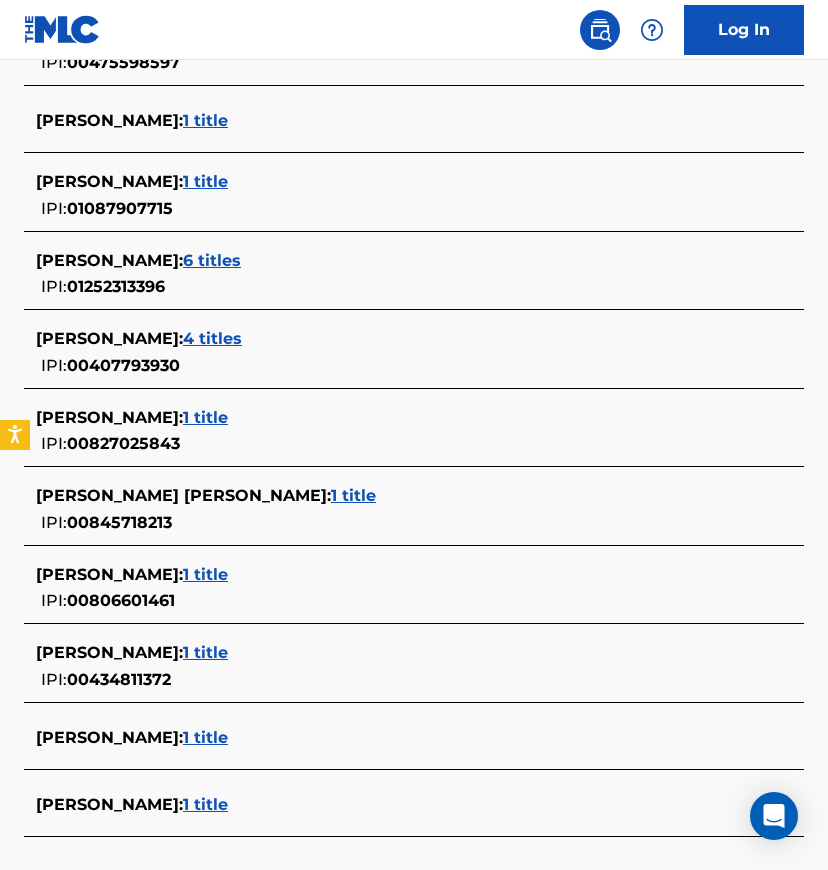 click on "1 title" at bounding box center [205, 417] 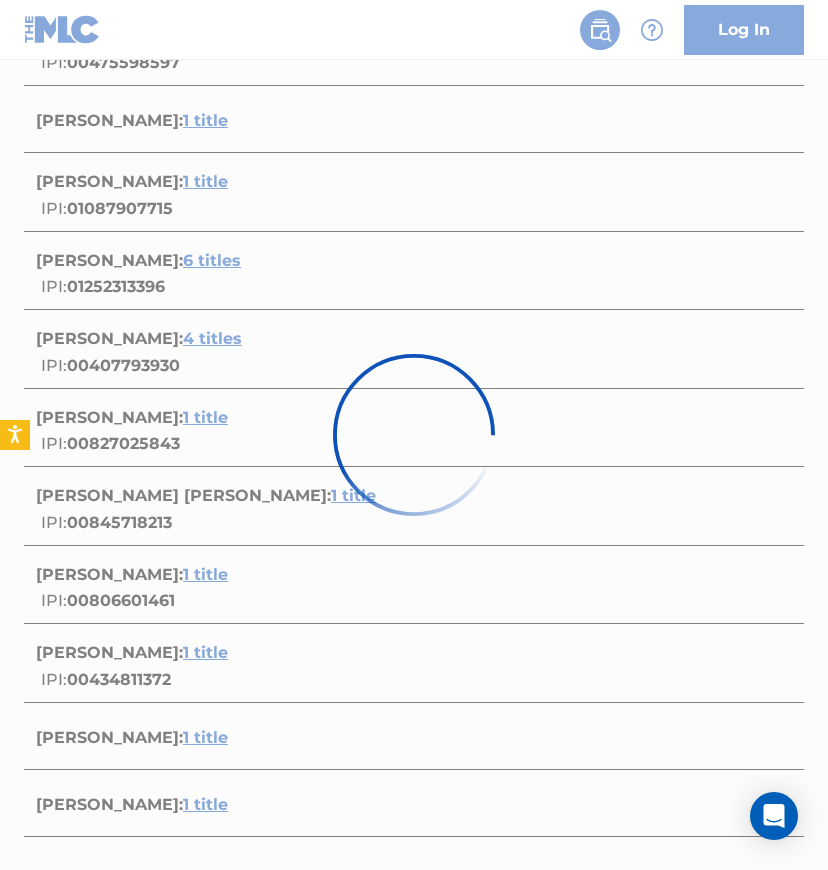 scroll, scrollTop: 228, scrollLeft: 0, axis: vertical 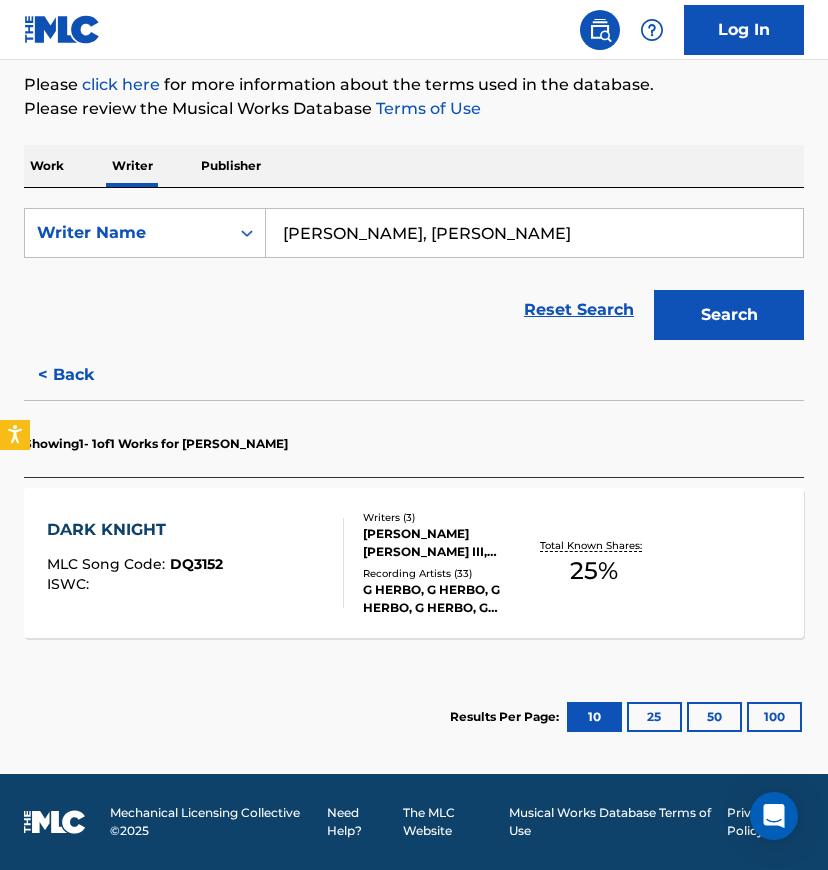 click on "Recording Artists ( 33 )" at bounding box center [446, 573] 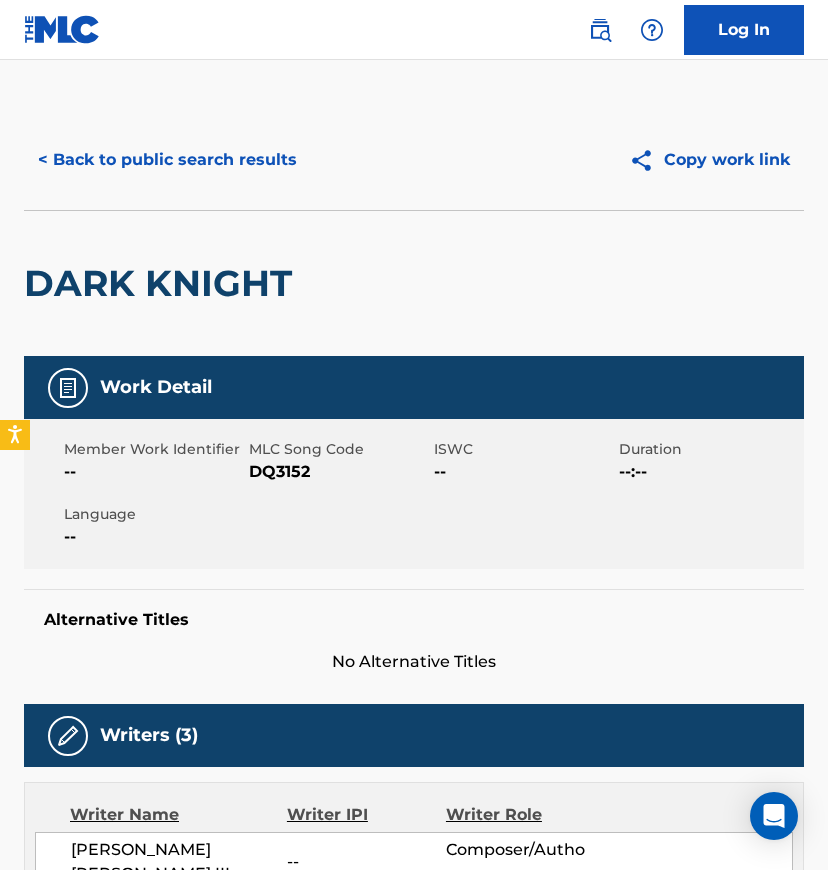 scroll, scrollTop: 400, scrollLeft: 0, axis: vertical 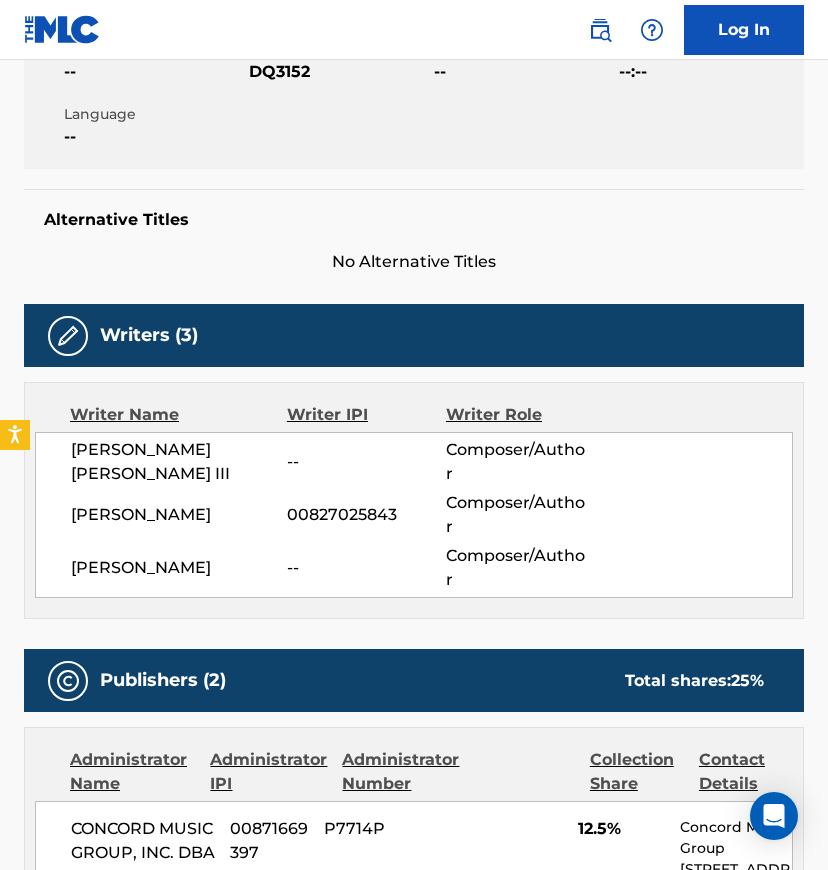 click on "00827025843" at bounding box center (366, 515) 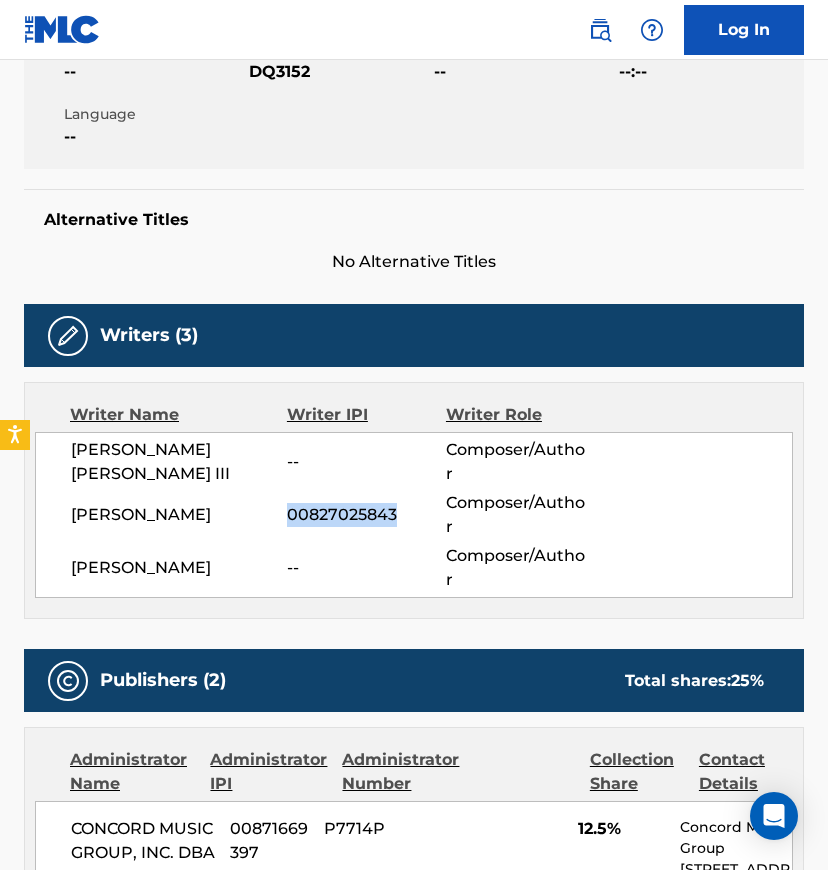 click on "00827025843" at bounding box center (366, 515) 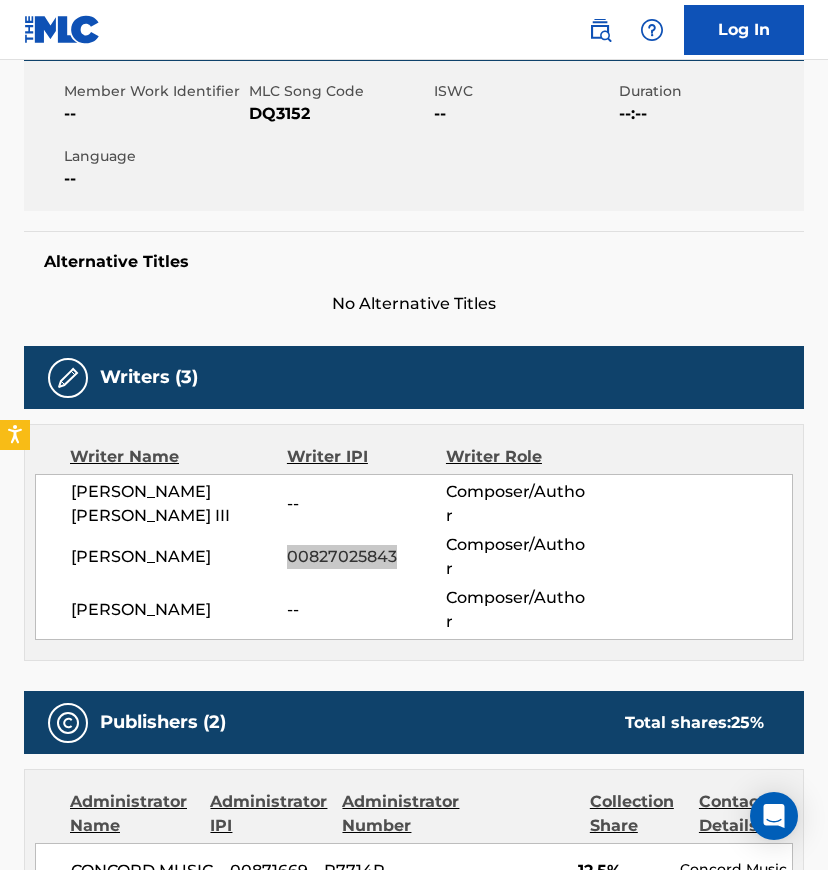 scroll, scrollTop: 0, scrollLeft: 0, axis: both 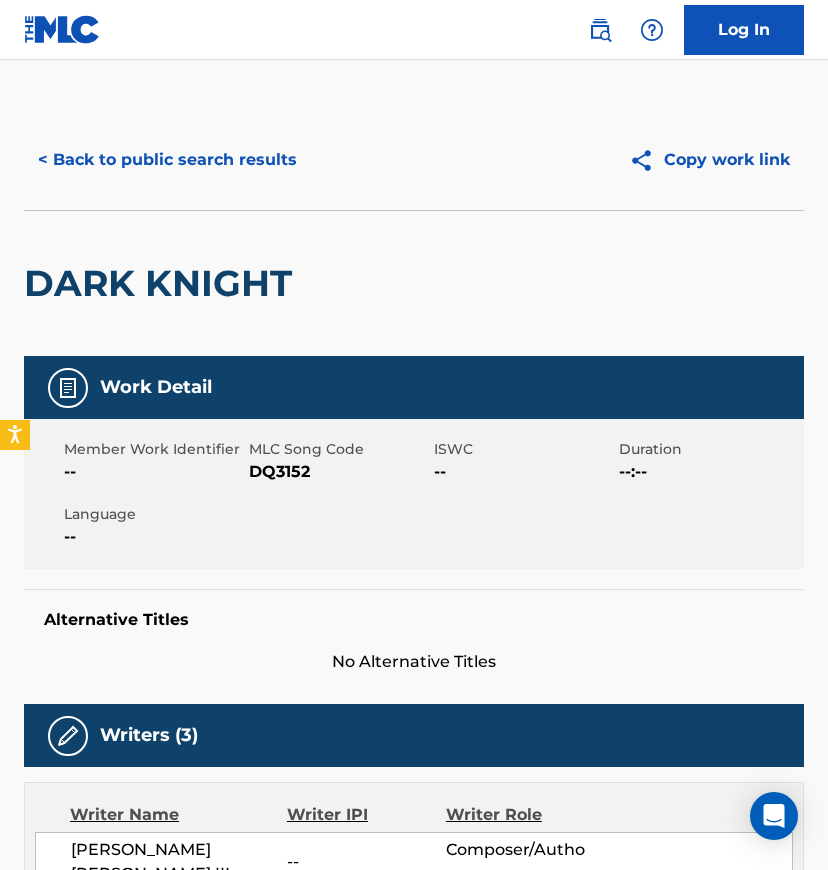 click on "< Back to public search results" at bounding box center [167, 160] 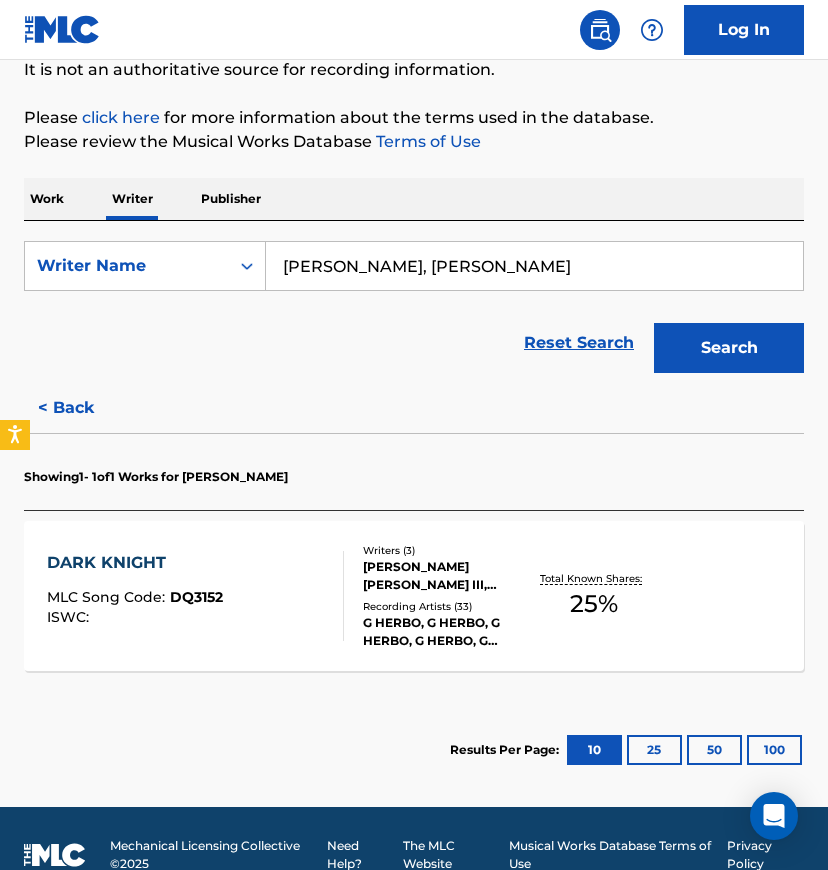 scroll, scrollTop: 228, scrollLeft: 0, axis: vertical 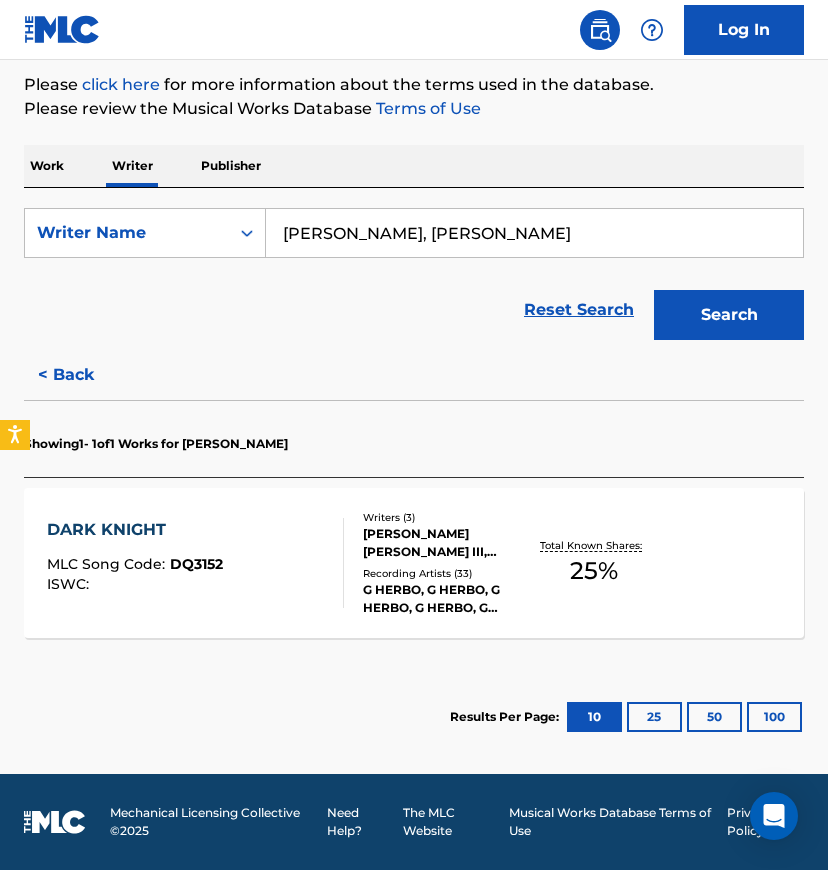 click on "< Back" at bounding box center [84, 375] 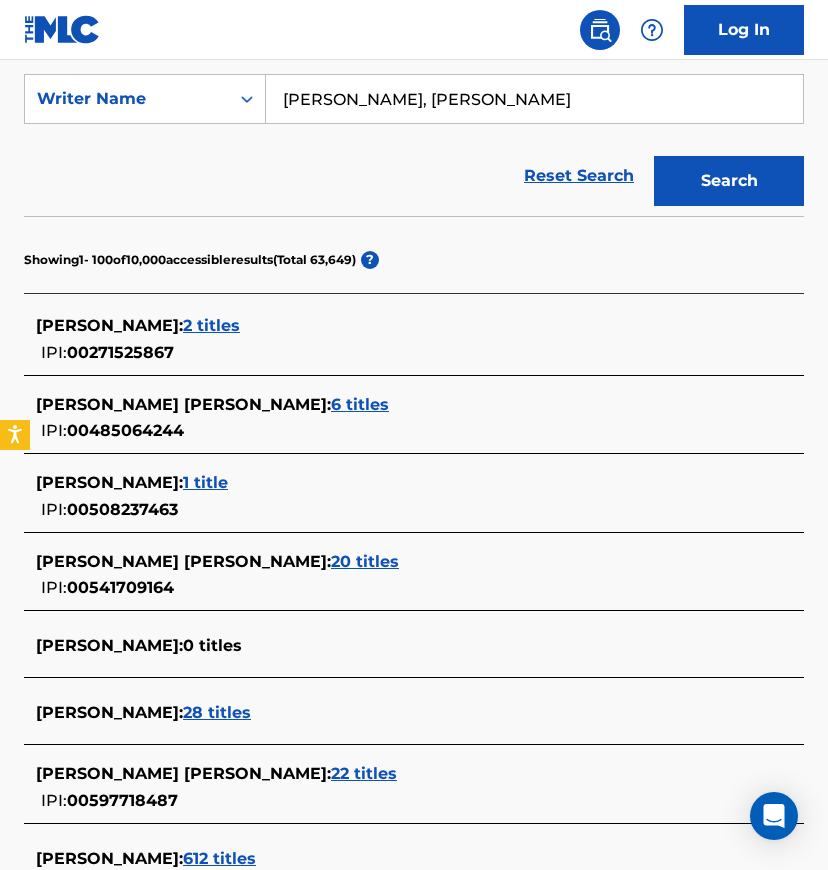scroll, scrollTop: 5670, scrollLeft: 0, axis: vertical 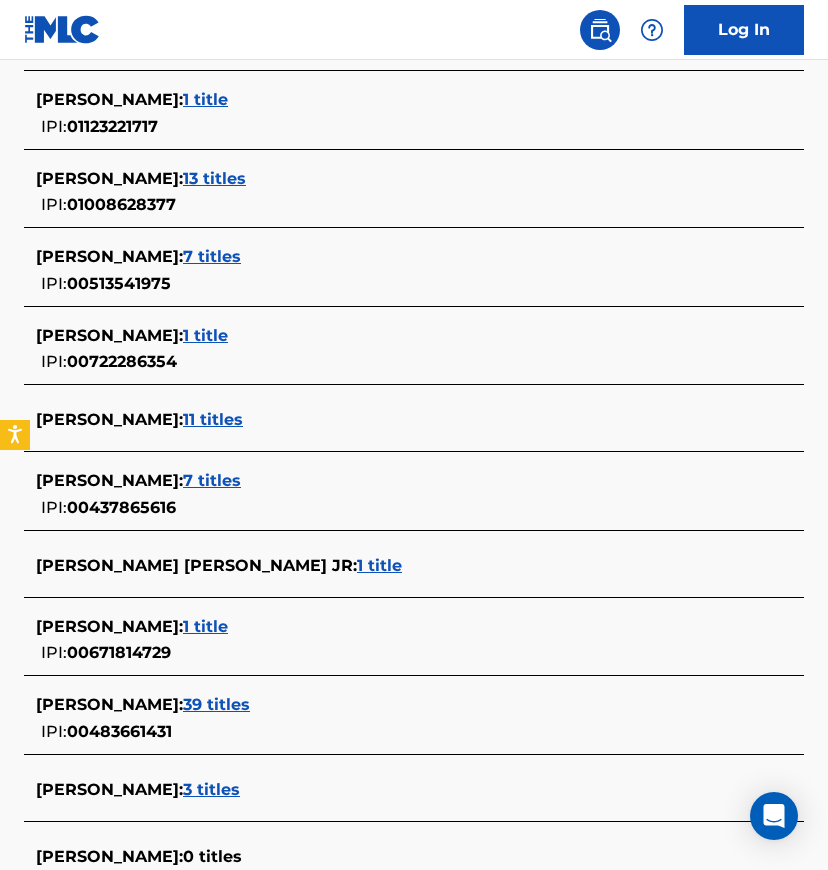 click on "11 titles" at bounding box center (213, 419) 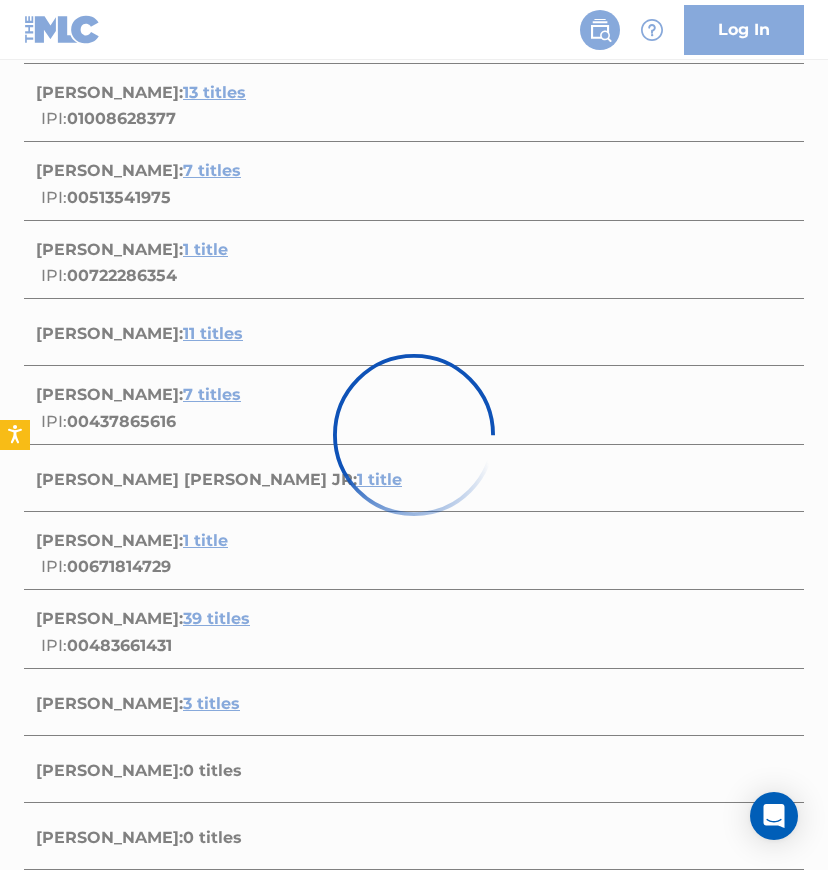 scroll, scrollTop: 5804, scrollLeft: 0, axis: vertical 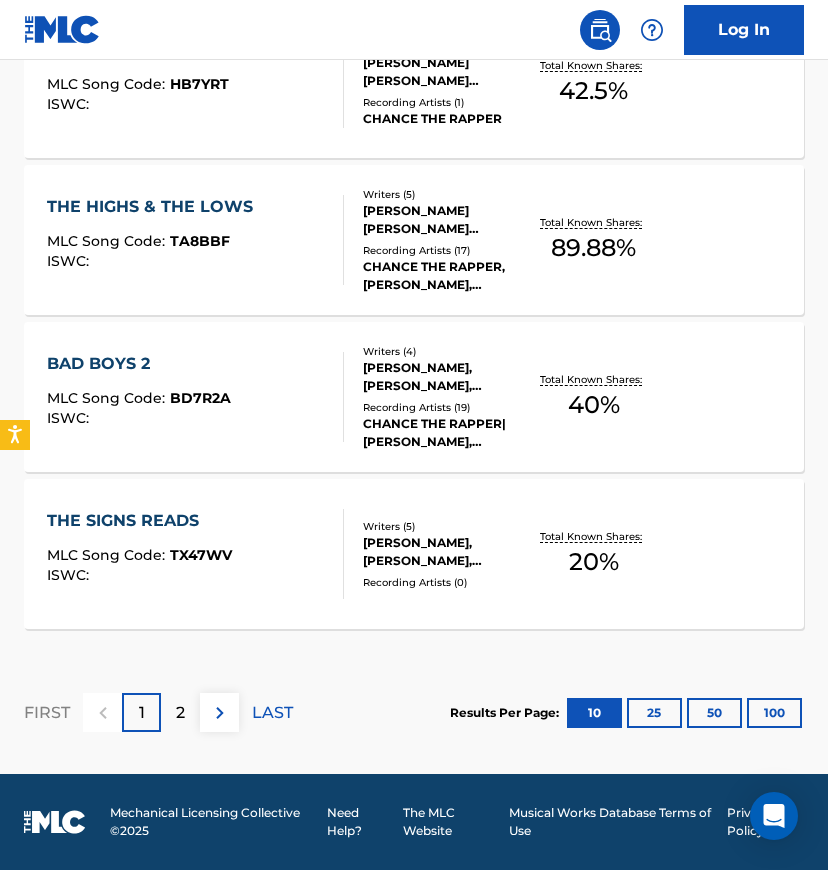 click on "CHANCE THE RAPPER,JOEY BADA$$, CHANCE THE RAPPER, CHANCE THE RAPPER,JOEY BADA$$, CHANCE THE RAPPER AND JOEY BADA$$, CHANCE THE RAPPER AND JOEY BADA$$" at bounding box center (446, 276) 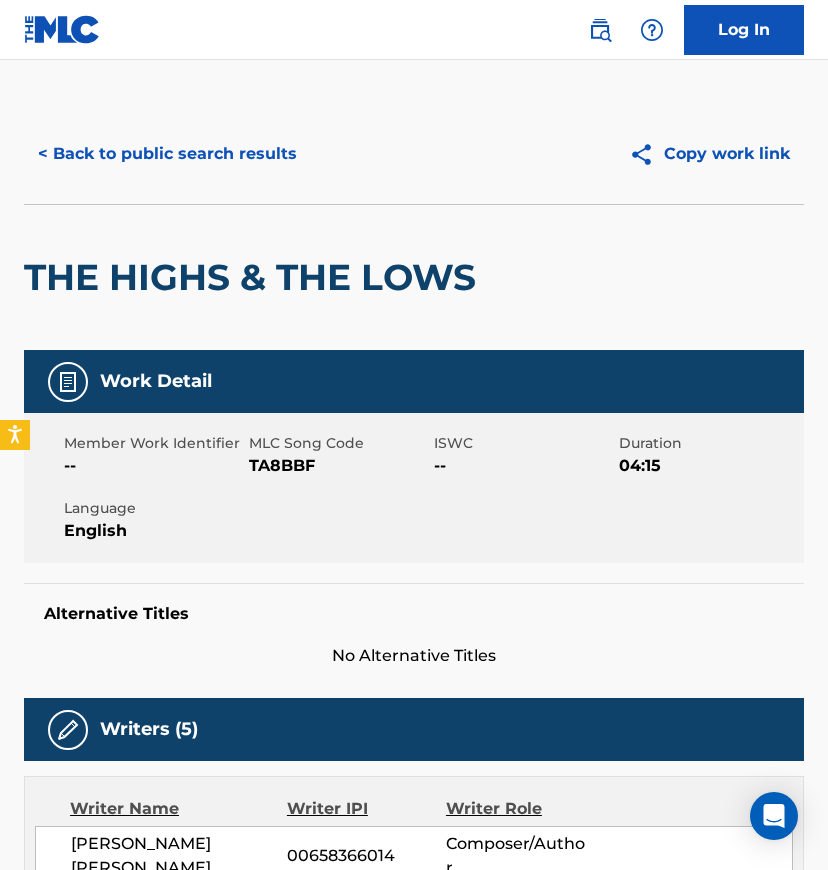 scroll, scrollTop: 0, scrollLeft: 0, axis: both 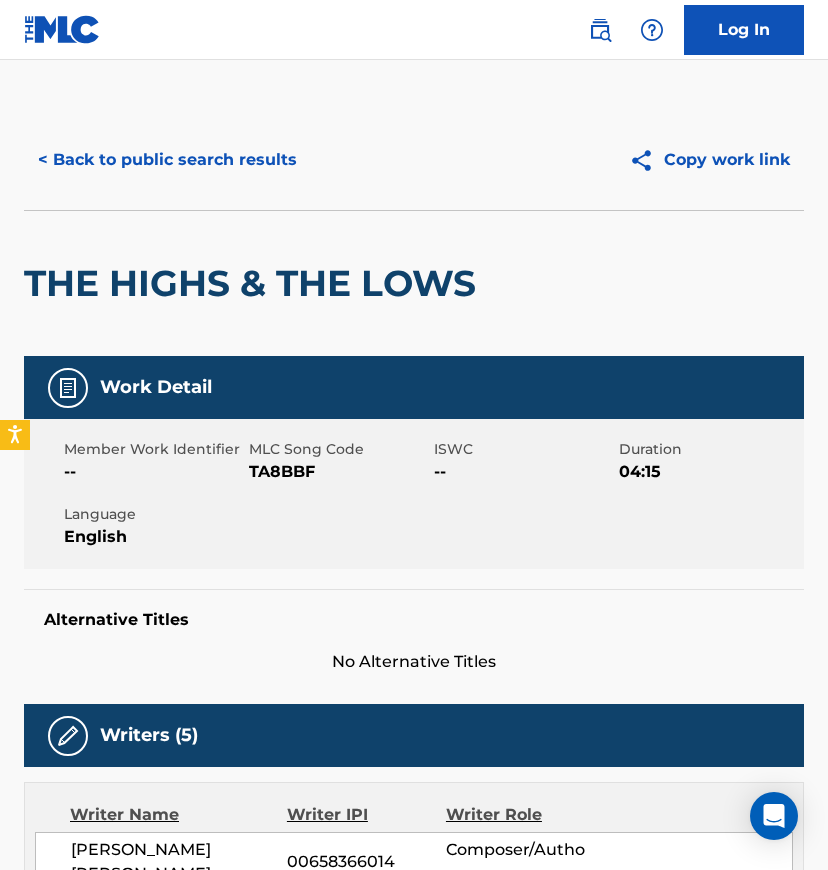 click on "< Back to public search results" at bounding box center (167, 160) 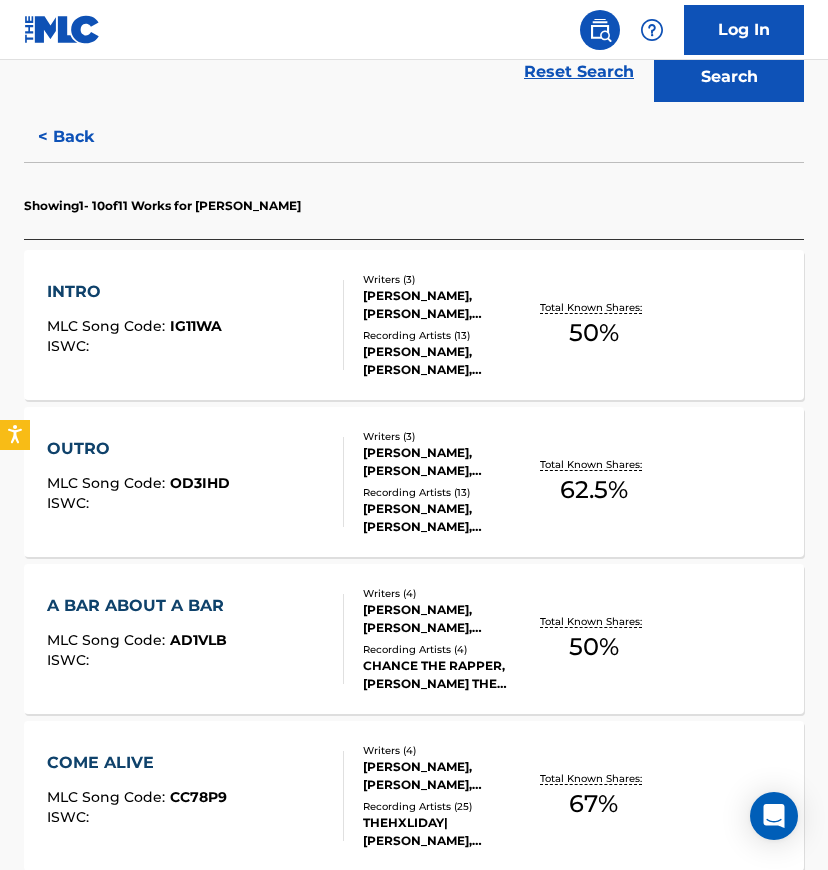 scroll, scrollTop: 400, scrollLeft: 0, axis: vertical 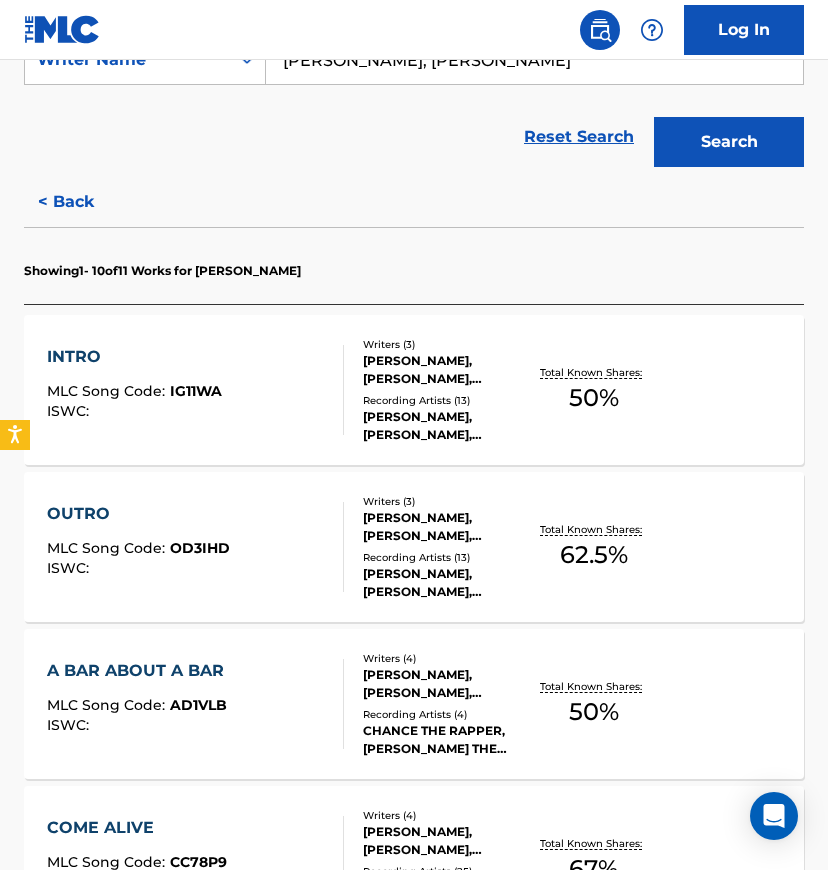click on "TAYLOR BENNETT, DWAYNE VERNER JR., DEXTER COLEMAN" at bounding box center (446, 370) 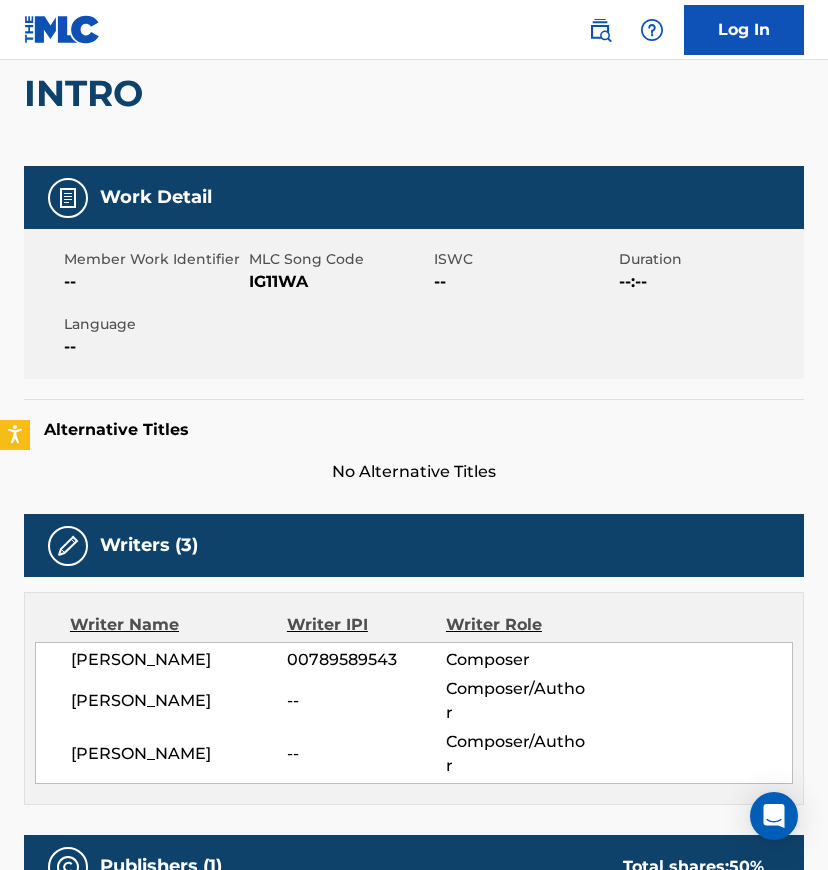 scroll, scrollTop: 0, scrollLeft: 0, axis: both 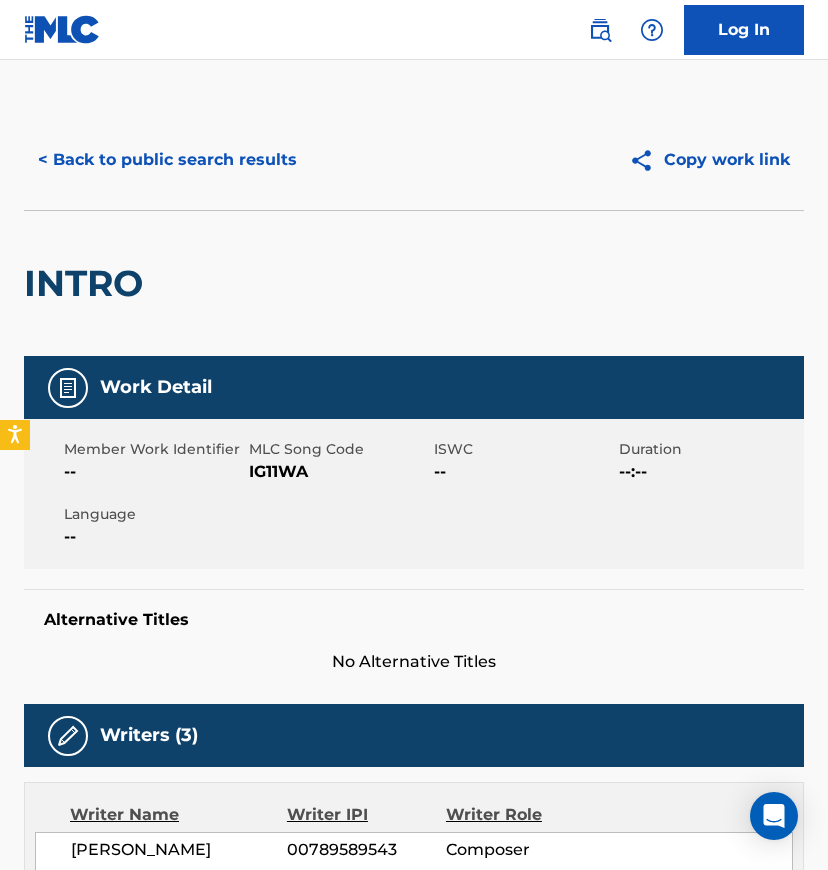 click on "< Back to public search results" at bounding box center (167, 160) 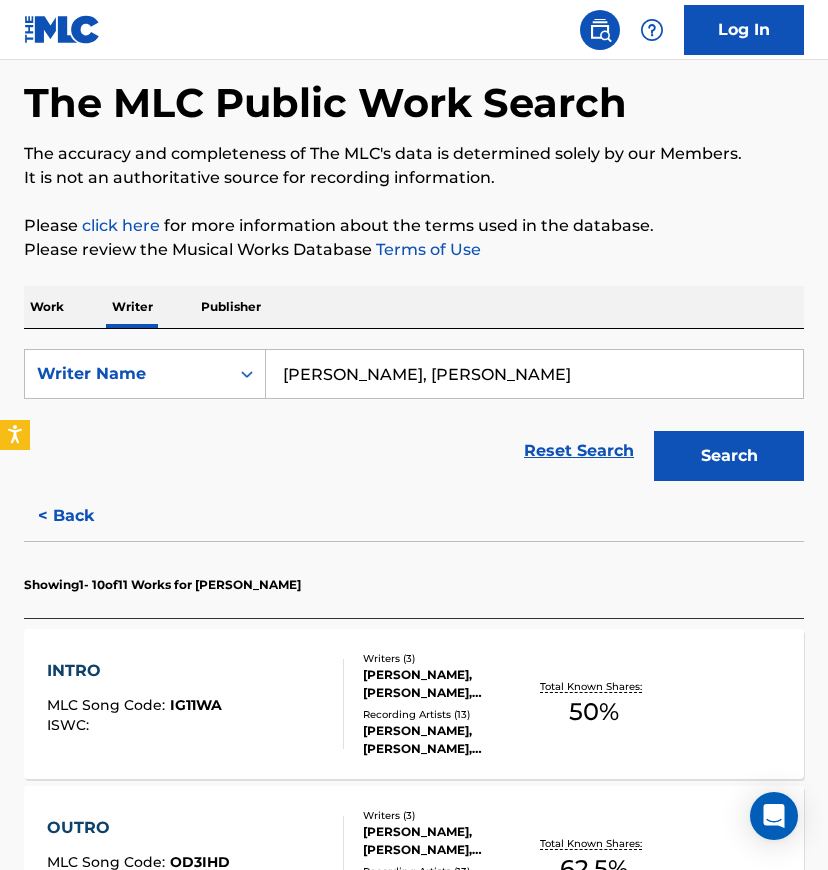scroll, scrollTop: 533, scrollLeft: 0, axis: vertical 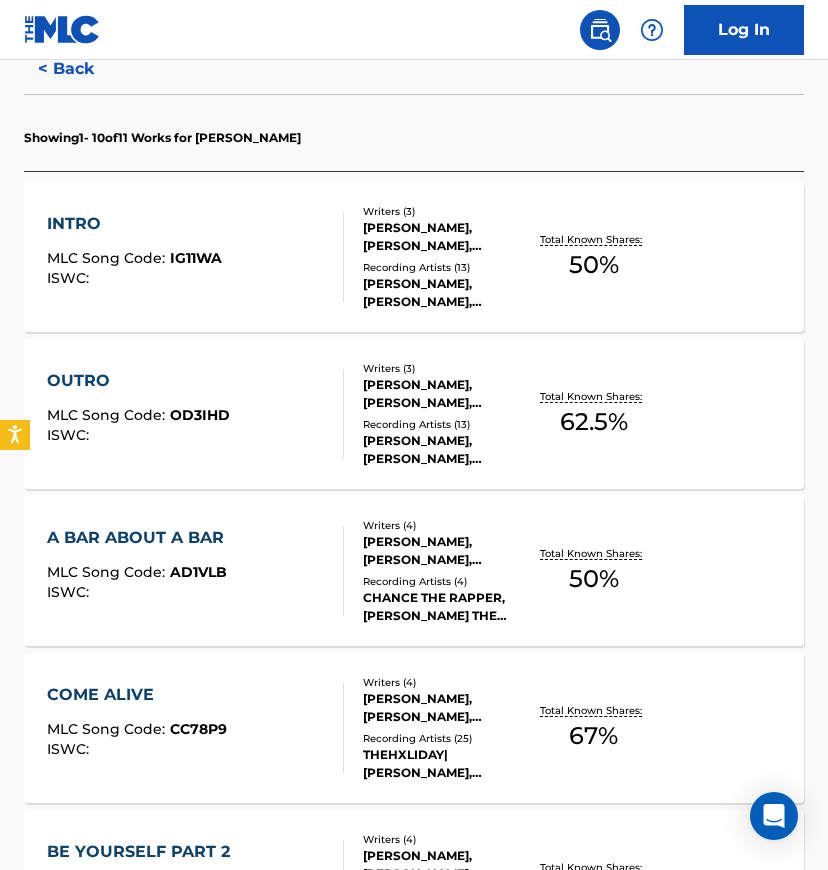 click on "Writers ( 3 ) TAYLOR BENNETT, DWAYNE VERNER JR., DEXTER COLEMAN Recording Artists ( 13 ) TAYLOR BENNETT, TAYLOR BENNETT, STERLING HAYES, DEADBOYMIDNIGHT, TAYLOR BENNETT" at bounding box center (436, 414) 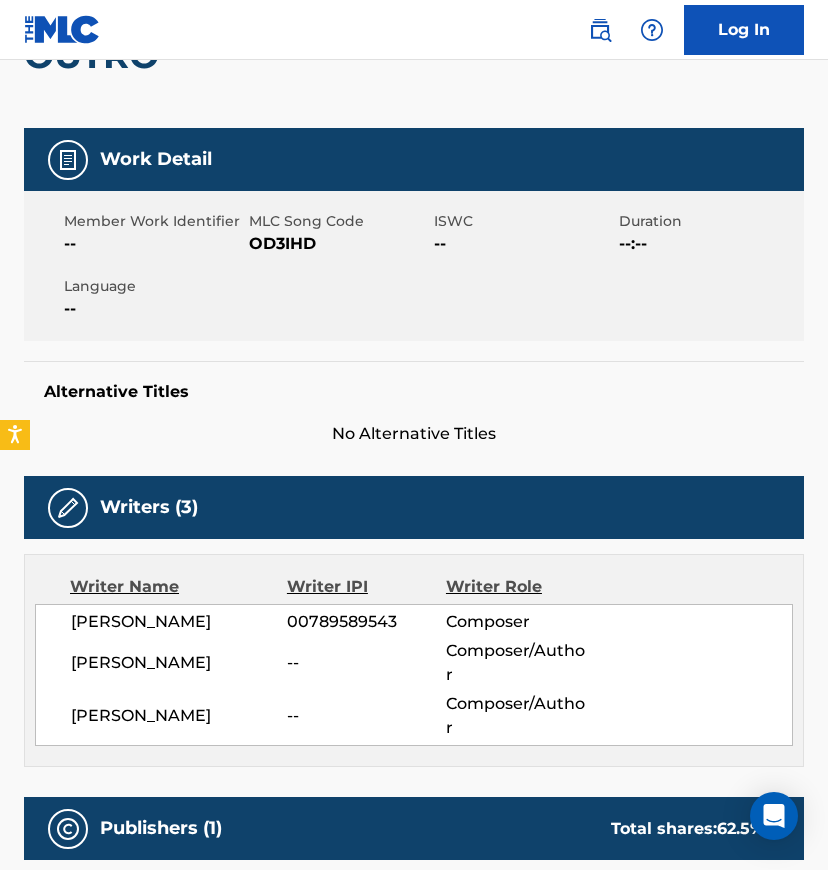 scroll, scrollTop: 0, scrollLeft: 0, axis: both 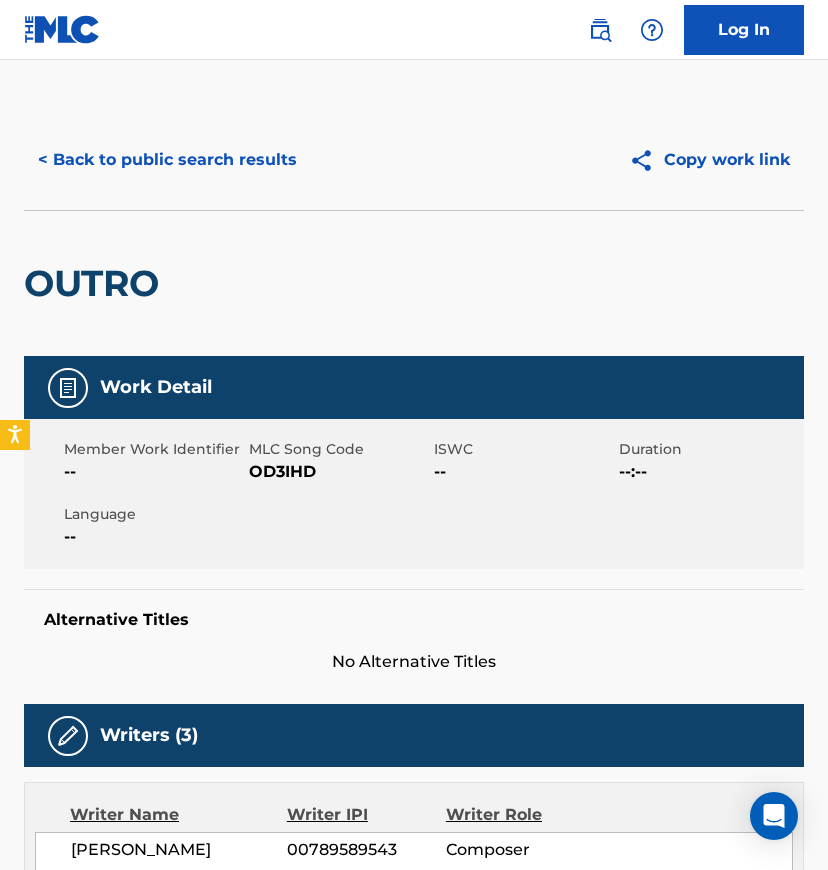 click on "< Back to public search results" at bounding box center (167, 160) 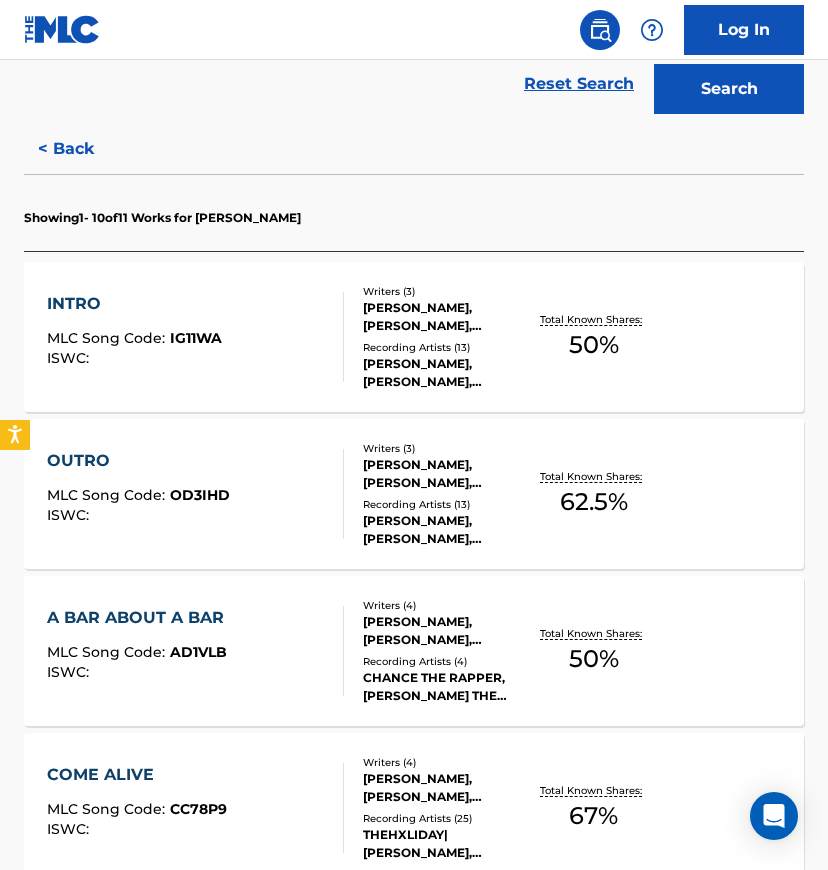 scroll, scrollTop: 533, scrollLeft: 0, axis: vertical 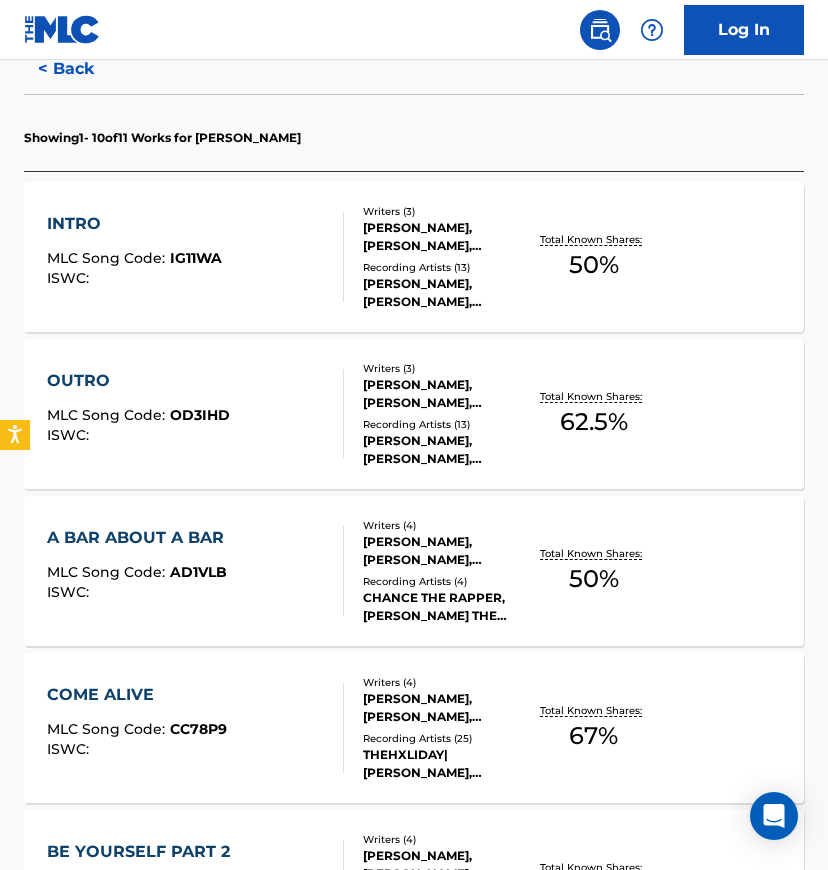 click on "CHANCE THE RAPPER, CHANCE THE RAPPER, CHANCE THE RAPPER, CHANCE THE RAPPER" at bounding box center [446, 607] 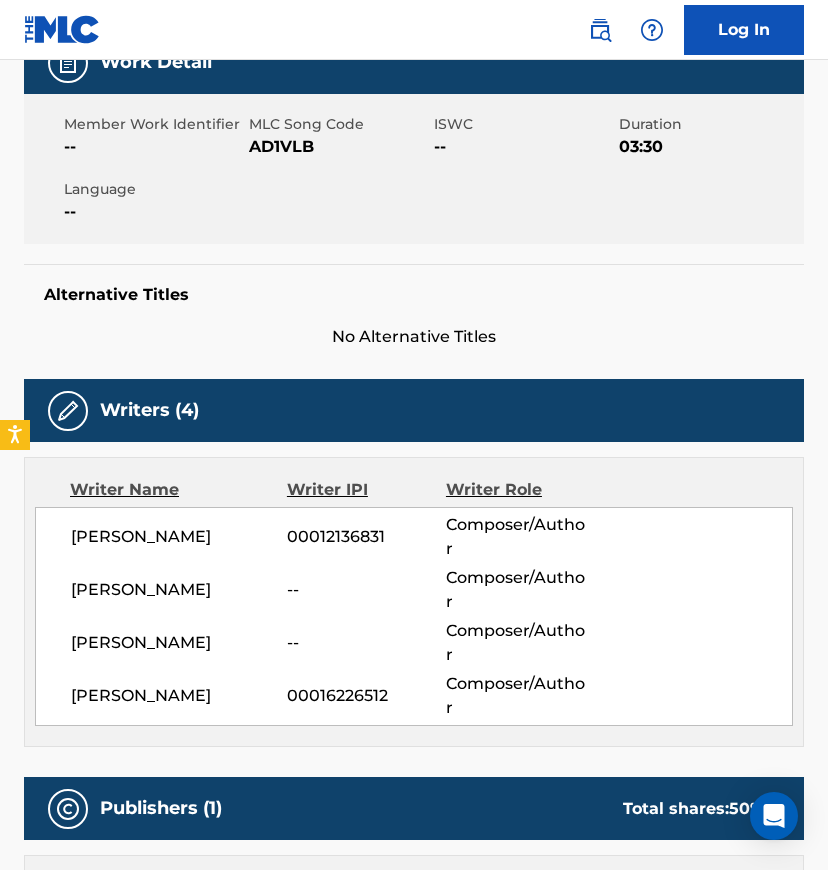 scroll, scrollTop: 0, scrollLeft: 0, axis: both 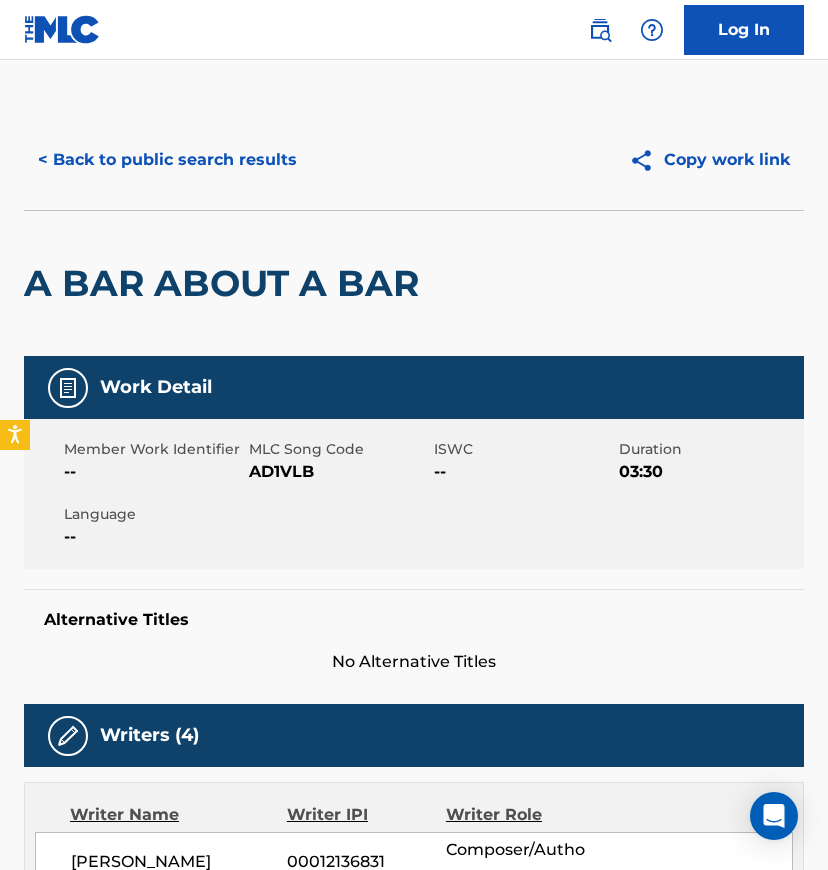 click on "< Back to public search results" at bounding box center (167, 160) 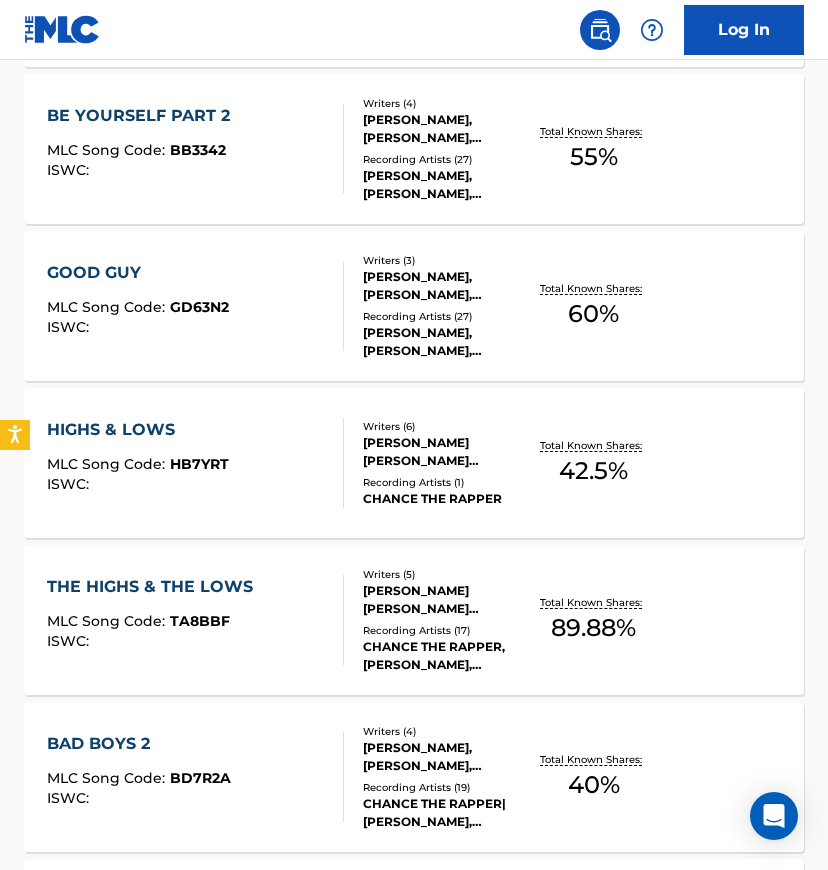 scroll, scrollTop: 1333, scrollLeft: 0, axis: vertical 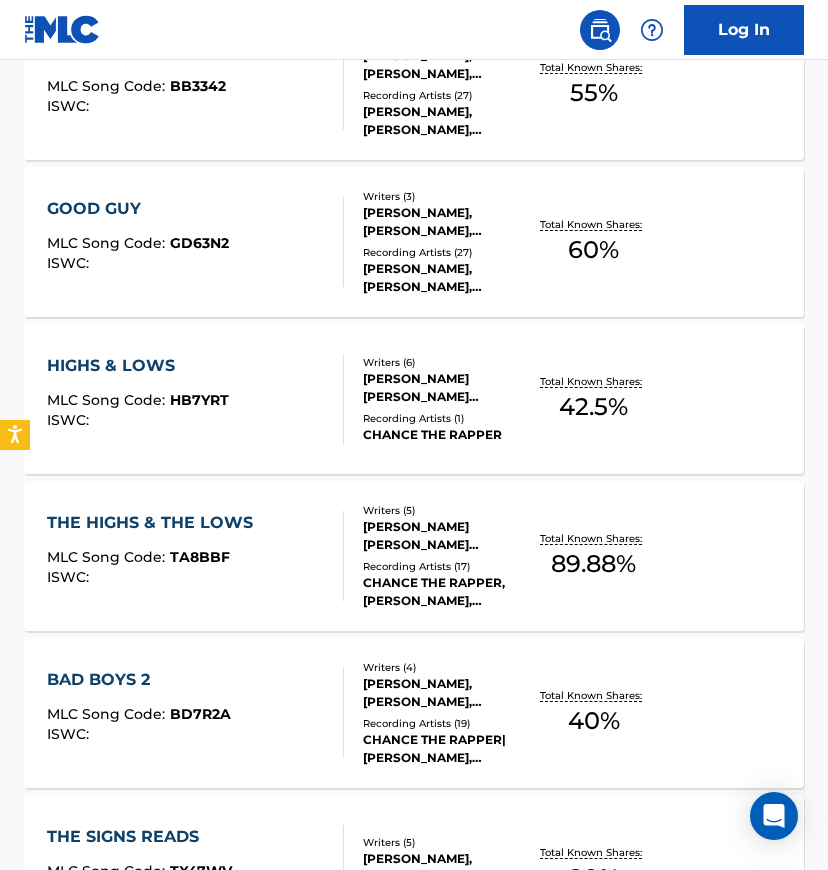 click on "Recording Artists ( 17 )" at bounding box center [446, 566] 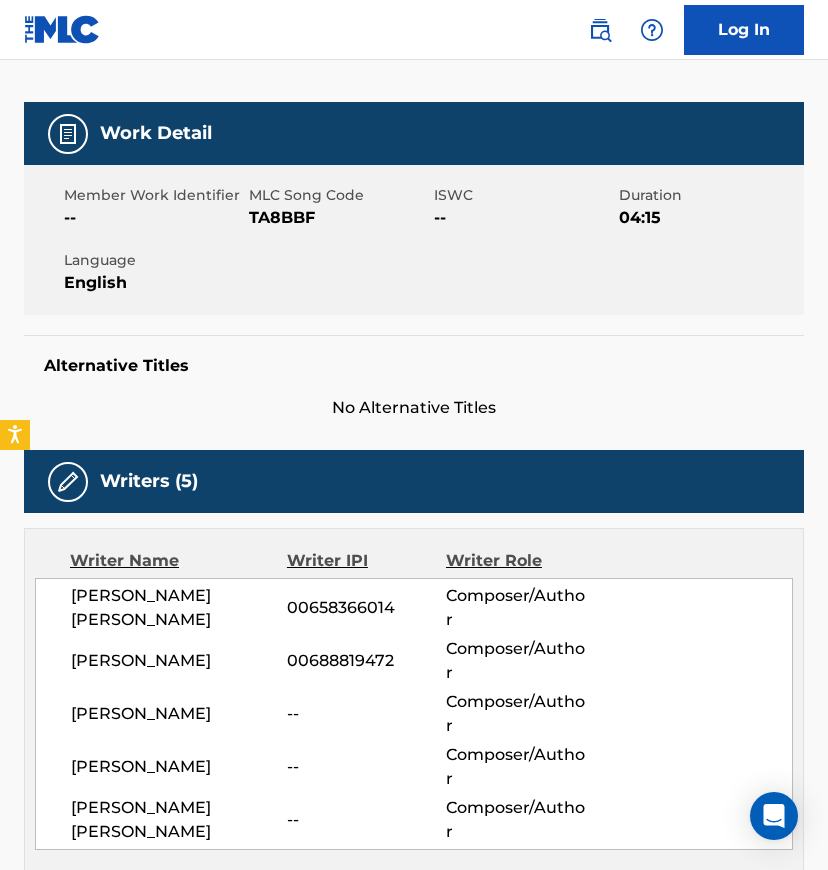 scroll, scrollTop: 0, scrollLeft: 0, axis: both 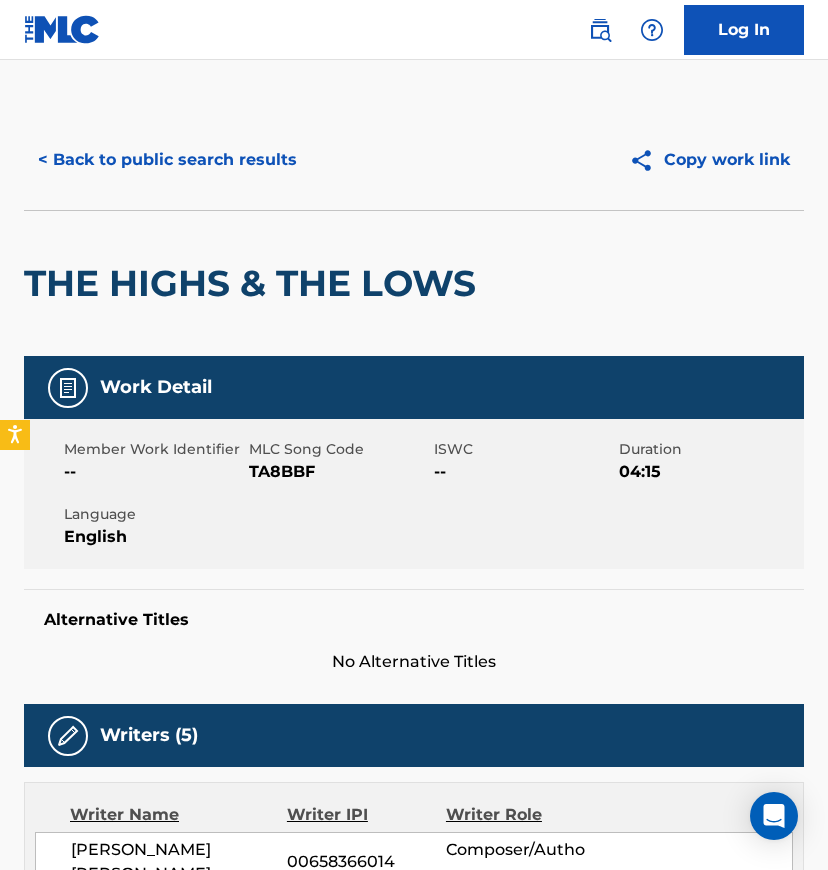 click on "< Back to public search results" at bounding box center [167, 160] 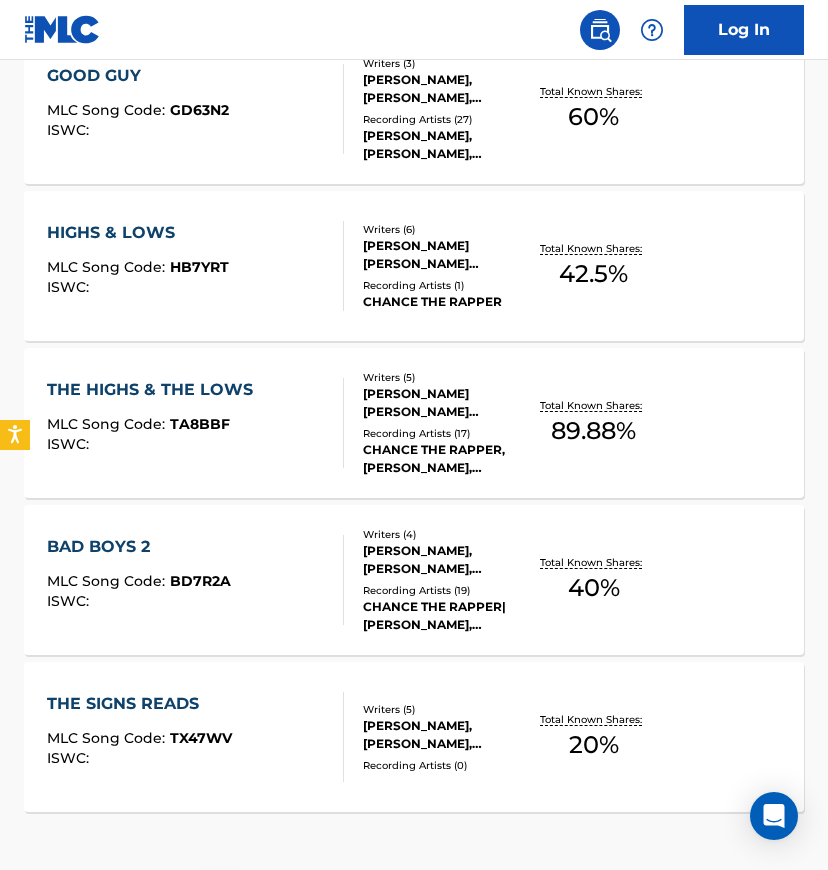 scroll, scrollTop: 1600, scrollLeft: 0, axis: vertical 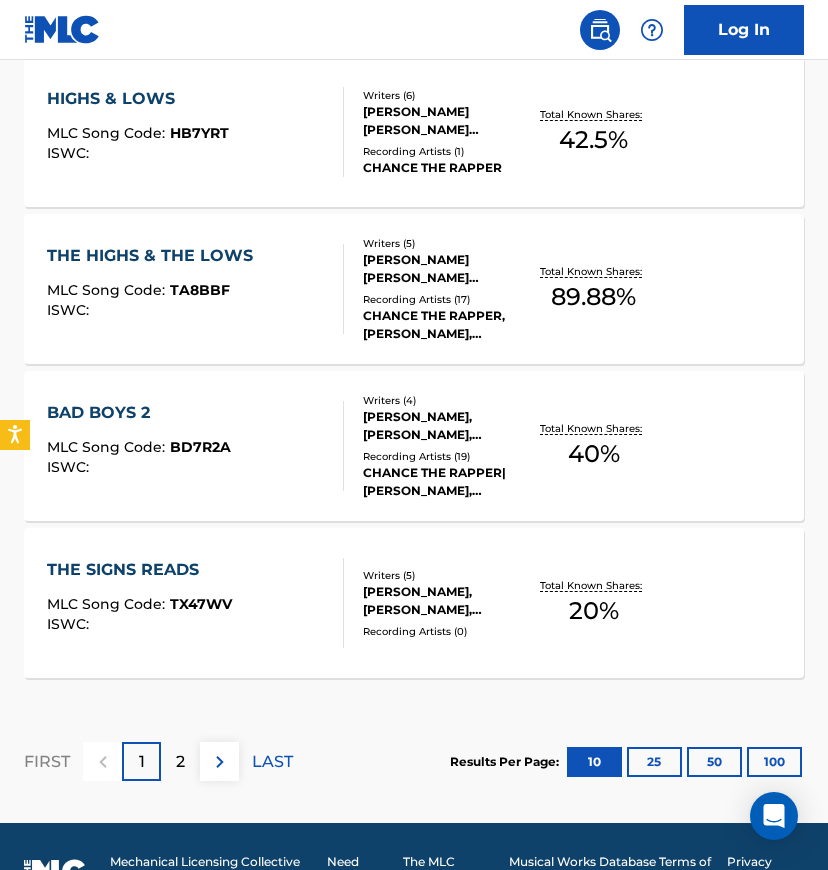 click on "Recording Artists ( 0 )" at bounding box center (446, 631) 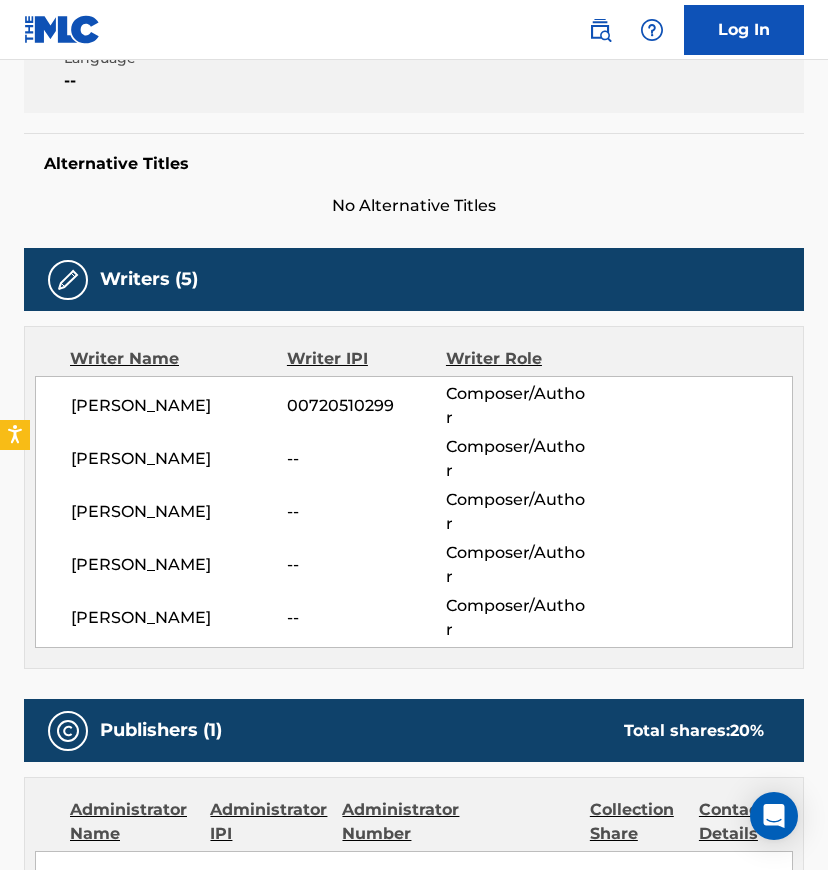 scroll, scrollTop: 0, scrollLeft: 0, axis: both 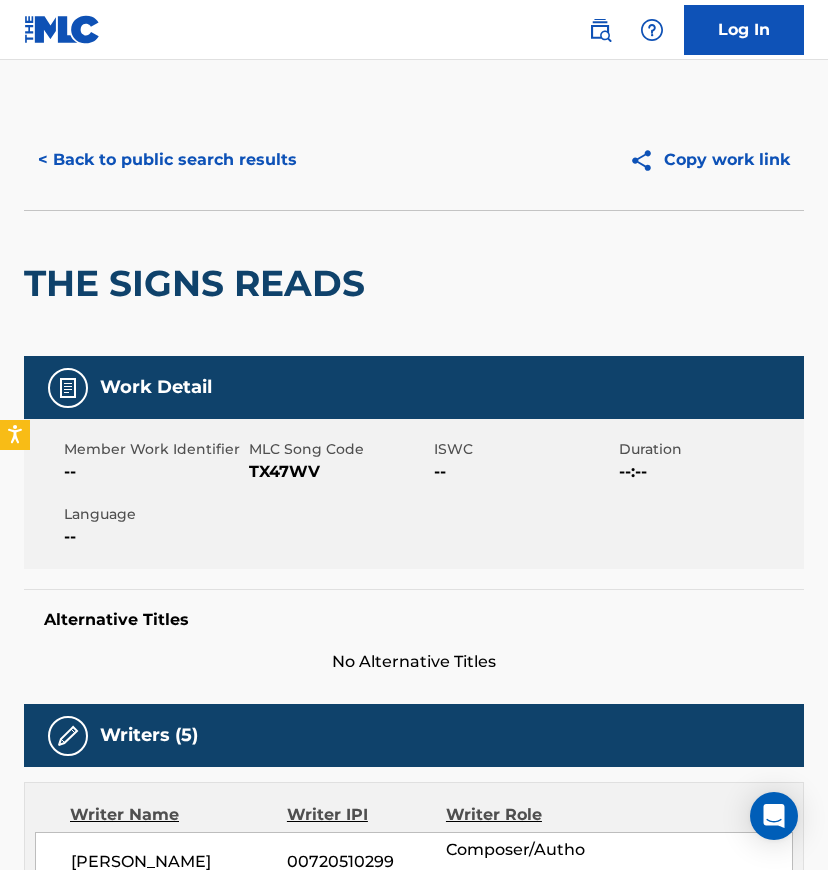 click on "< Back to public search results" at bounding box center [167, 160] 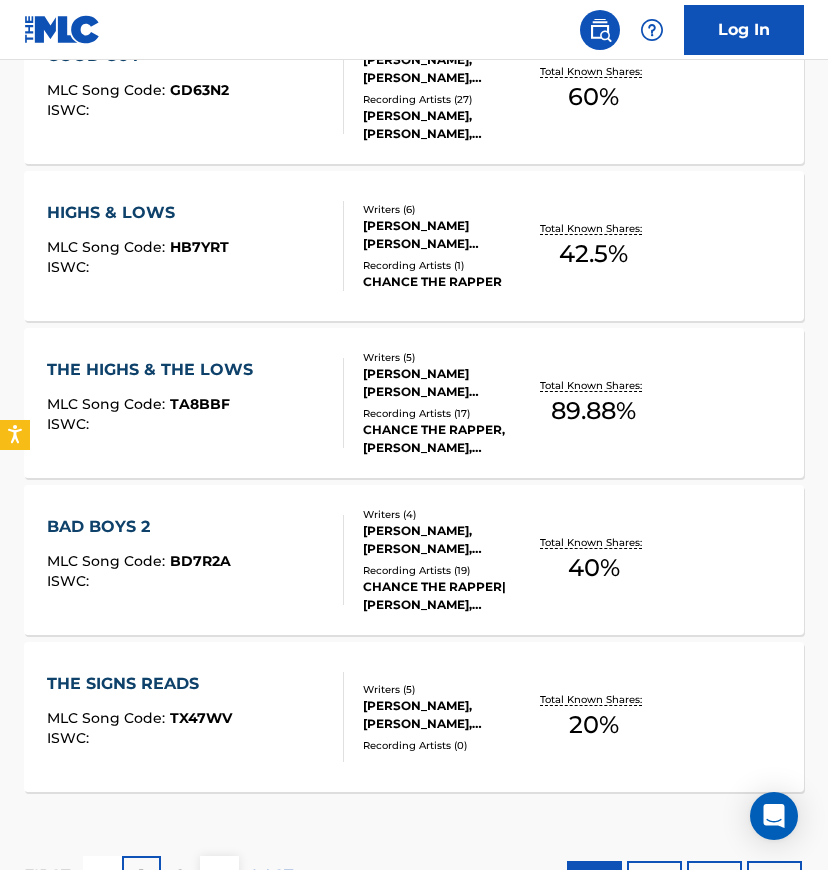 scroll, scrollTop: 1649, scrollLeft: 0, axis: vertical 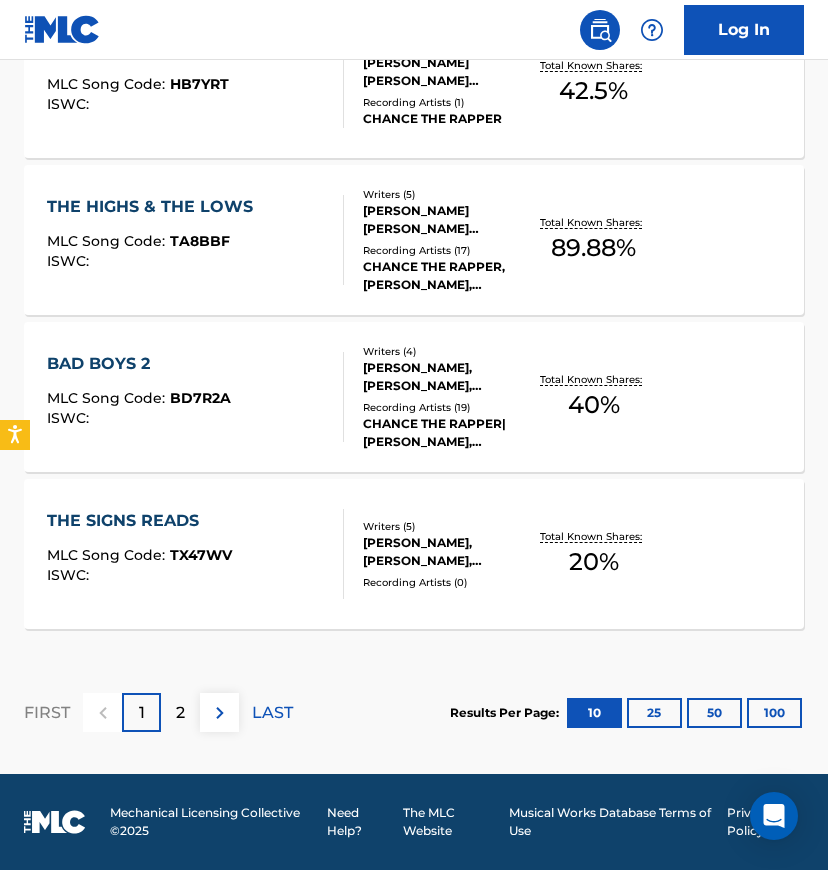 click on "100" at bounding box center (774, 713) 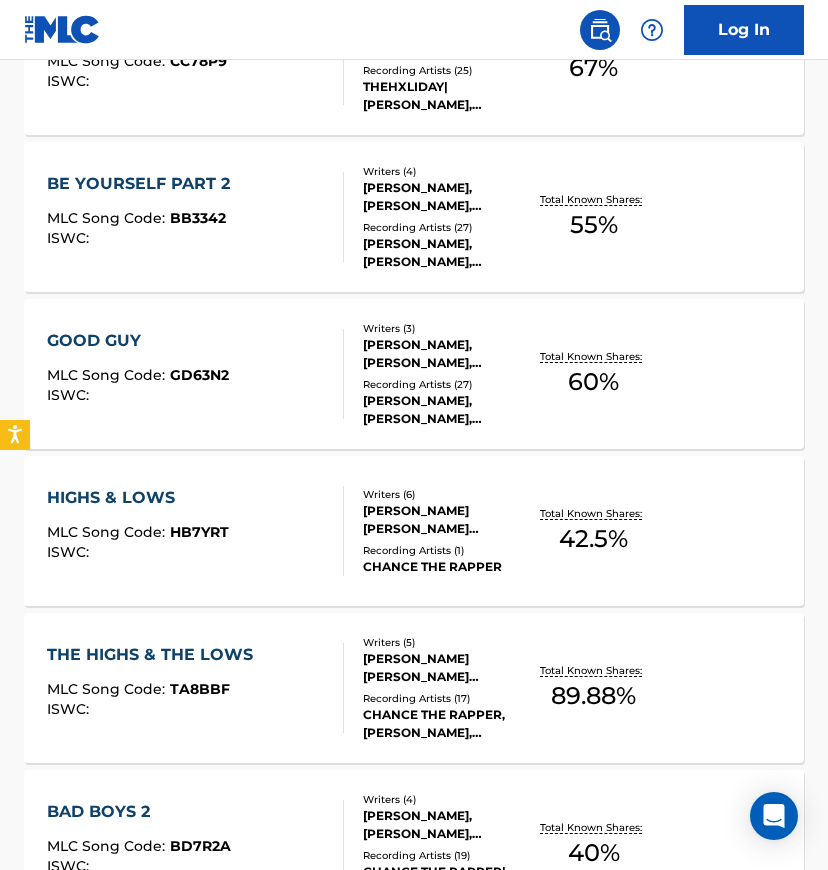 scroll, scrollTop: 1200, scrollLeft: 0, axis: vertical 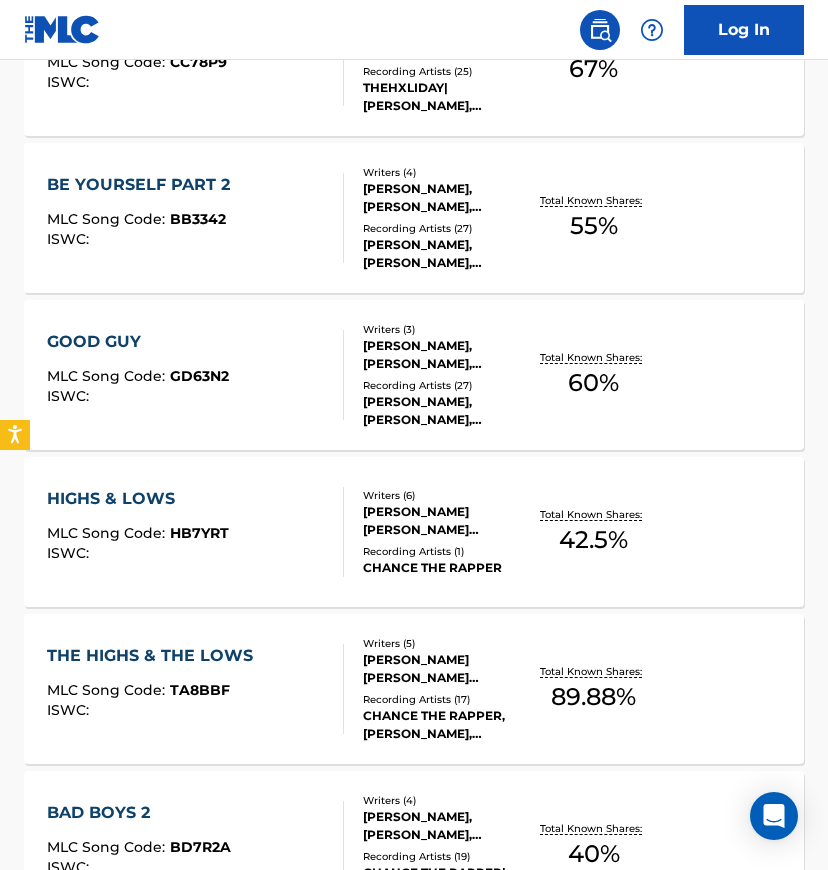 click on "JO VAUGHN SCOTT, CLARENCE JR BURKE, CLARENCE BURKE, GREGORY FOWLER, CHANCELOR JOHNATHAN BENNETT, DEXTER COLEMAN" at bounding box center (446, 521) 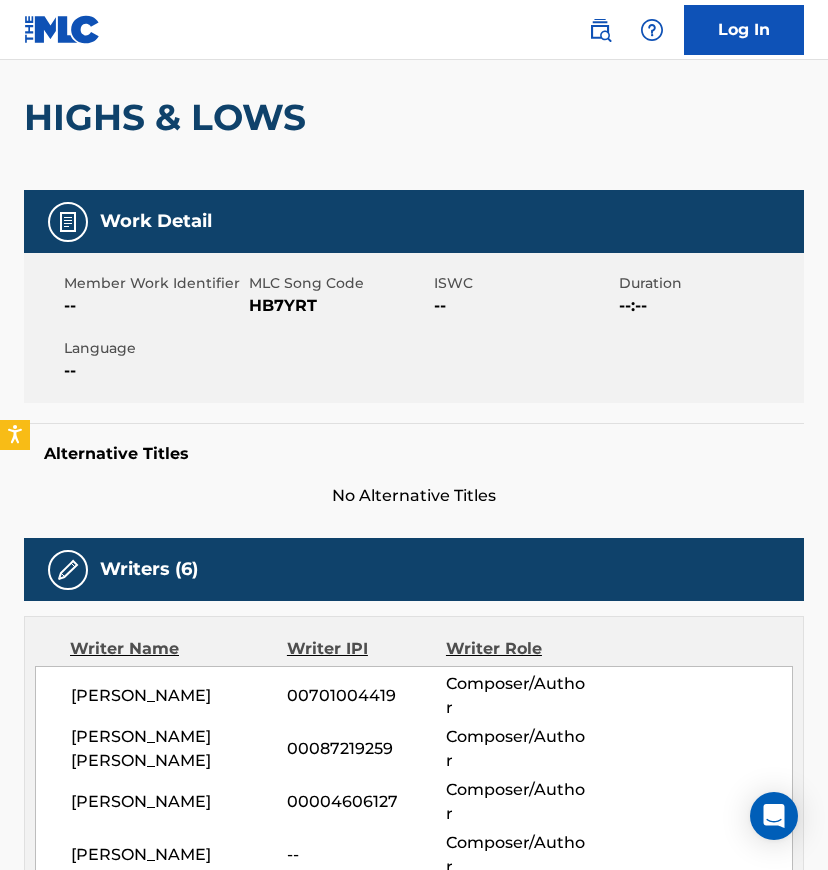 scroll, scrollTop: 0, scrollLeft: 0, axis: both 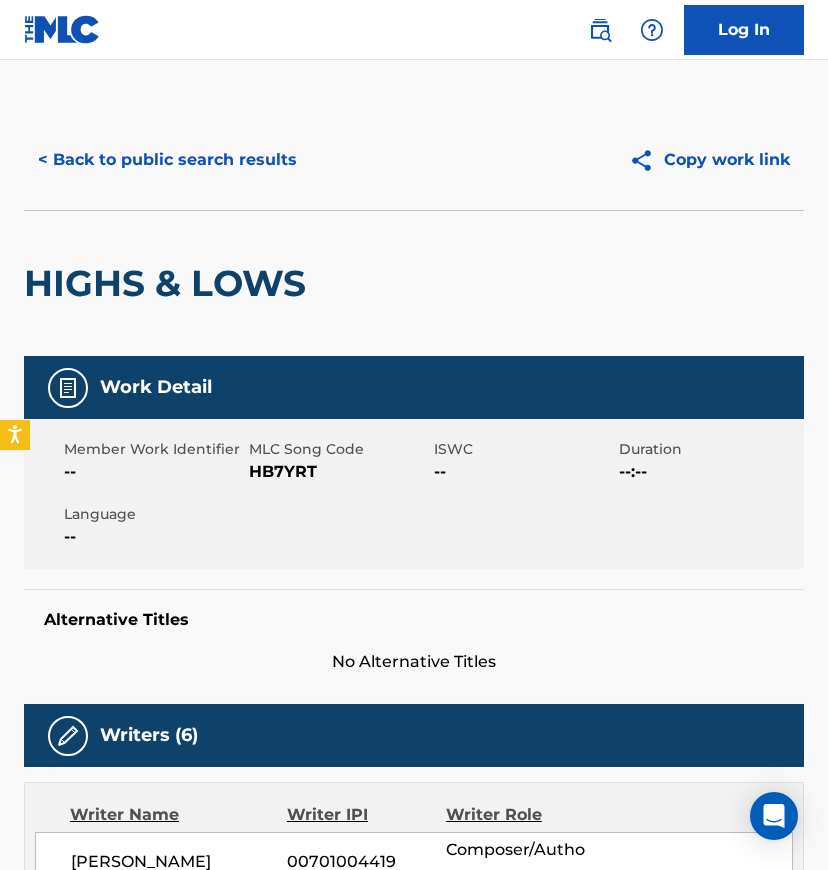 click on "< Back to public search results" at bounding box center [167, 160] 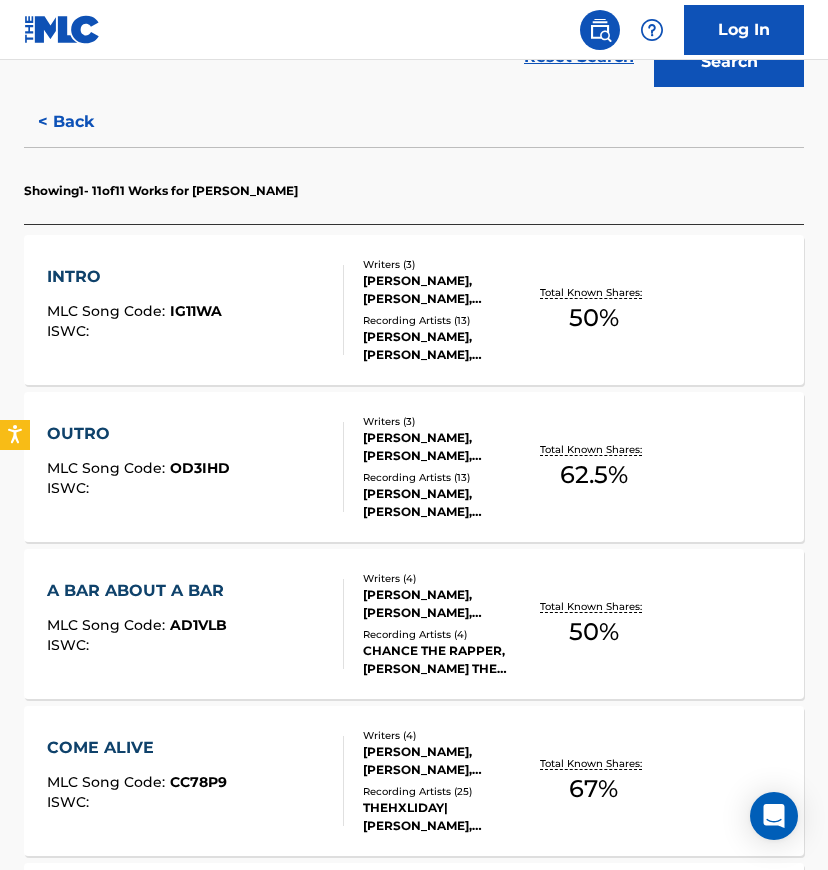 scroll, scrollTop: 666, scrollLeft: 0, axis: vertical 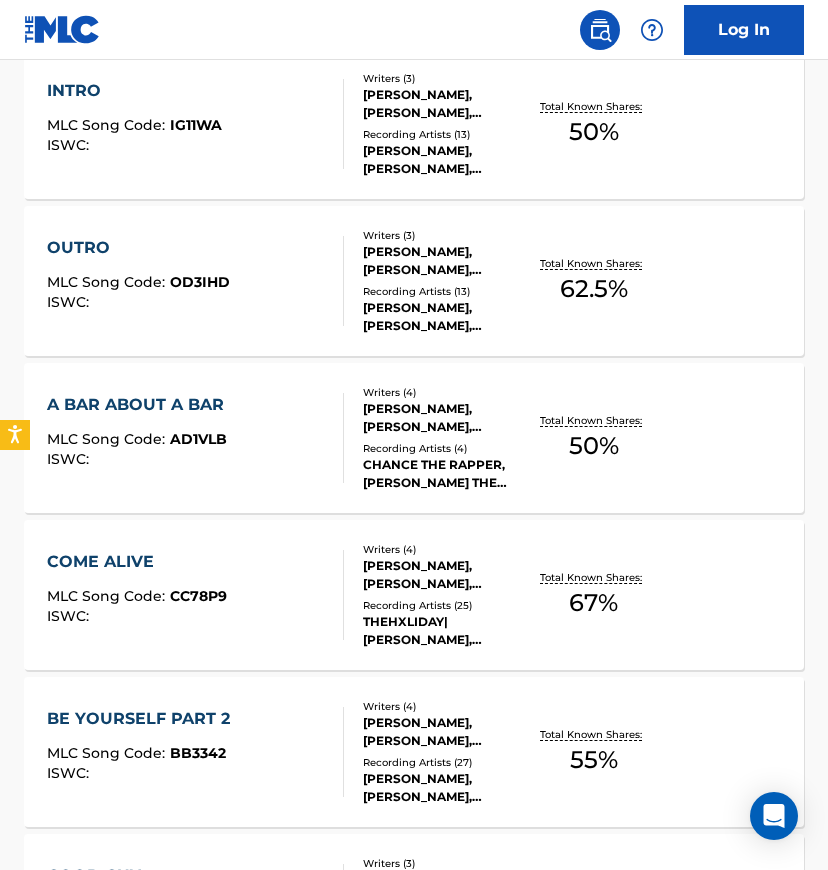 click on "TAYLOR BENNETT, DWAYNE VERNER JR., NOAH LEE, DEXTER COLEMAN" at bounding box center [446, 575] 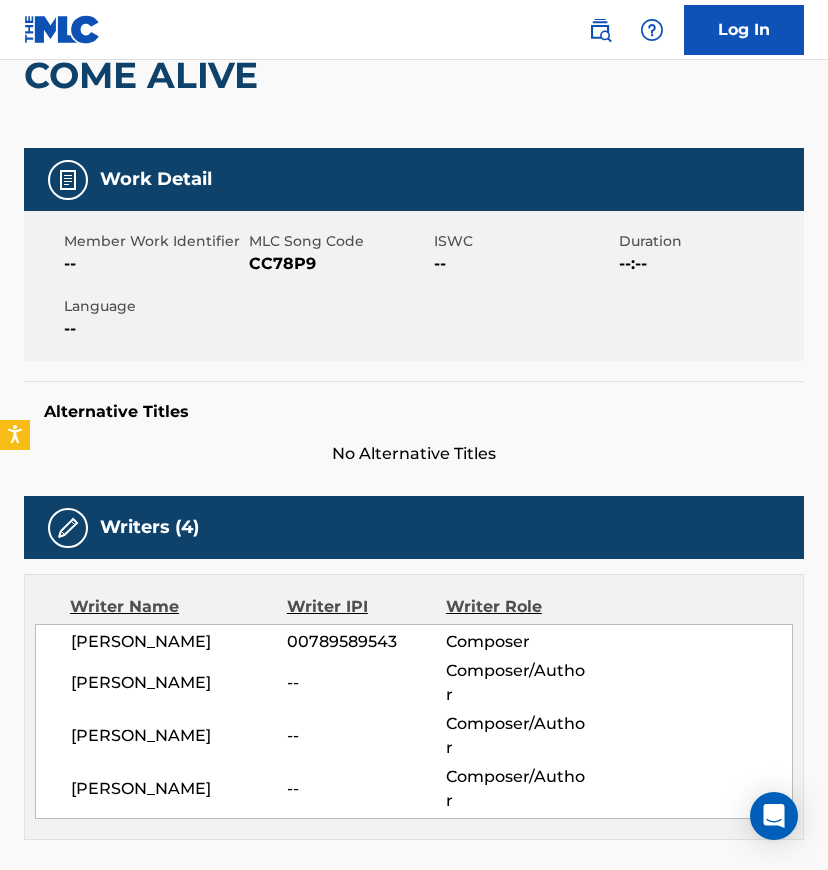 scroll, scrollTop: 0, scrollLeft: 0, axis: both 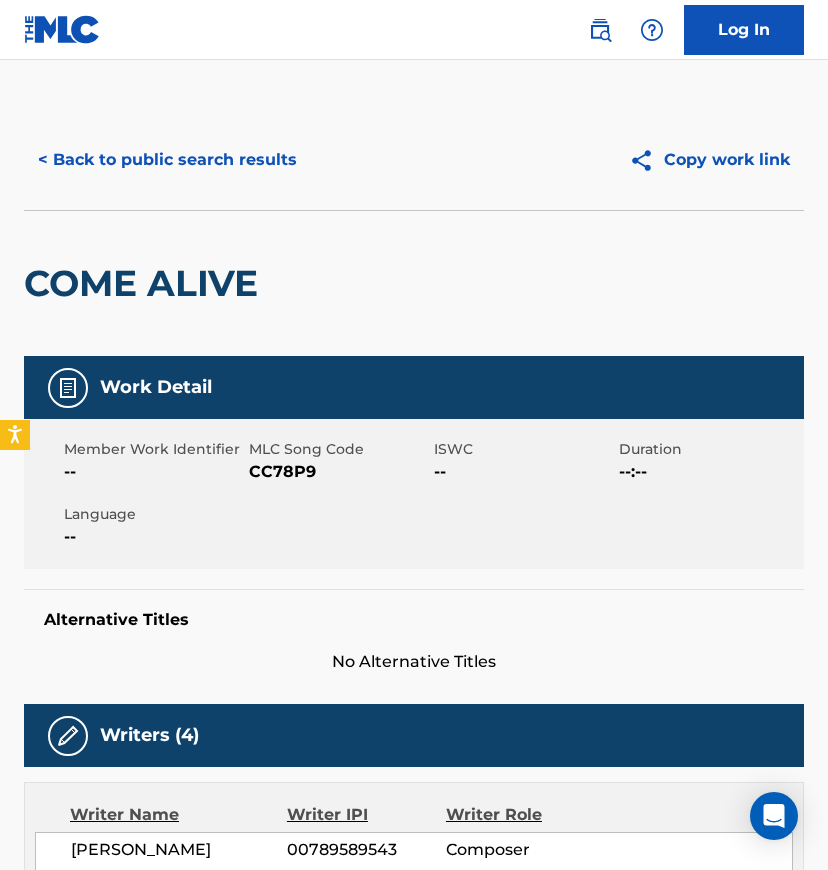click on "< Back to public search results" at bounding box center [167, 160] 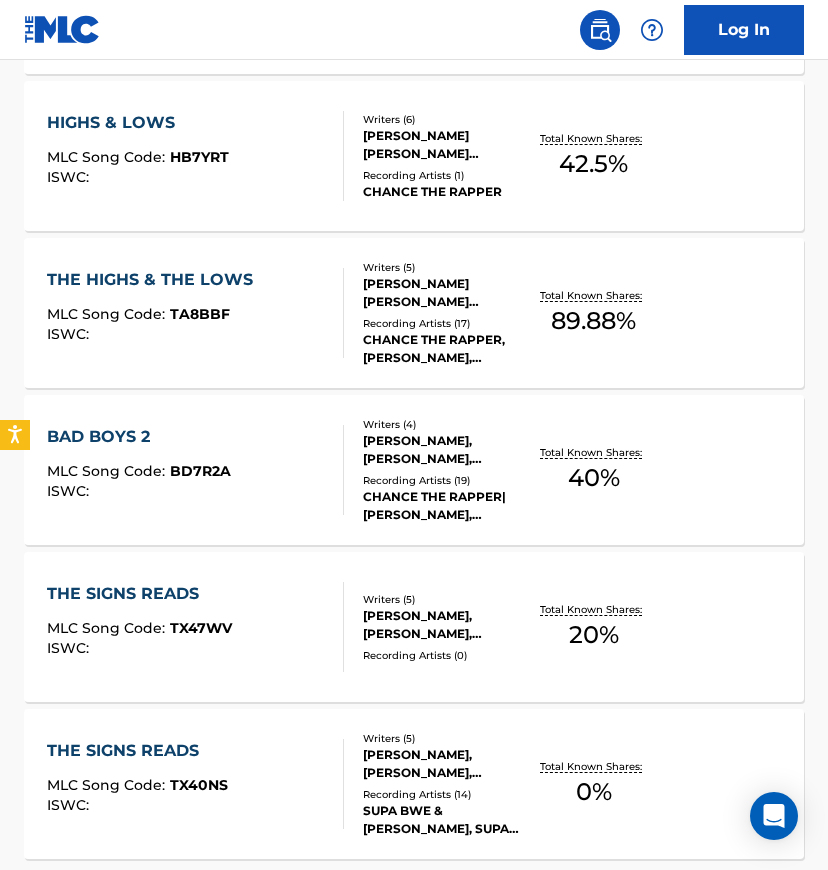 scroll, scrollTop: 1600, scrollLeft: 0, axis: vertical 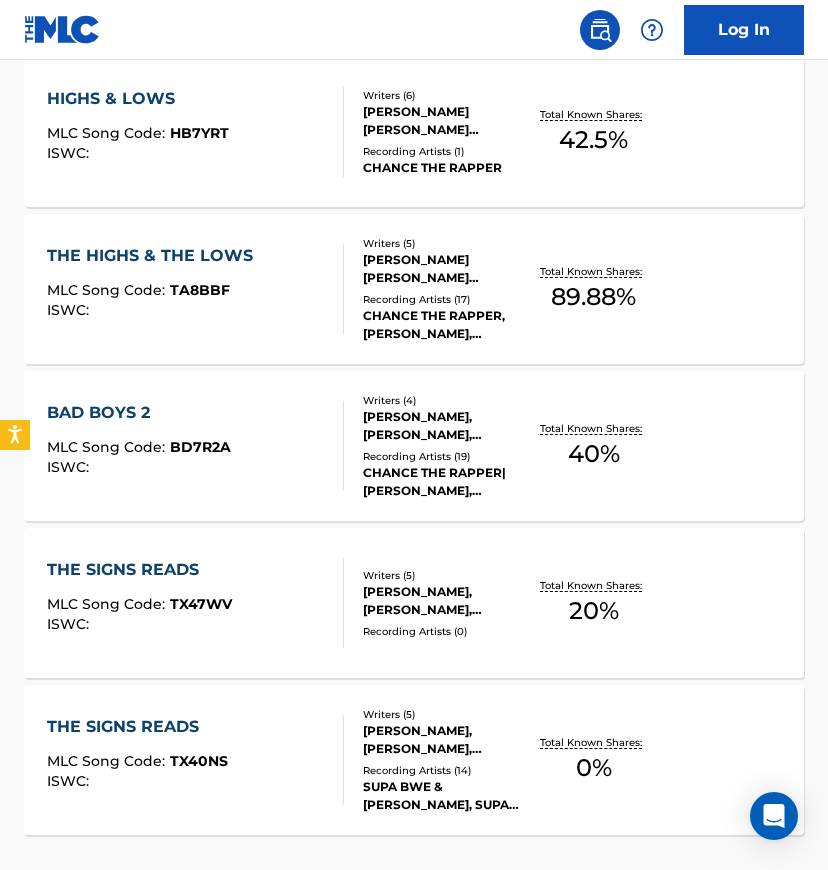 click on "Recording Artists ( 19 )" at bounding box center (446, 456) 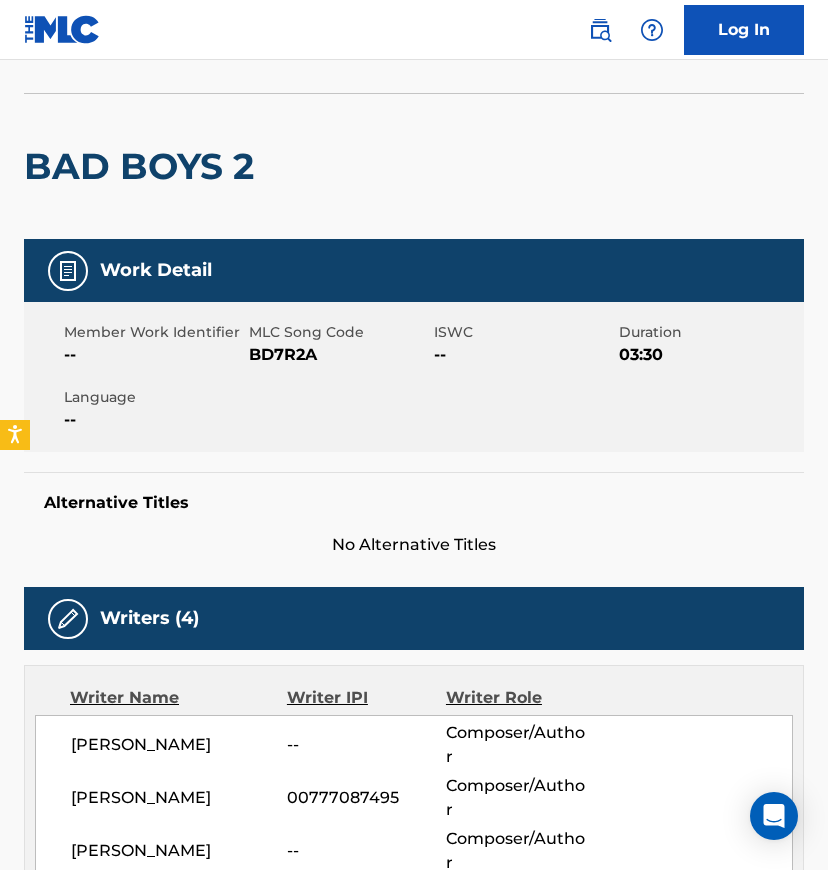 scroll, scrollTop: 0, scrollLeft: 0, axis: both 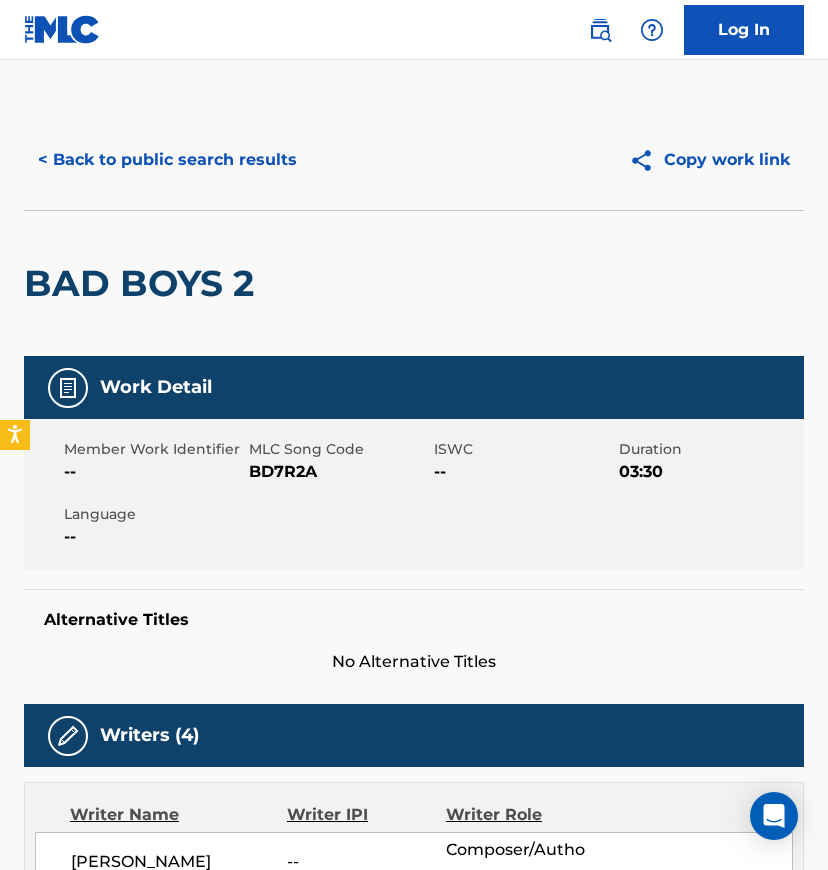 click on "< Back to public search results" at bounding box center (167, 160) 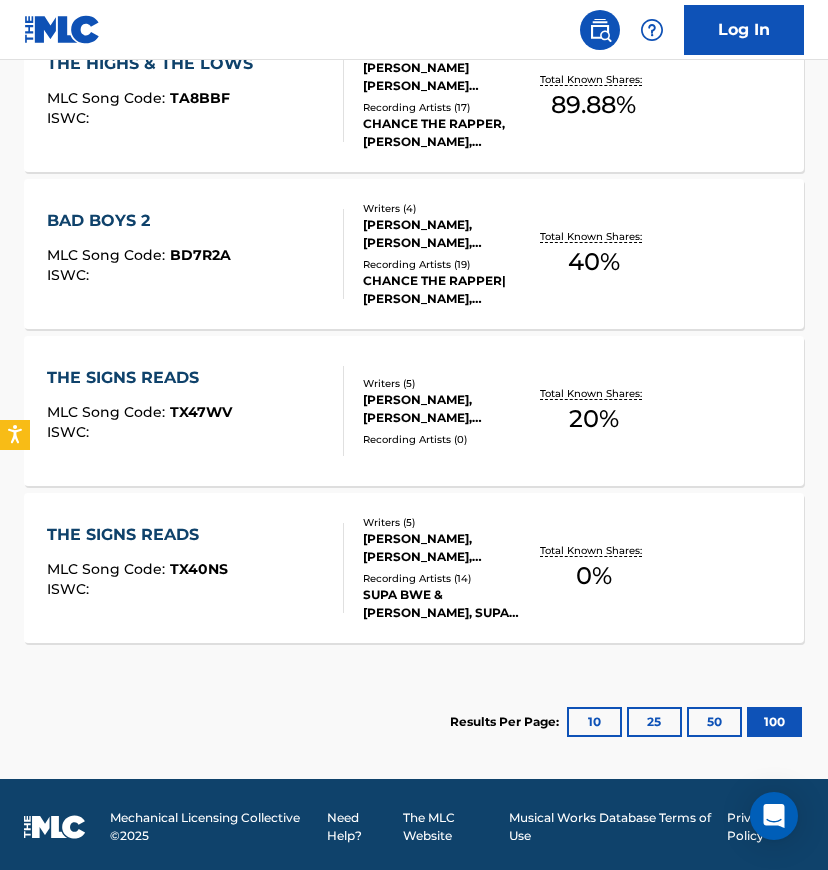 scroll, scrollTop: 1797, scrollLeft: 0, axis: vertical 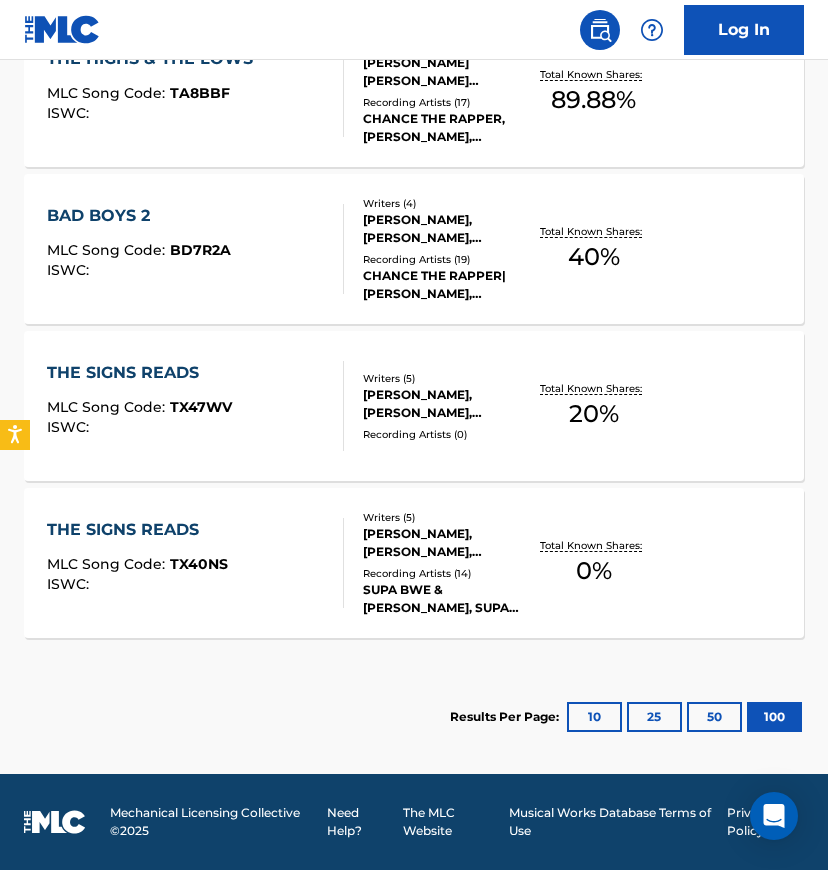 click on "FREDERICK R. BURTON, NATHAN FOX, JAMILA ABIDEMI WOODS, DEXTER COLEMAN, GABRIELE JASKOWIAK" at bounding box center [446, 543] 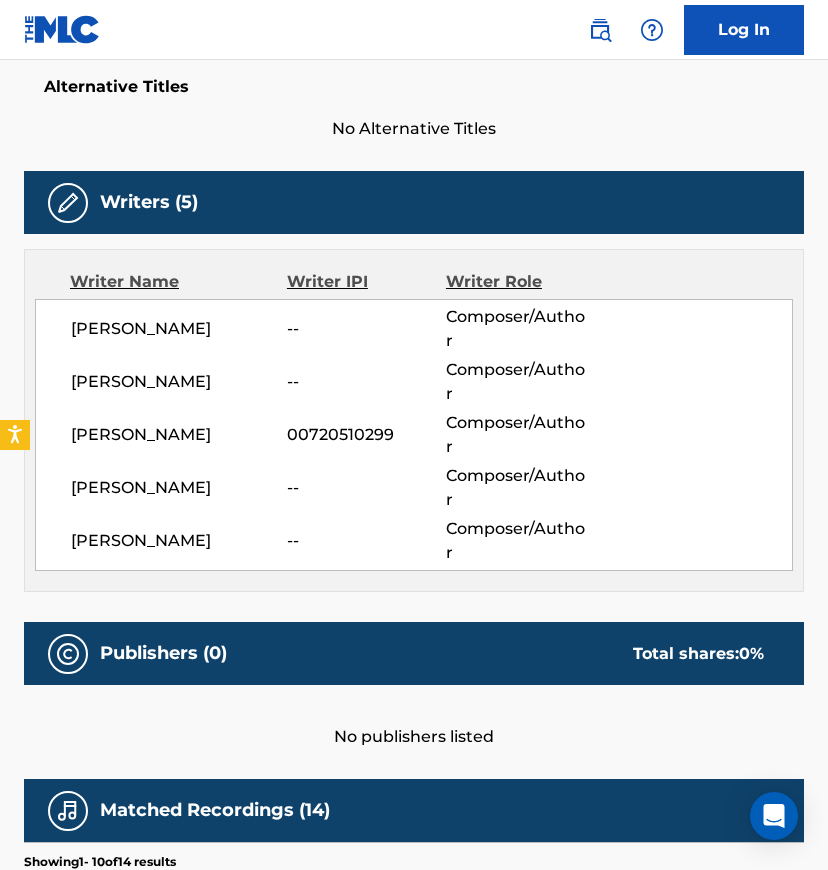 scroll, scrollTop: 0, scrollLeft: 0, axis: both 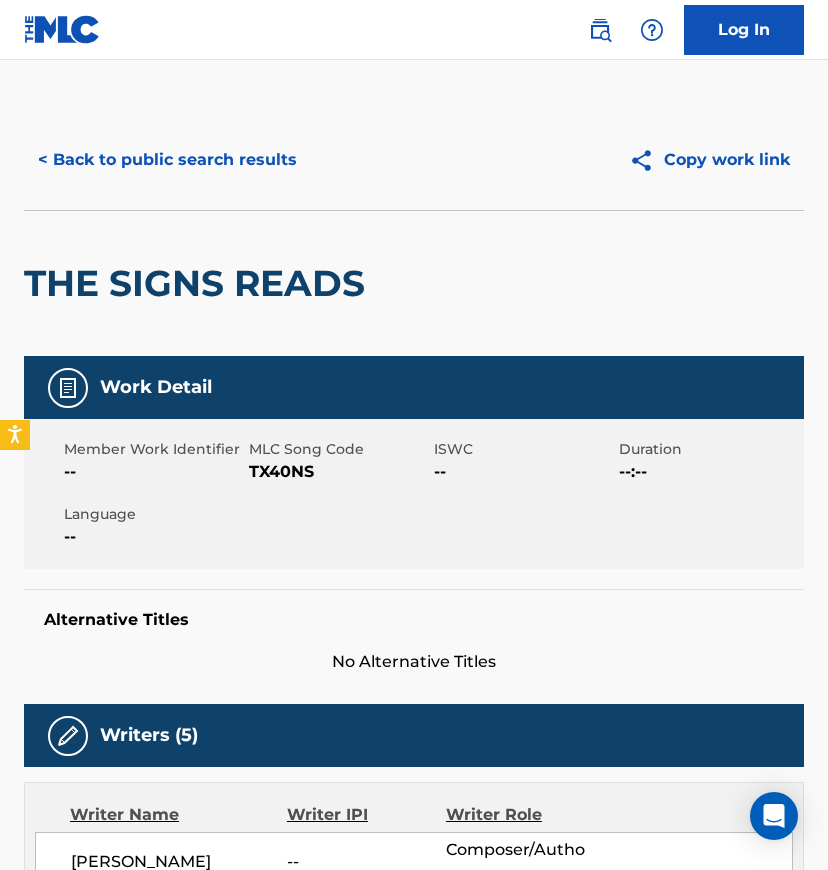 click on "< Back to public search results" at bounding box center (167, 160) 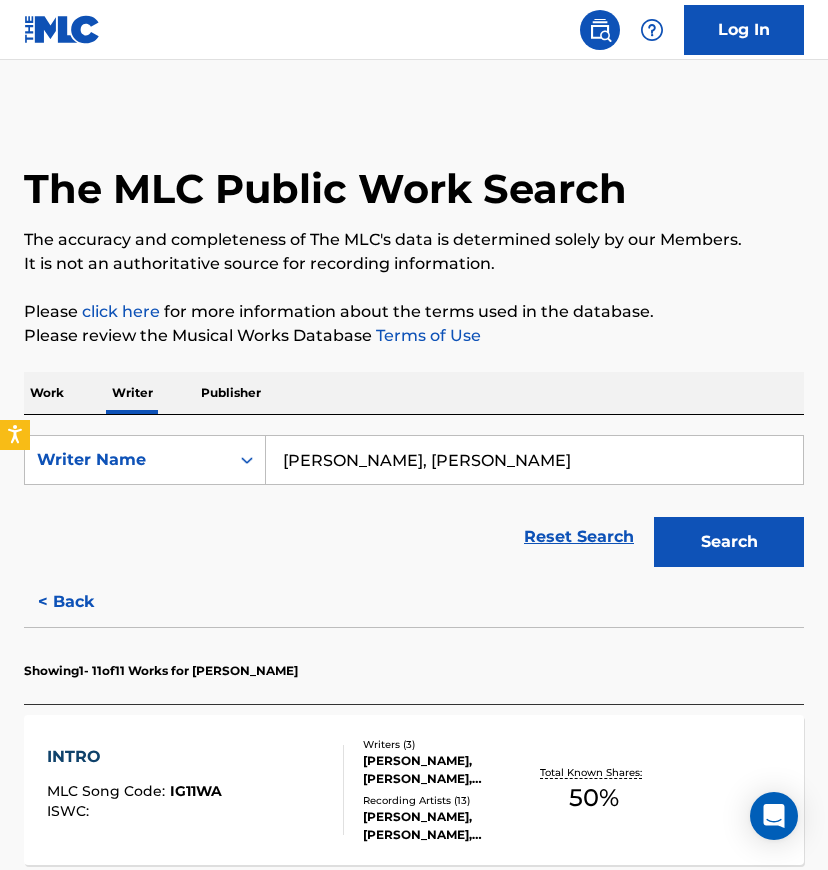 click on "Dexter Coleman, Christopher Smith Jr." at bounding box center (534, 460) 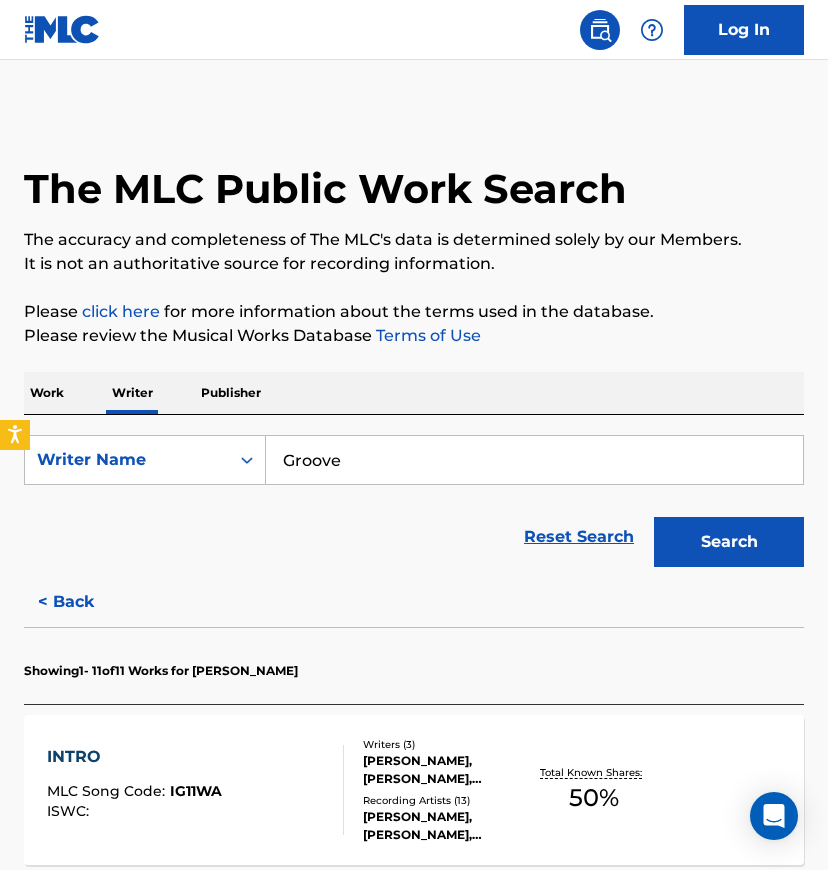 type on "Groove" 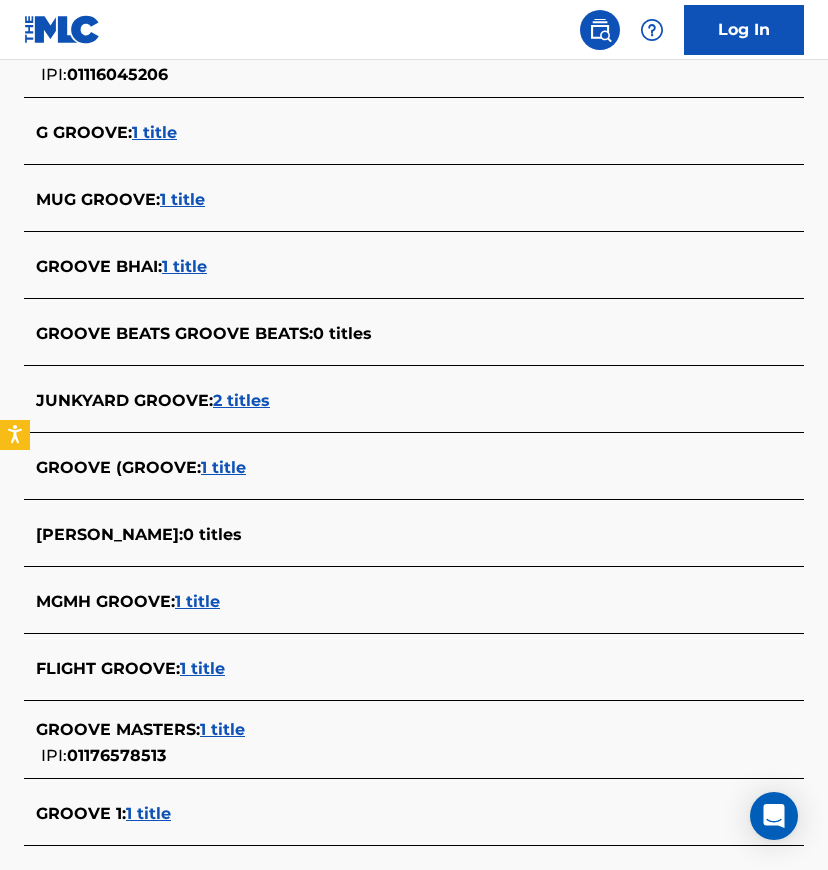 scroll, scrollTop: 6310, scrollLeft: 0, axis: vertical 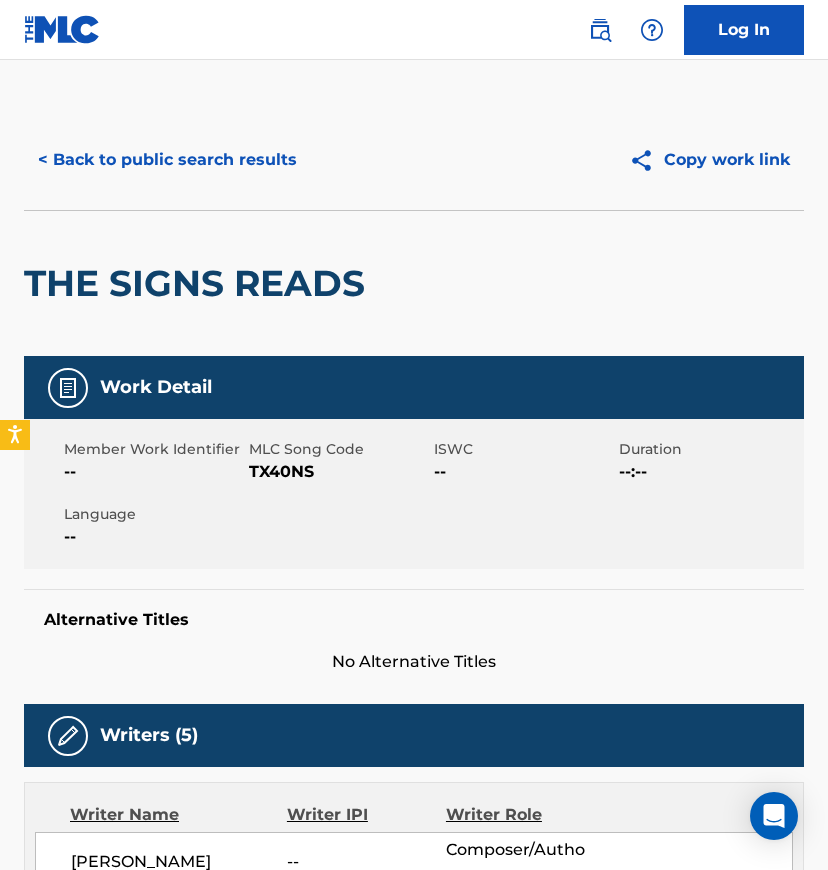 click on "< Back to public search results" at bounding box center (167, 160) 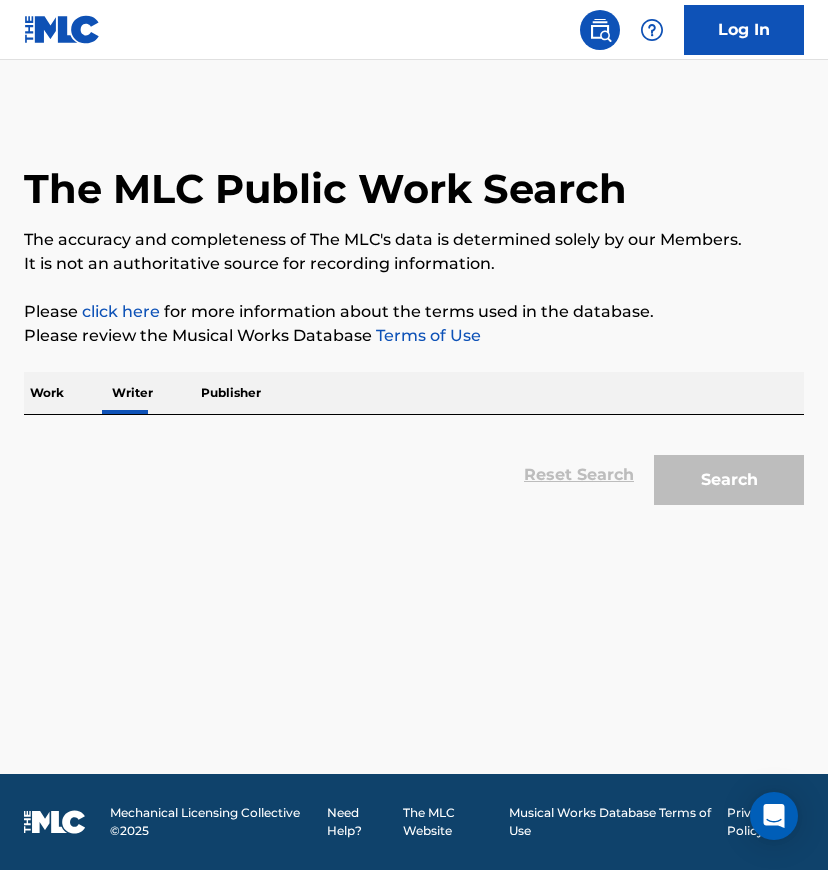 scroll, scrollTop: 0, scrollLeft: 0, axis: both 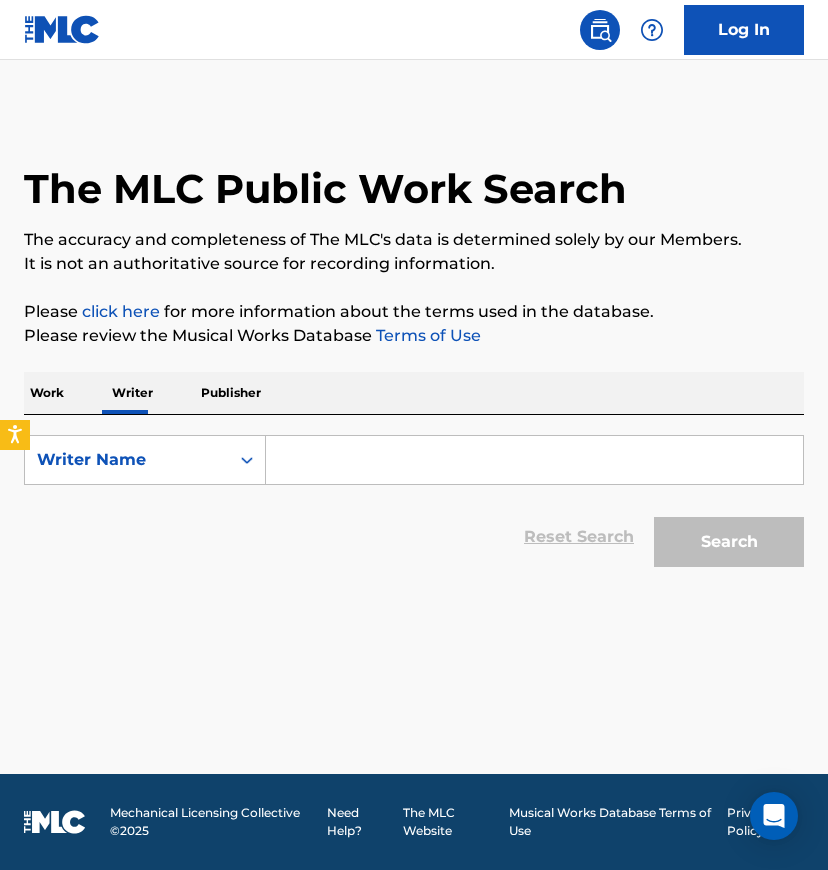 click at bounding box center [534, 460] 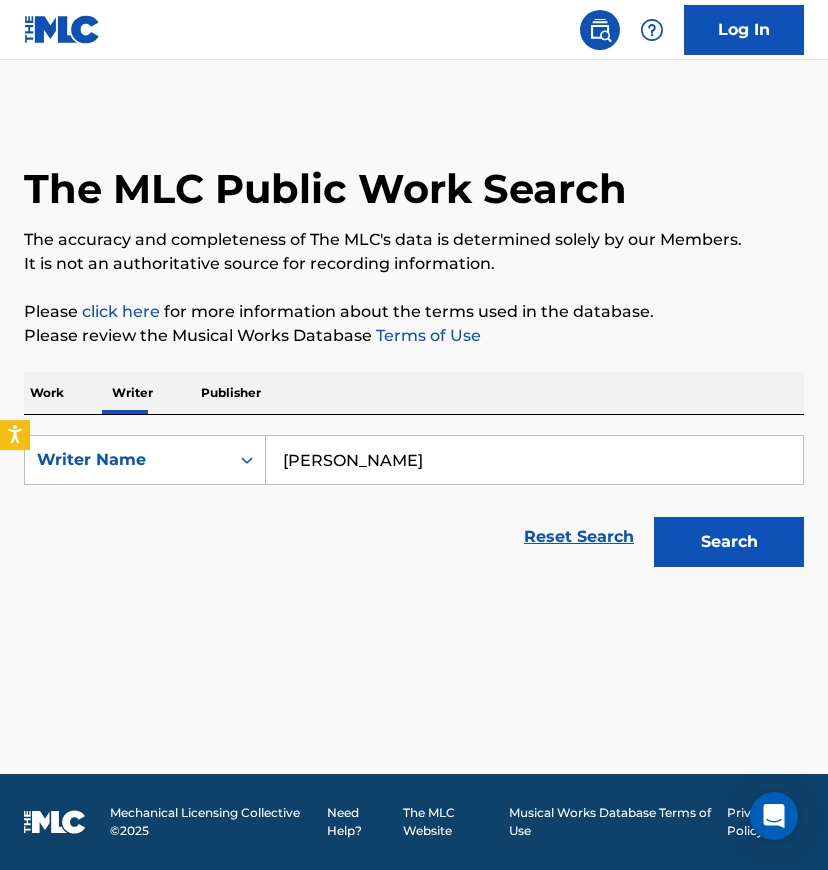 type on "Christopher Smith Jr" 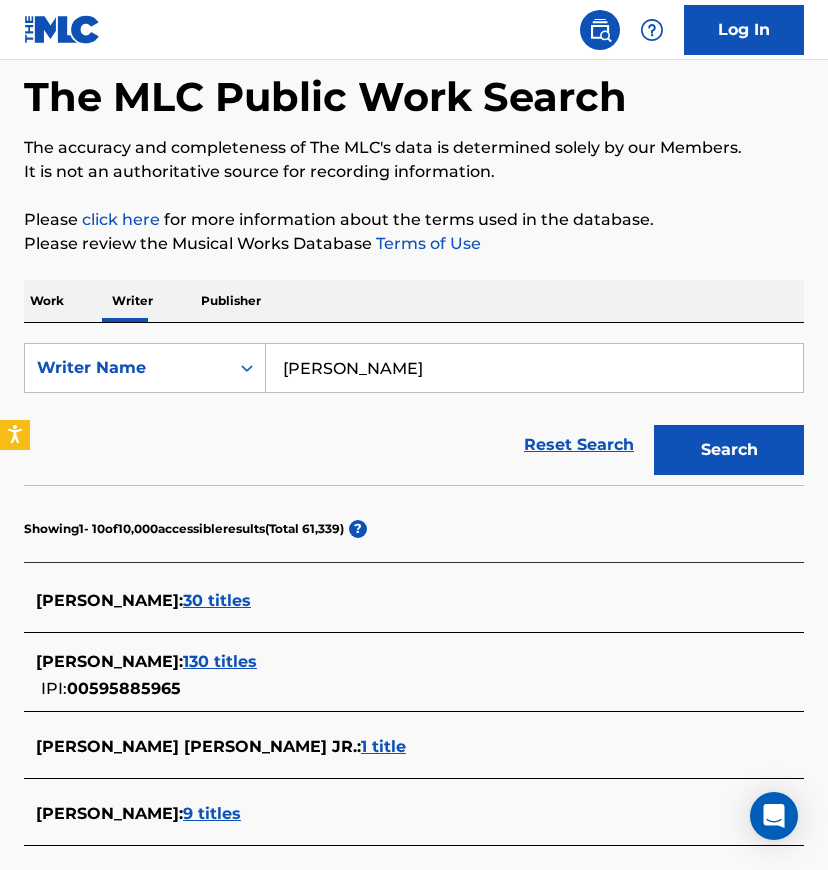 scroll, scrollTop: 266, scrollLeft: 0, axis: vertical 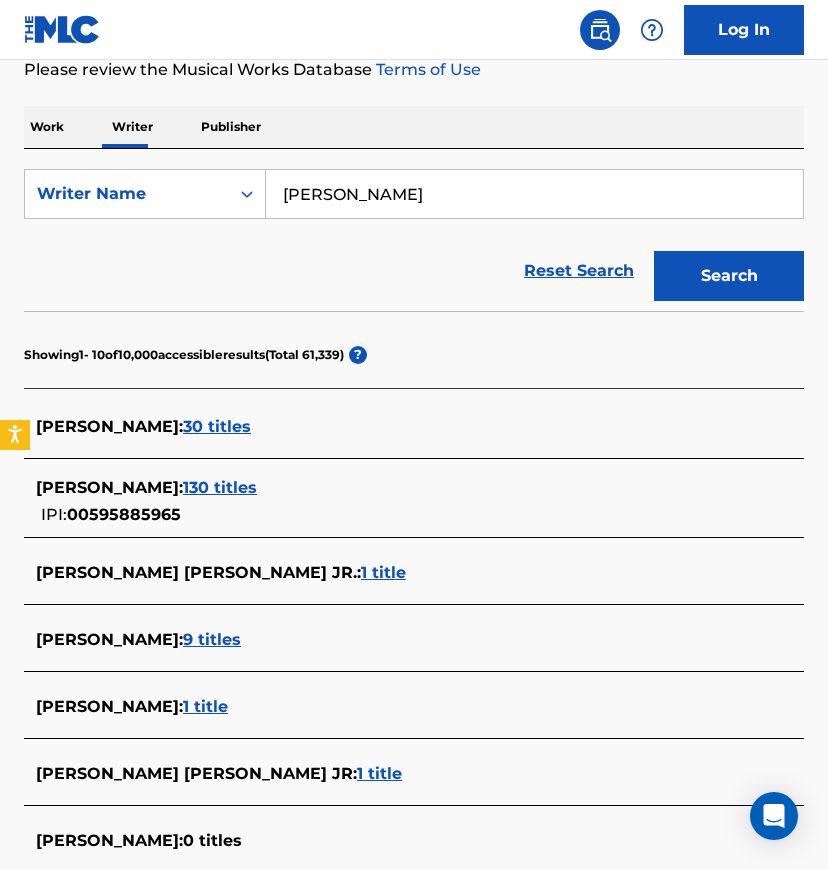 click on "130 titles" at bounding box center (220, 487) 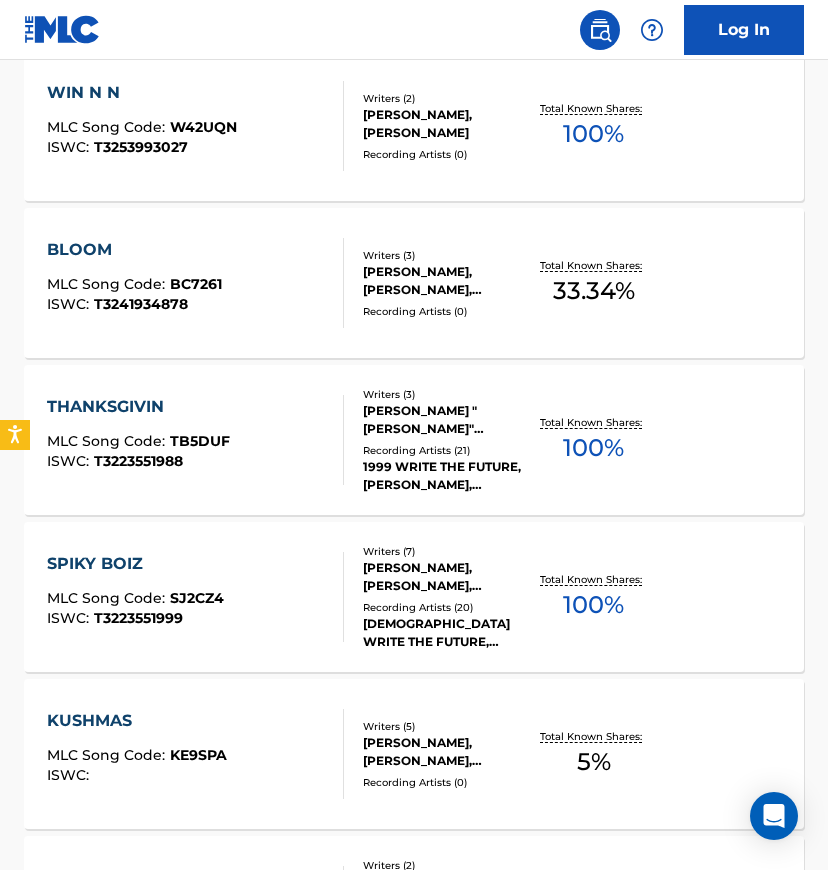 scroll, scrollTop: 666, scrollLeft: 0, axis: vertical 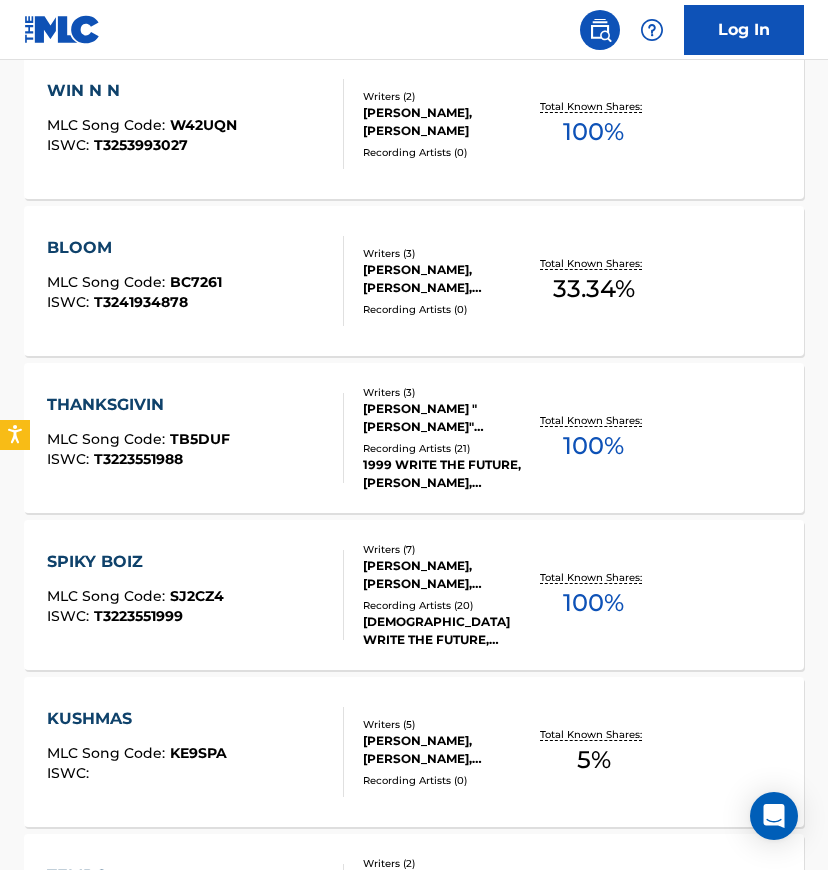 click on "Writers ( 2 ) EDWARD JOHNSON, CHRISTOPHER SMITH JR Recording Artists ( 0 )" at bounding box center (436, 124) 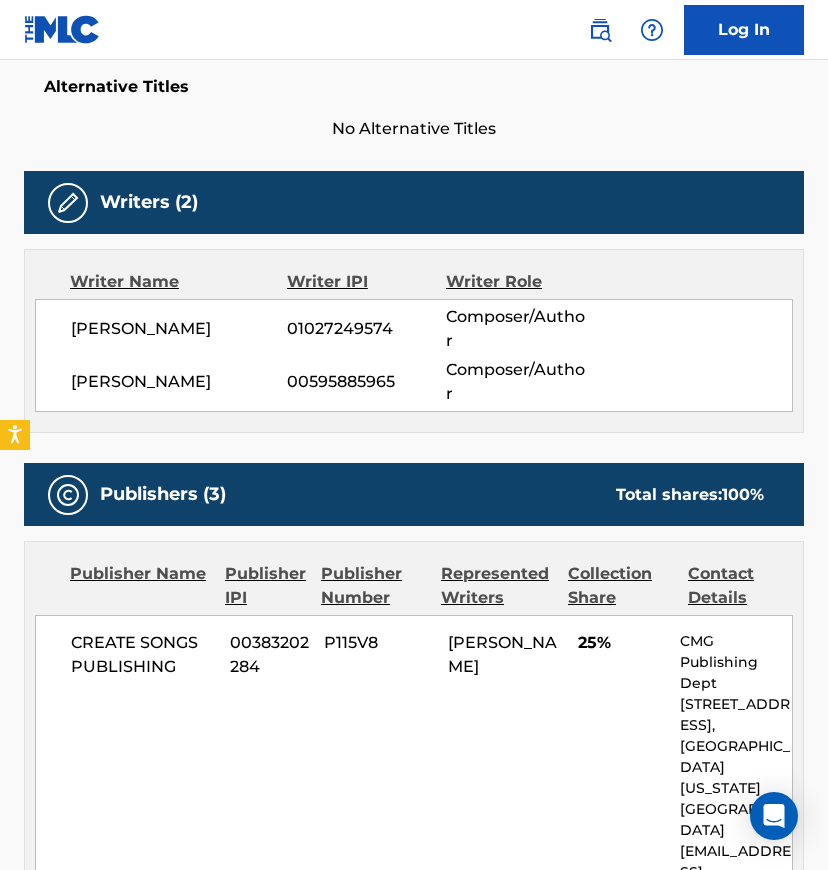 scroll, scrollTop: 334, scrollLeft: 0, axis: vertical 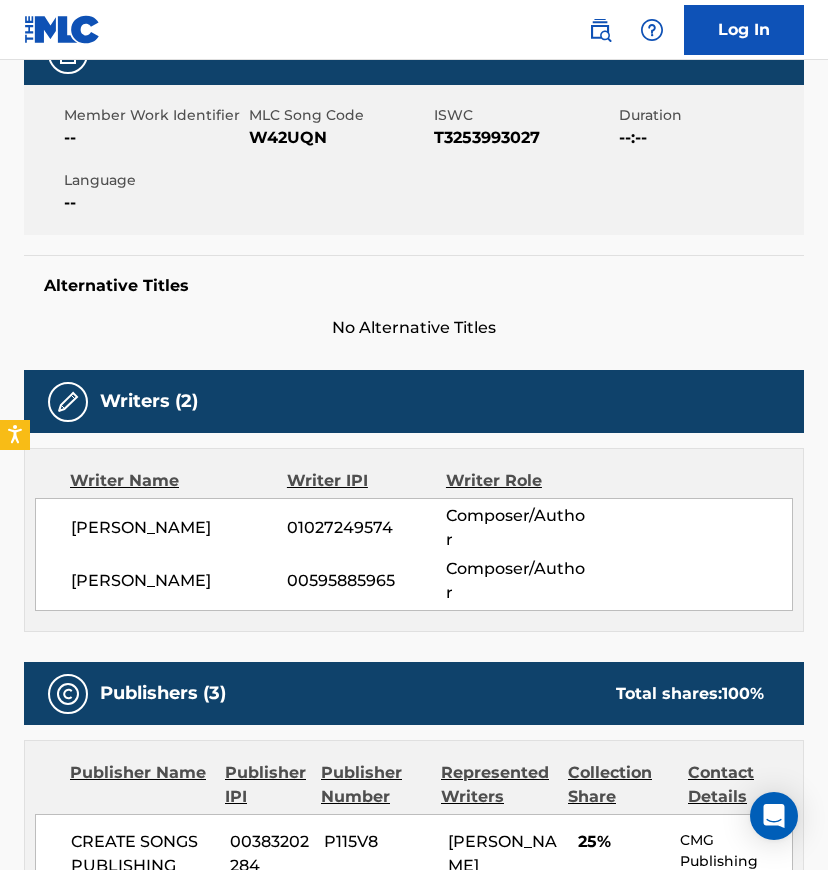 click on "W42UQN" at bounding box center (339, 138) 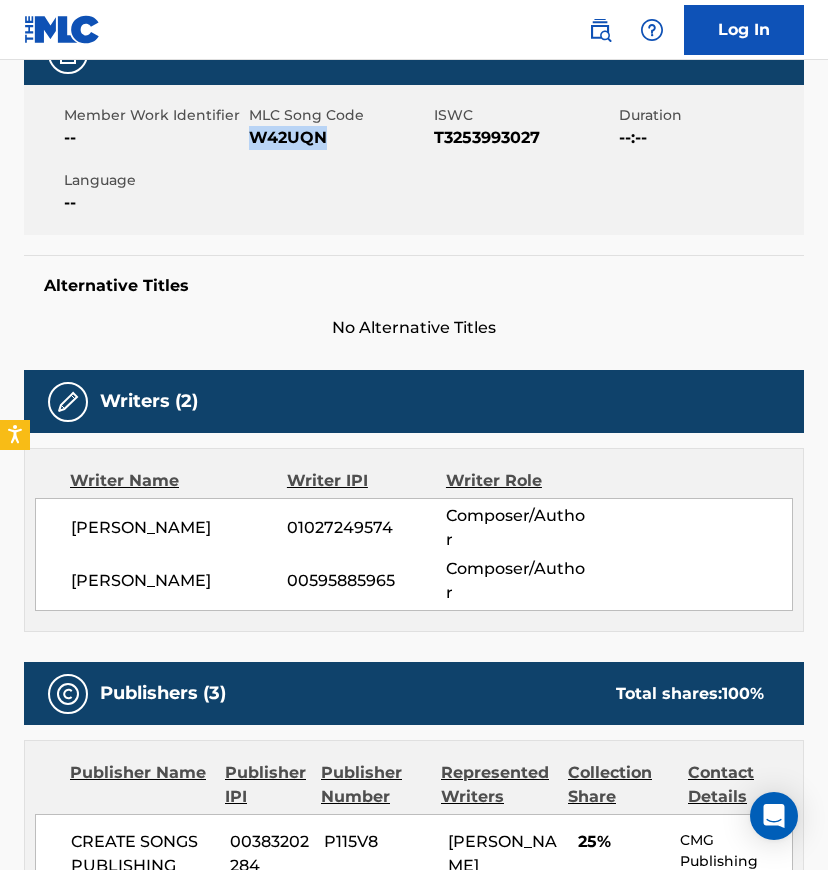 click on "W42UQN" at bounding box center [339, 138] 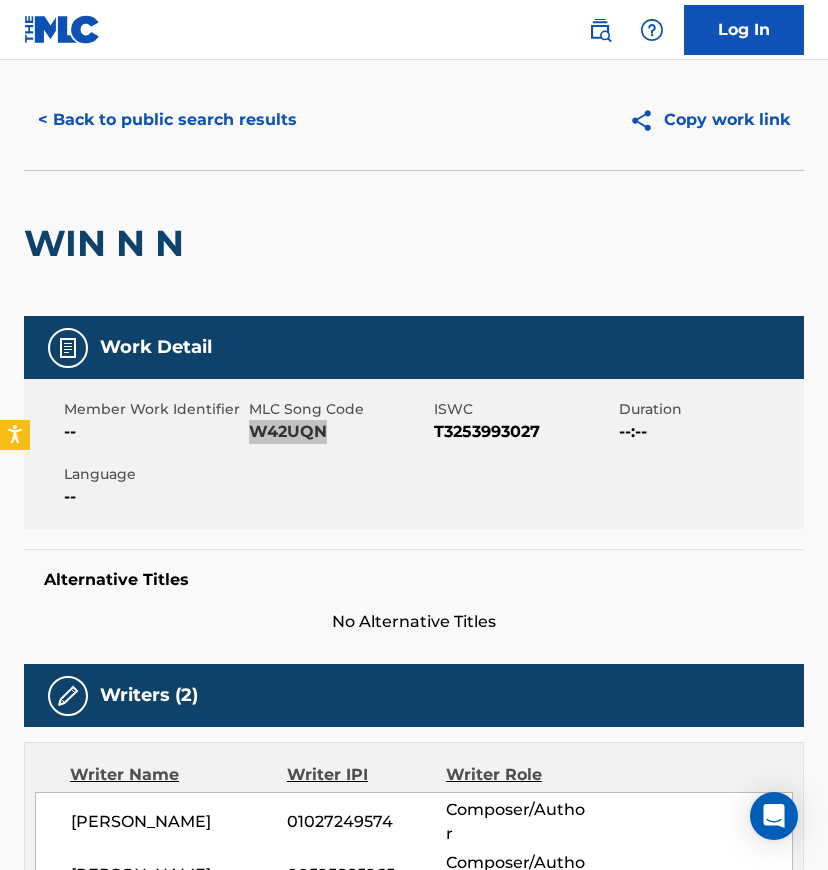 scroll, scrollTop: 0, scrollLeft: 0, axis: both 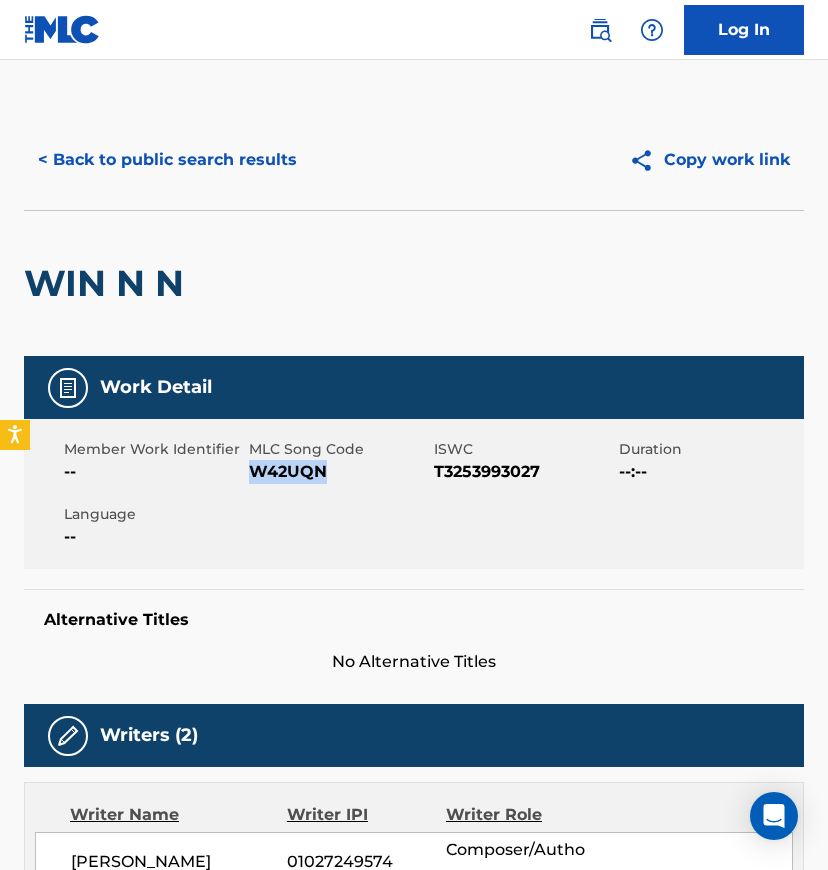 click on "< Back to public search results" at bounding box center [167, 160] 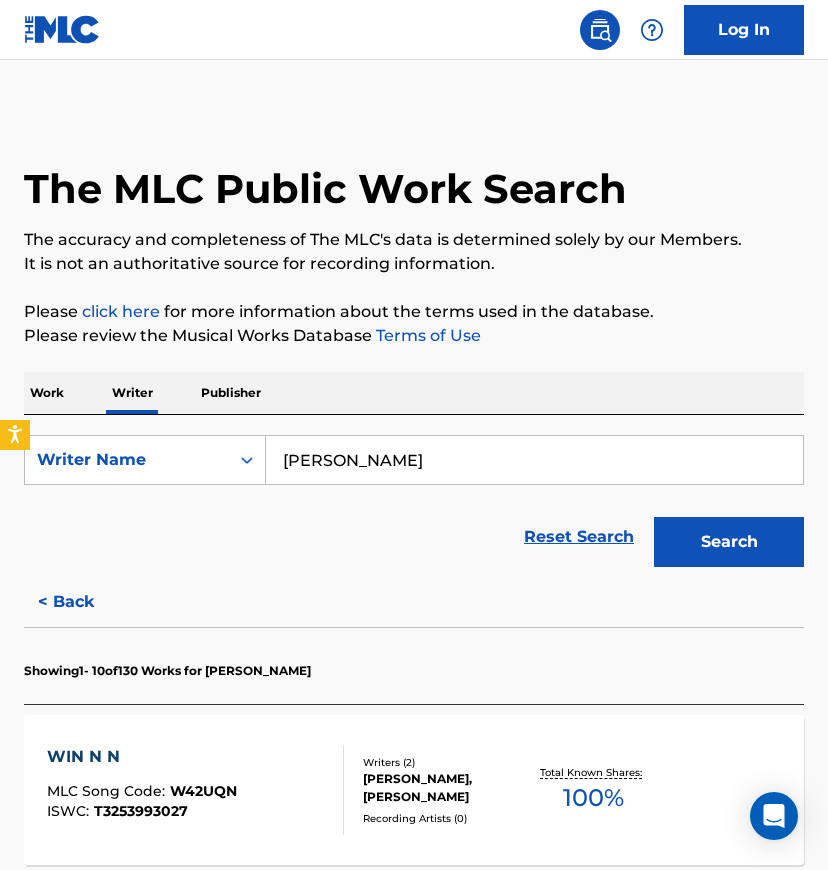 click on "Christopher Smith Jr" at bounding box center (534, 460) 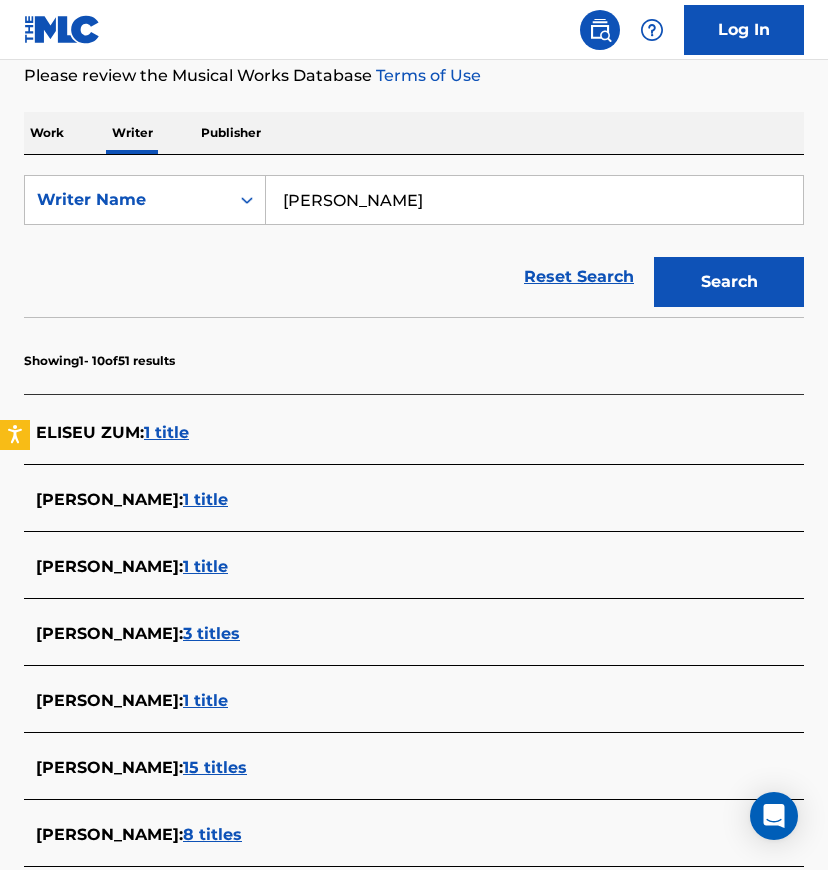 scroll, scrollTop: 266, scrollLeft: 0, axis: vertical 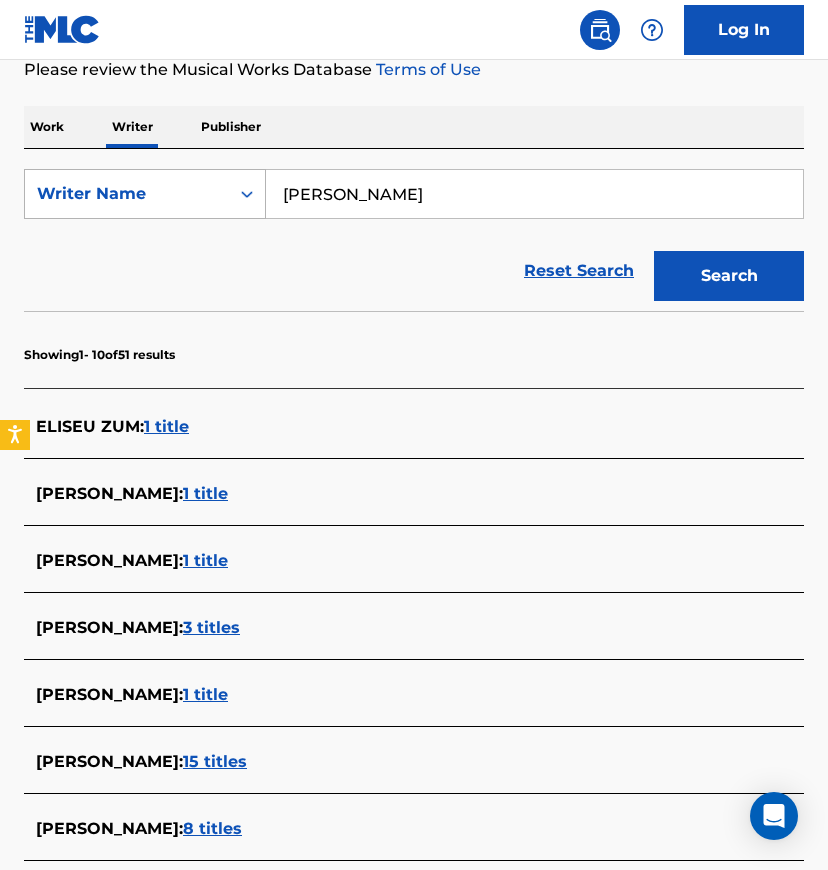 drag, startPoint x: 414, startPoint y: 188, endPoint x: 54, endPoint y: 185, distance: 360.0125 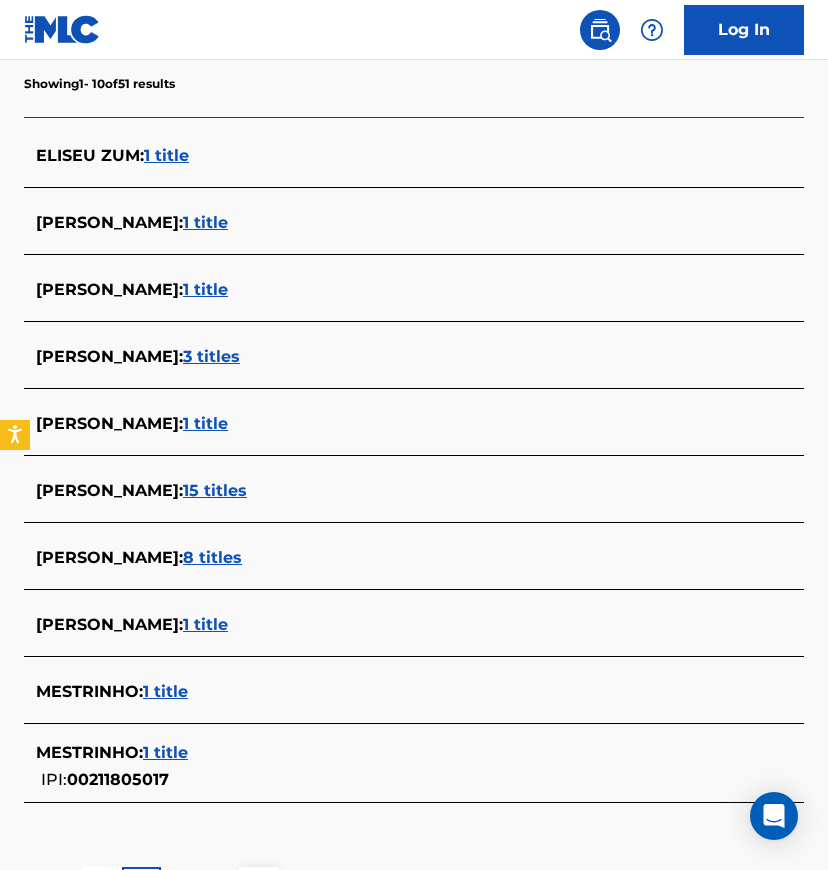 scroll, scrollTop: 710, scrollLeft: 0, axis: vertical 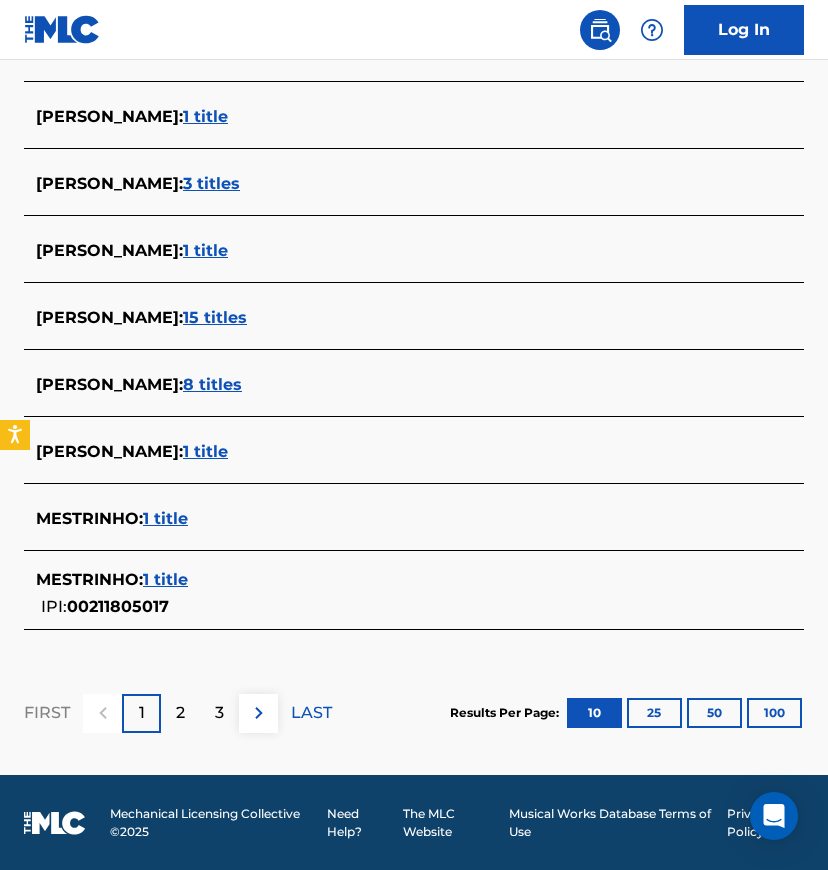 click on "100" at bounding box center (774, 713) 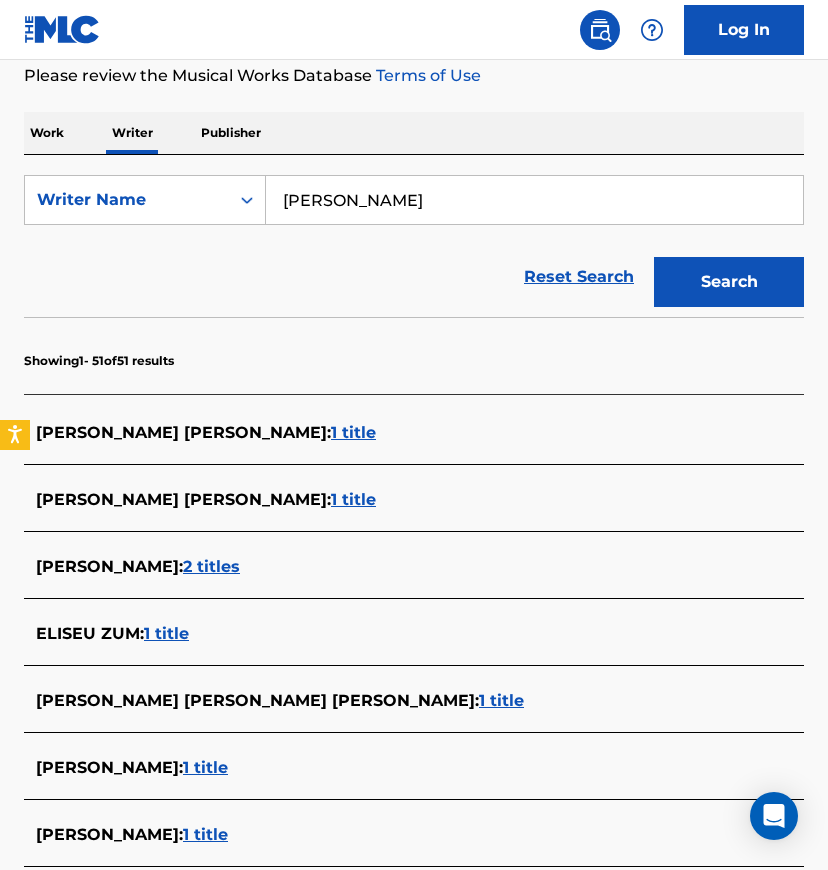 scroll, scrollTop: 133, scrollLeft: 0, axis: vertical 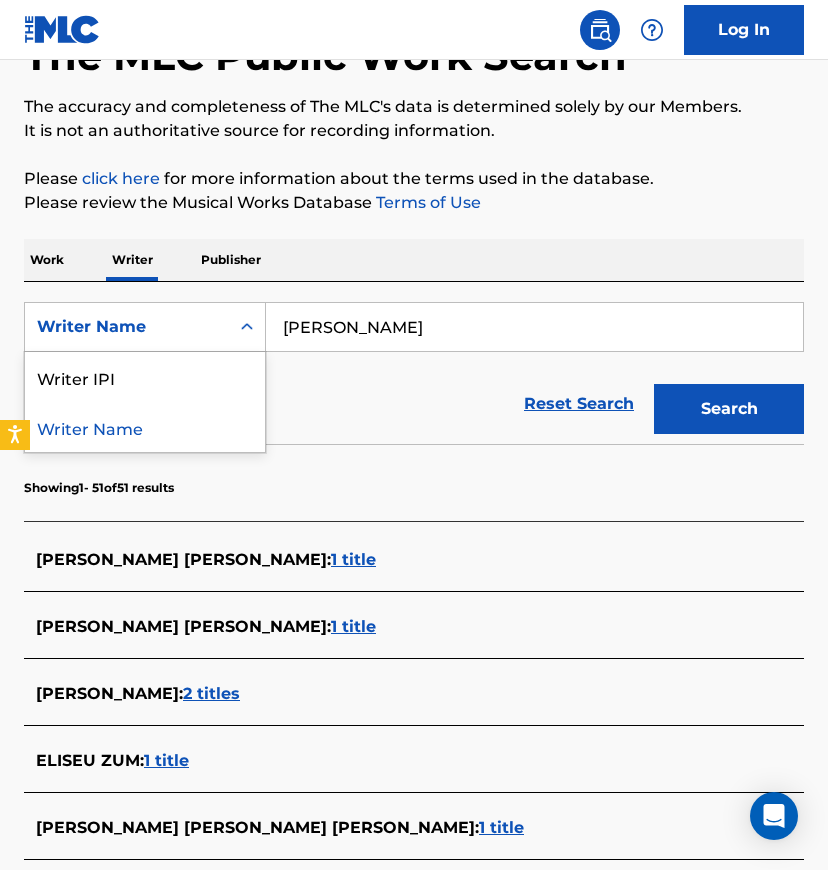 click on "Writer Name" at bounding box center [127, 327] 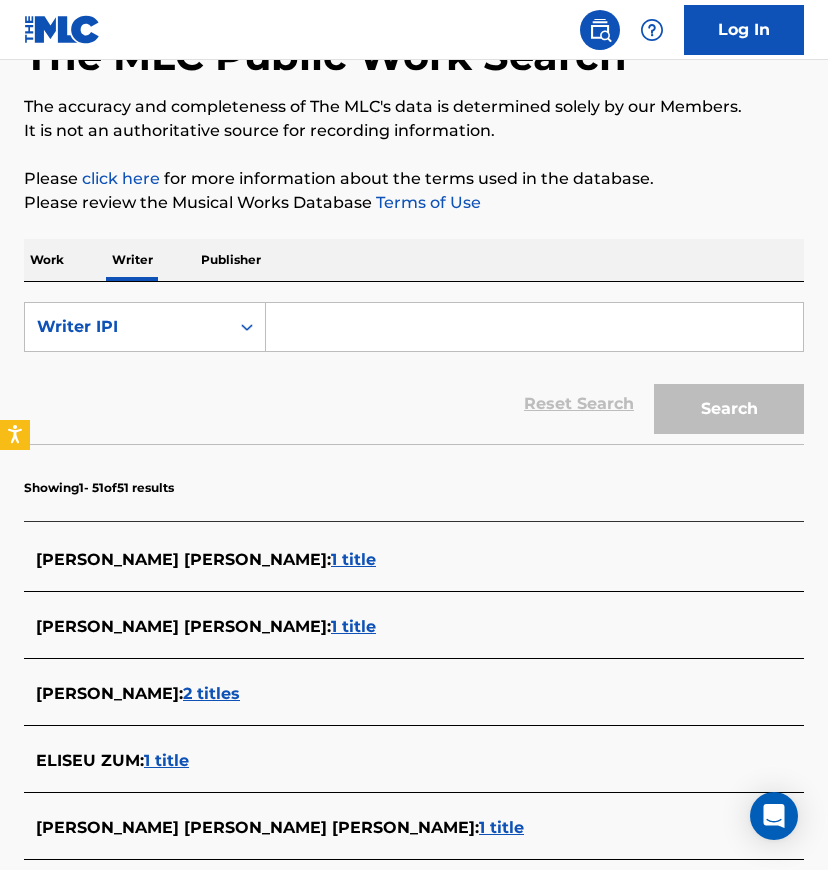 drag, startPoint x: 354, startPoint y: 370, endPoint x: 364, endPoint y: 356, distance: 17.20465 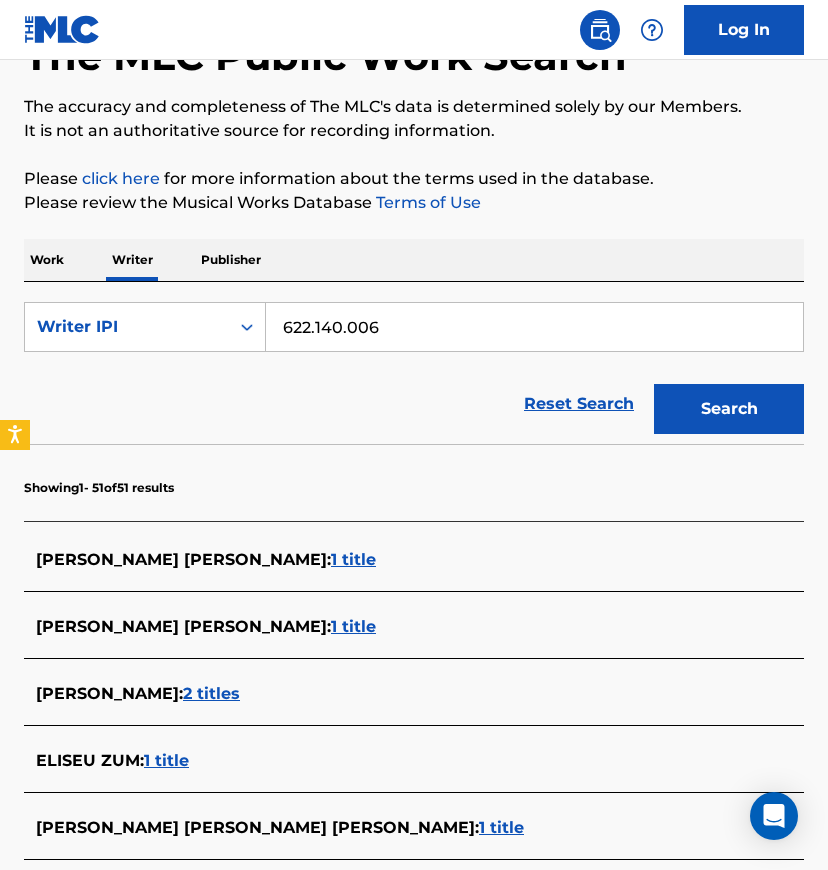 click on "622.140.006" at bounding box center [534, 327] 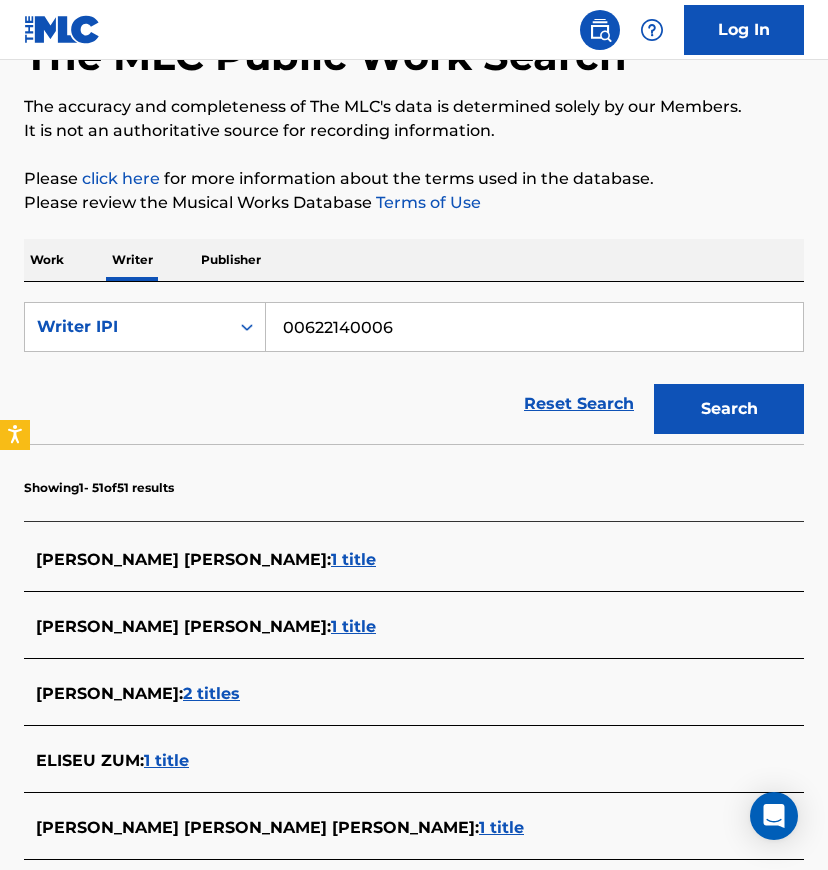 type on "00622140006" 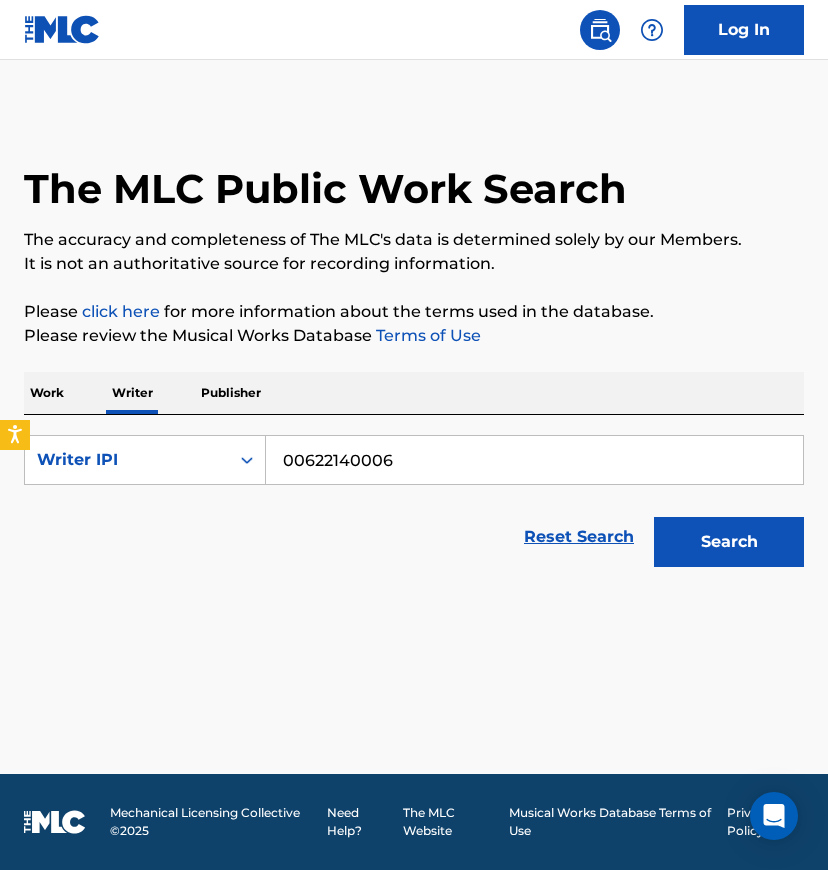 click on "Search" at bounding box center (729, 542) 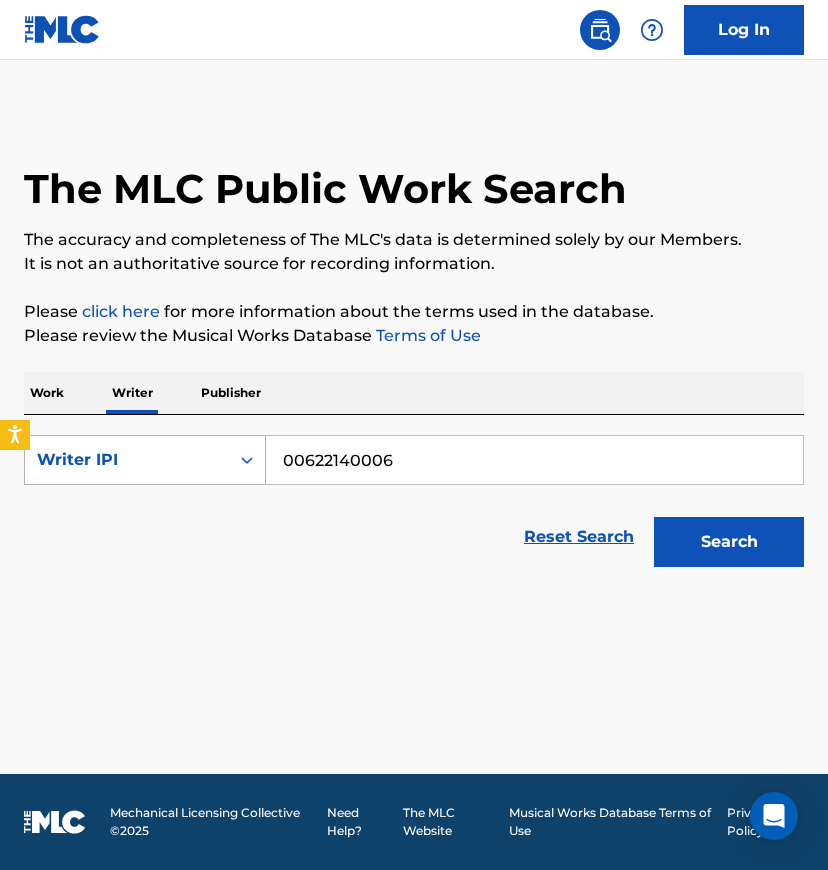 click at bounding box center (247, 460) 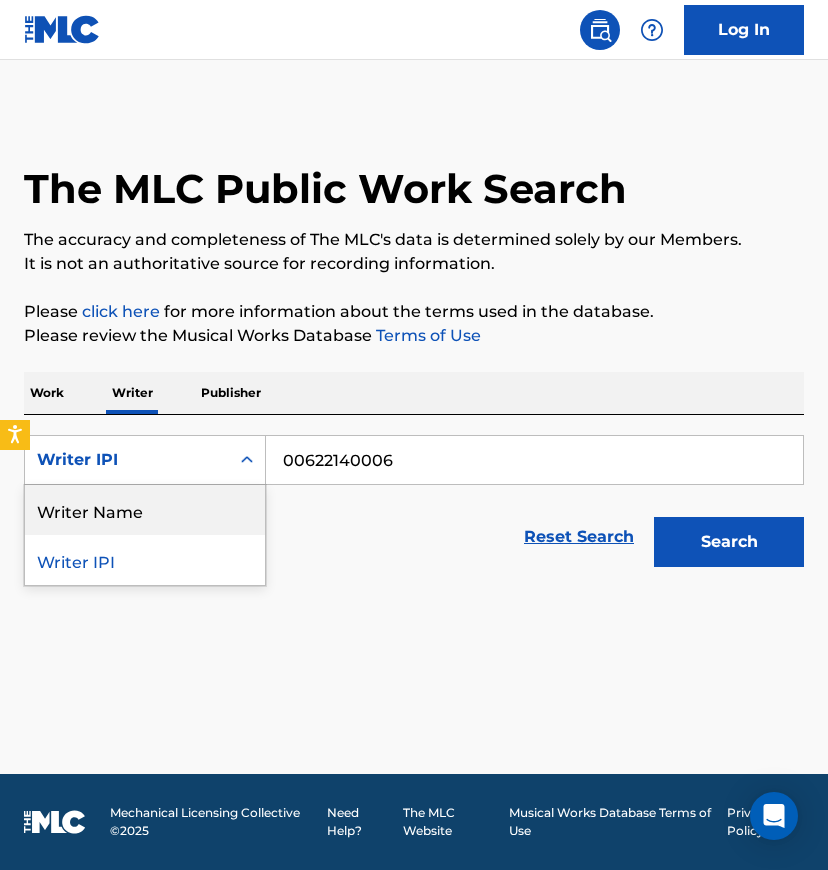 click on "Writer Name" at bounding box center (145, 510) 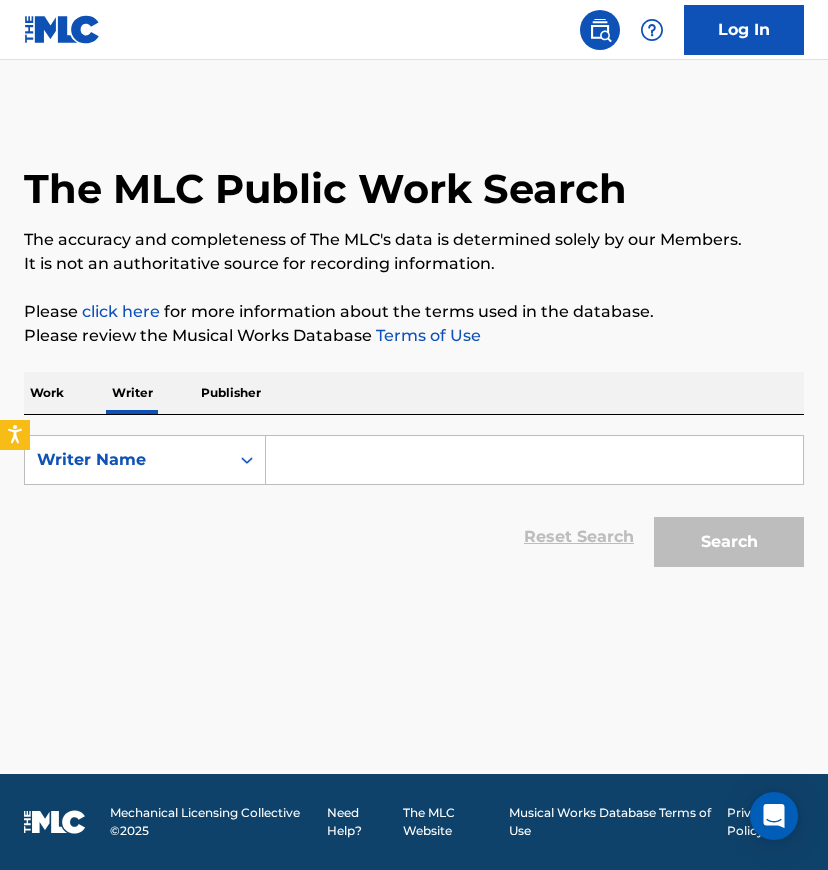 click at bounding box center (534, 460) 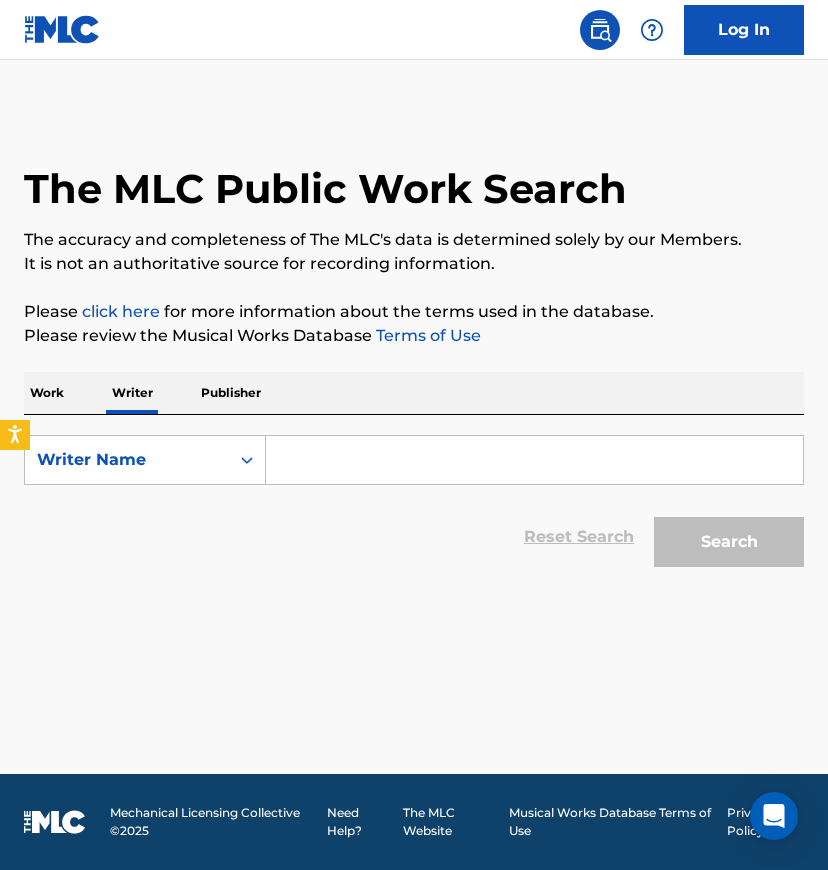 paste on "00622140006" 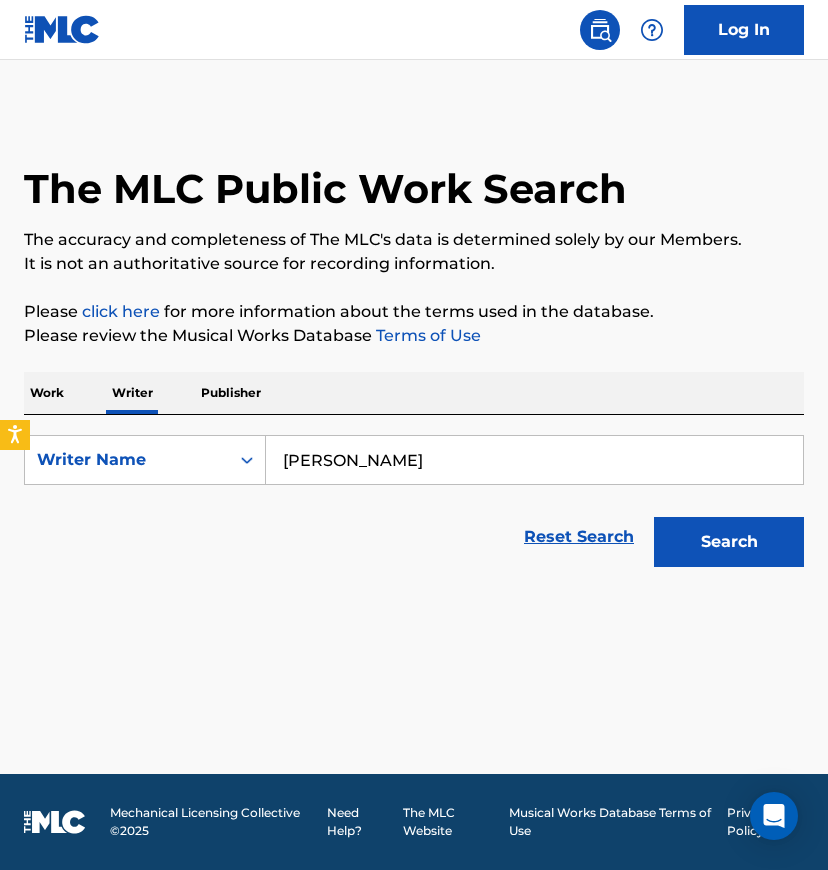 type on "Erivaldo Silva" 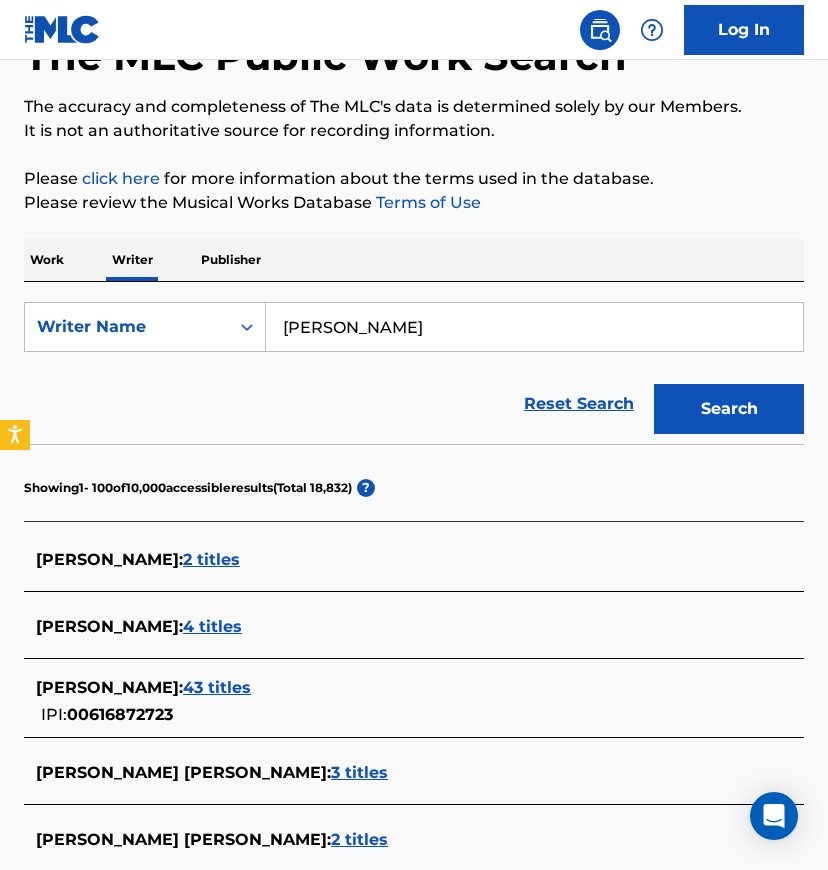scroll, scrollTop: 1512, scrollLeft: 0, axis: vertical 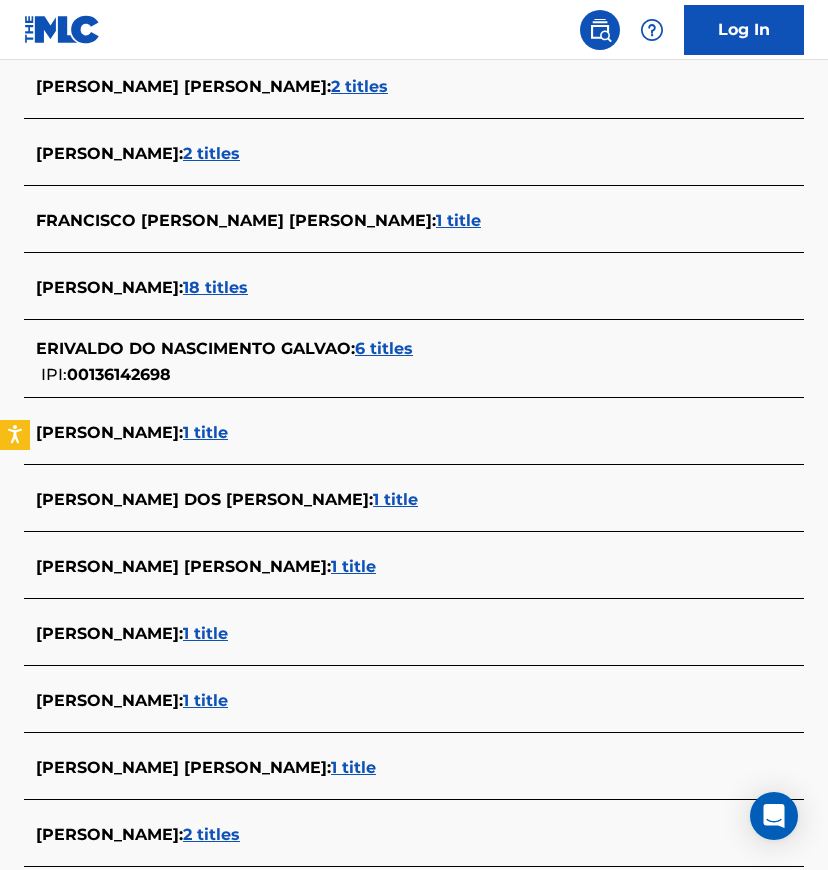 click on "1 title" at bounding box center [205, 432] 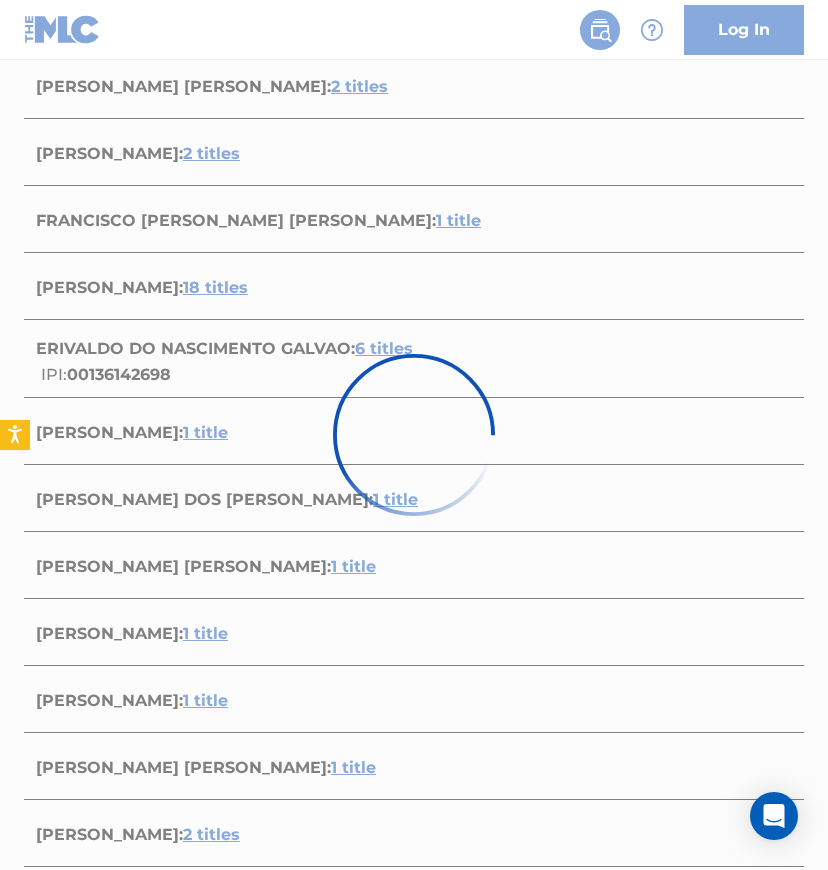 scroll, scrollTop: 228, scrollLeft: 0, axis: vertical 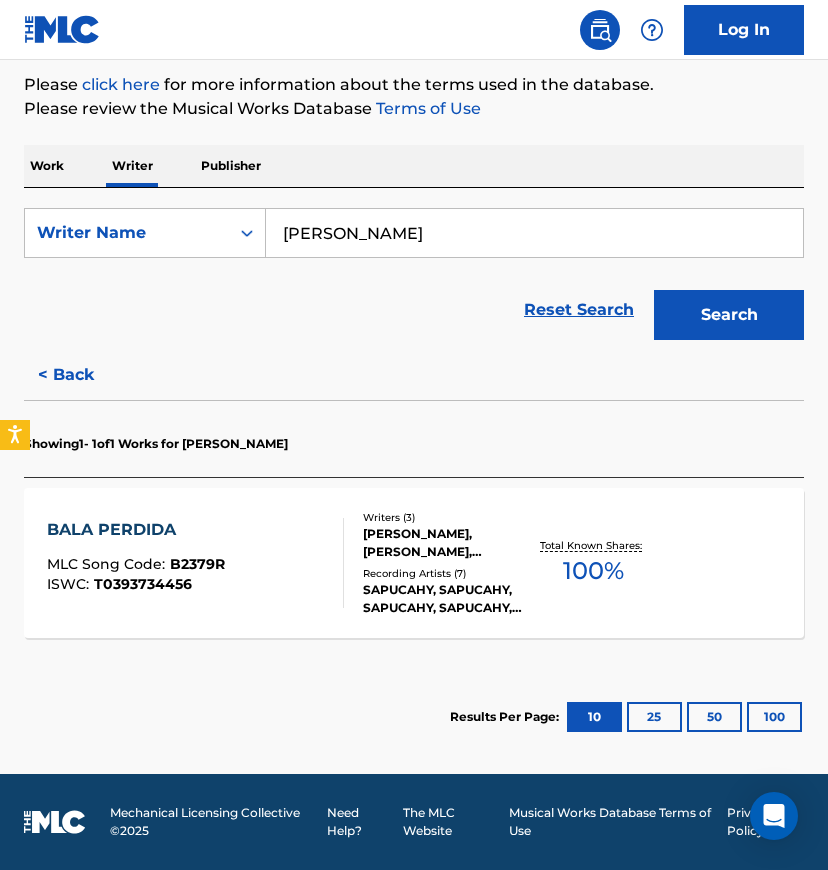 click on "CLAUDINHO GUIMARAES, ERIVALDO SILVA, FRANK COCARELLI DAIELLO" at bounding box center (446, 543) 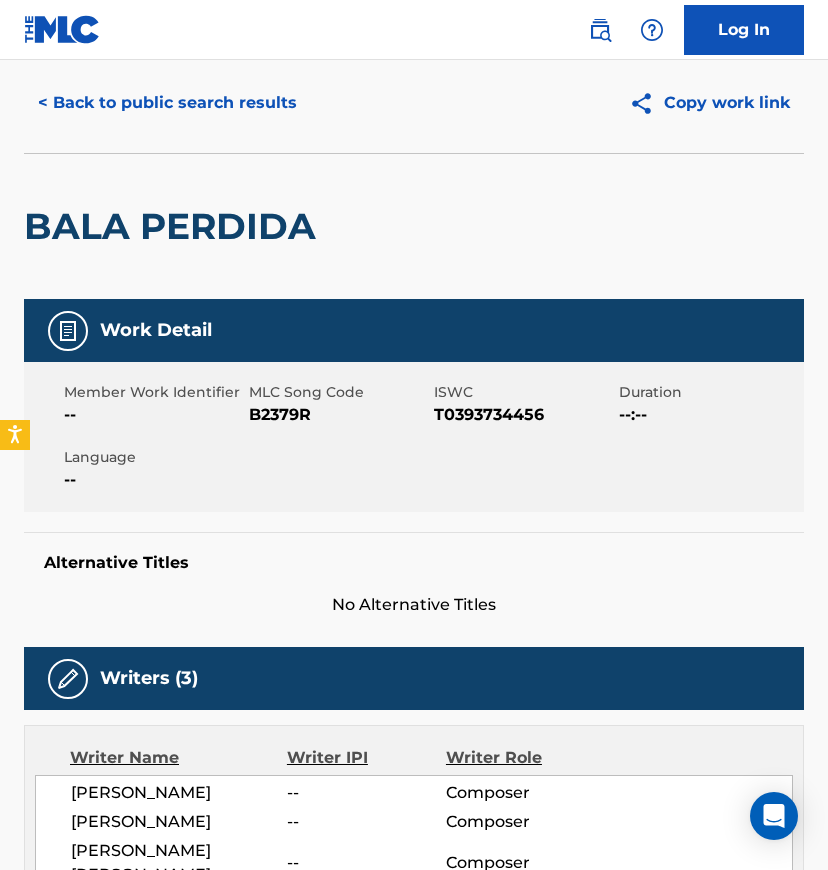 scroll, scrollTop: 0, scrollLeft: 0, axis: both 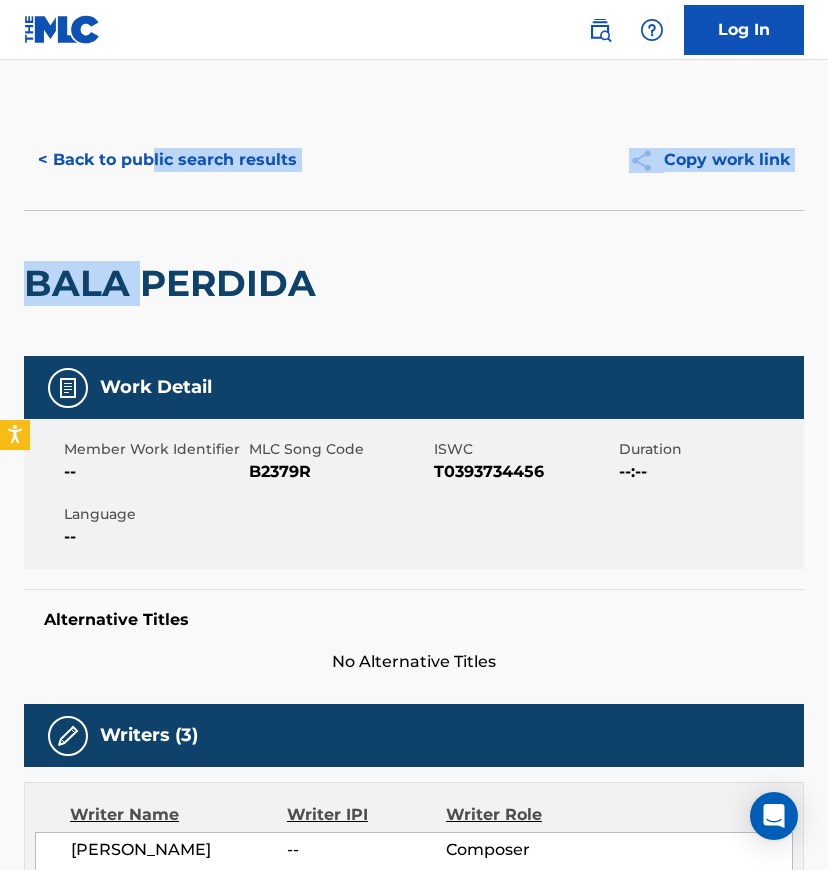click on "< Back to public search results Copy work link BALA PERDIDA" at bounding box center [414, 233] 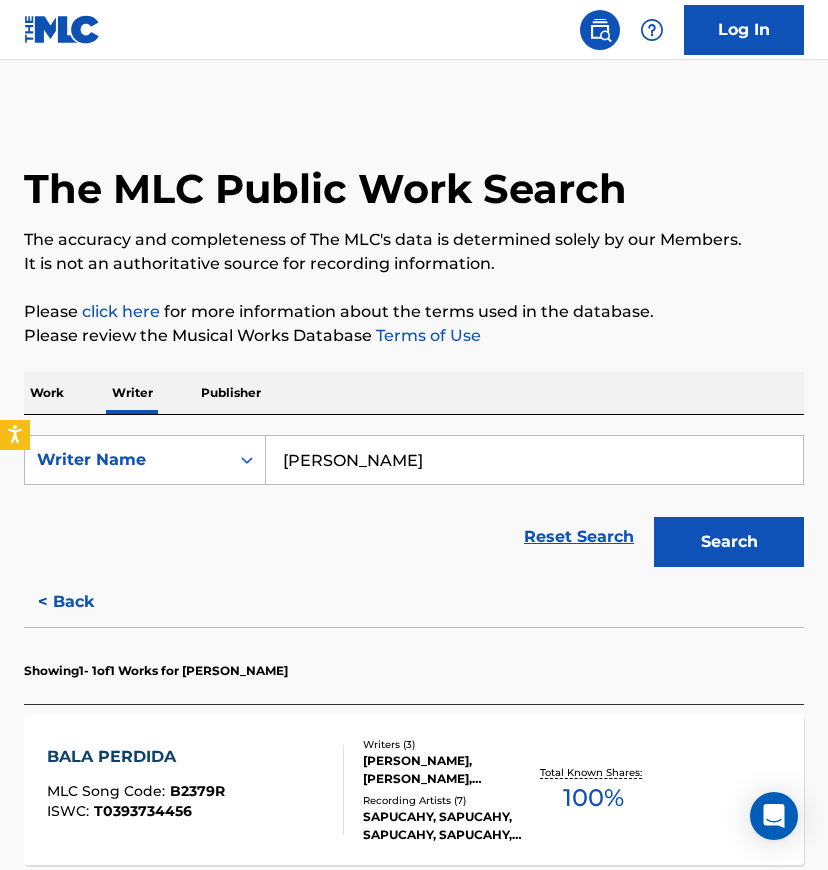 click on "Work Writer Publisher" at bounding box center [414, 393] 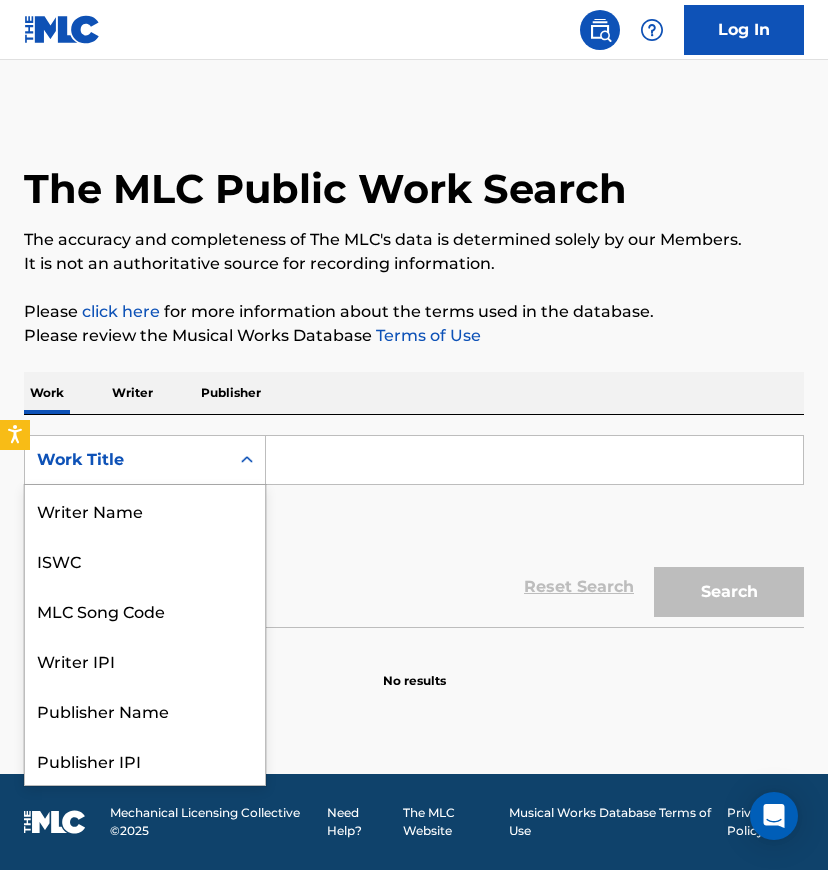 click on "Work Title" at bounding box center [145, 460] 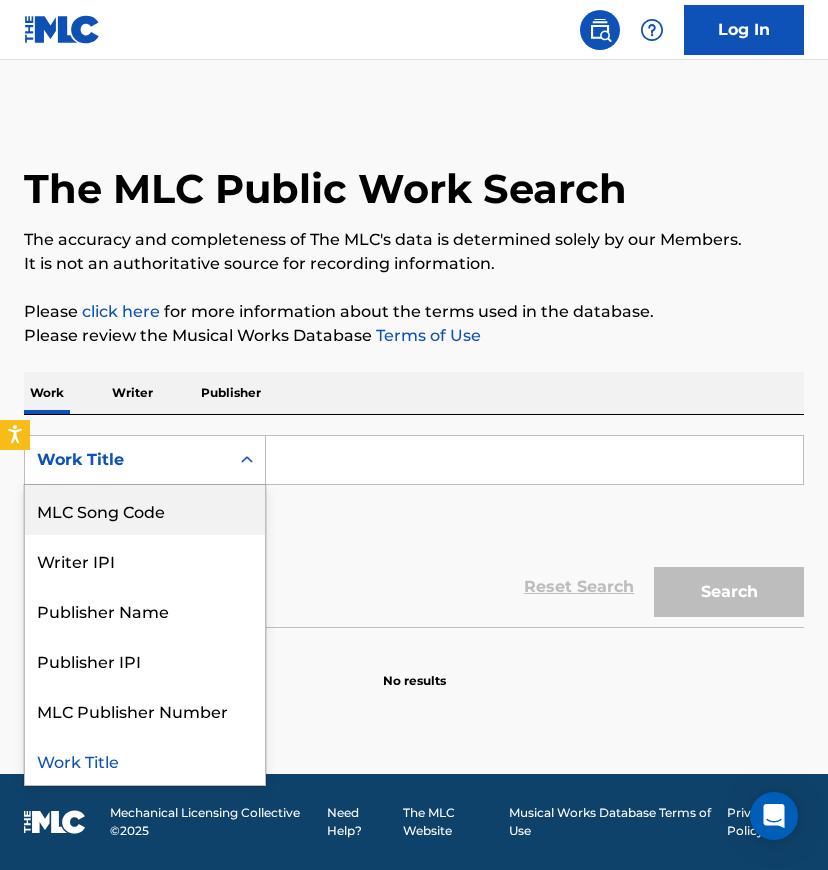 click on "MLC Song Code" at bounding box center [145, 510] 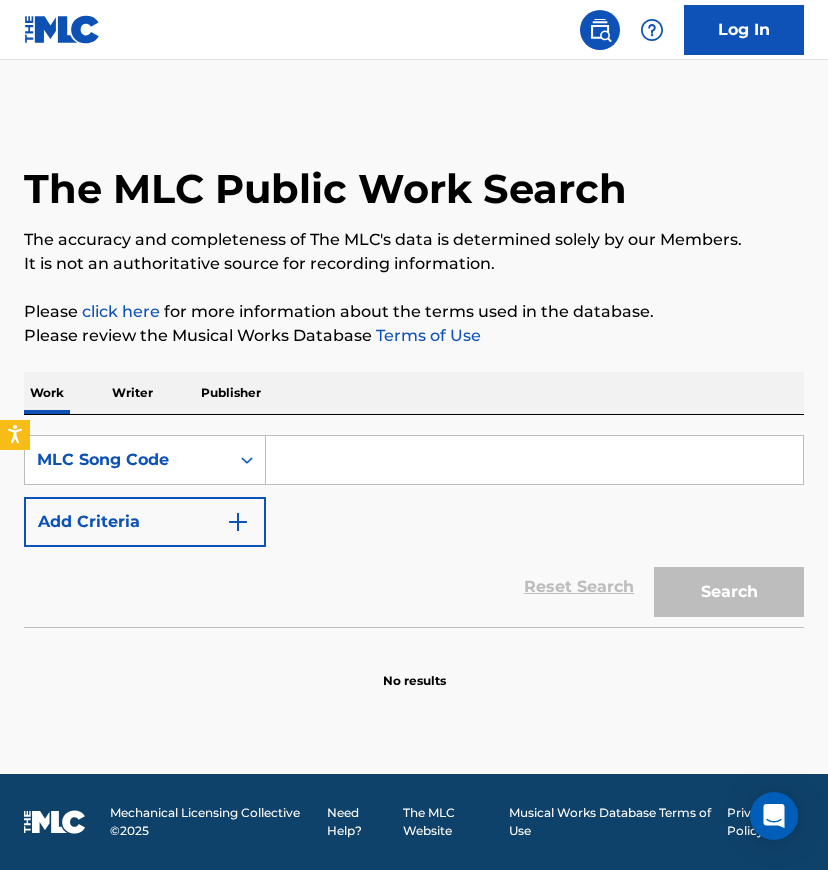 click at bounding box center (534, 460) 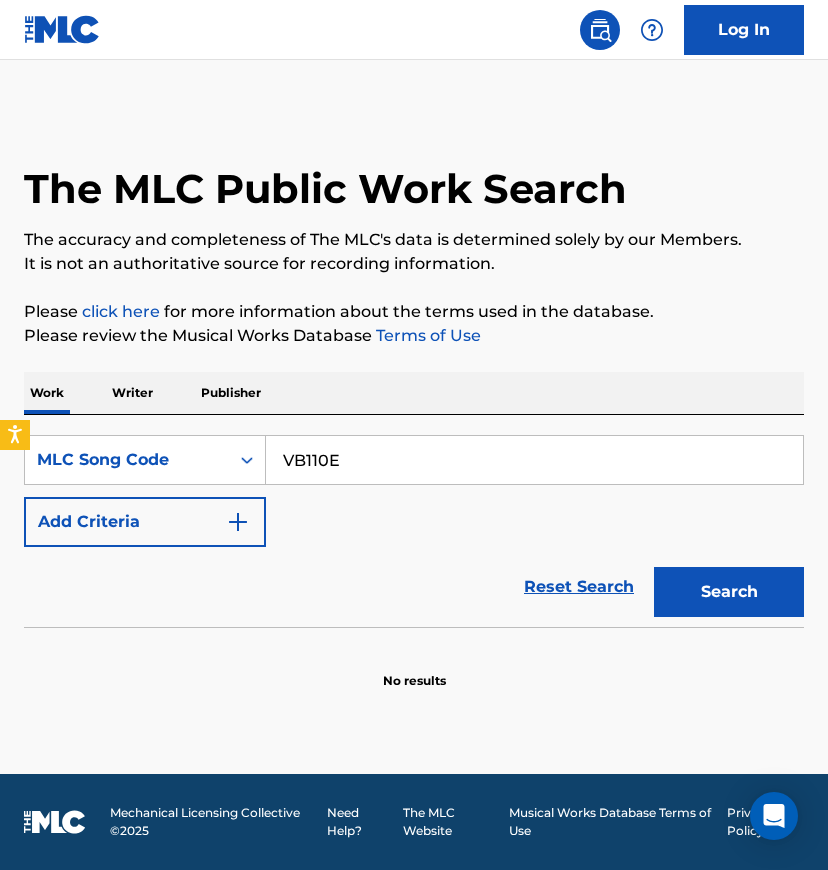 type on "VB110E" 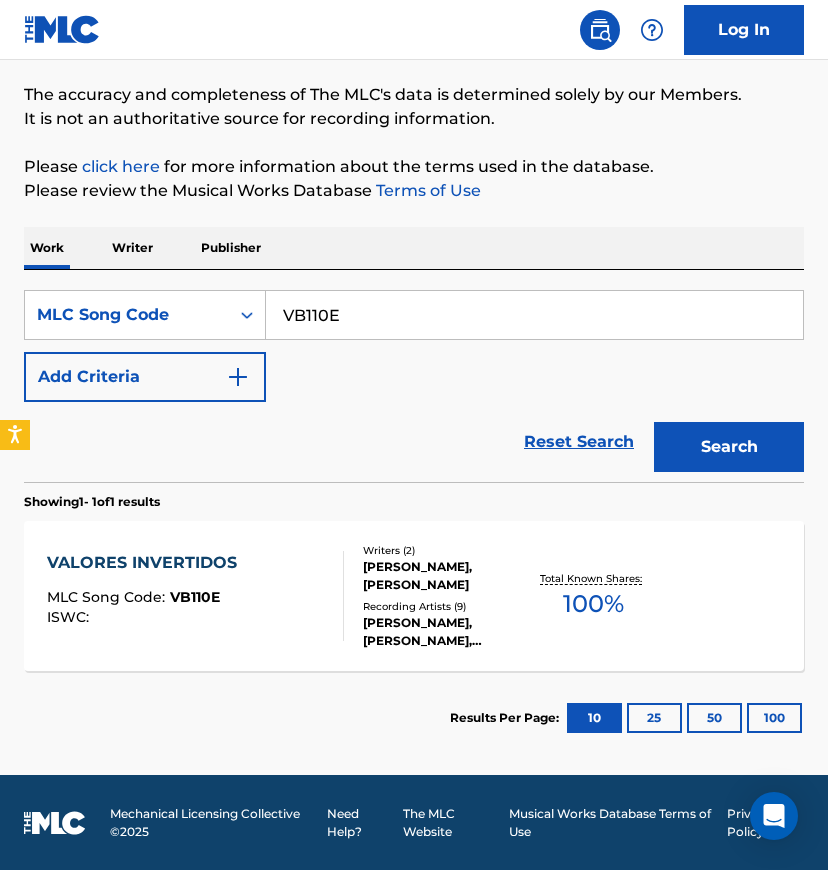 scroll, scrollTop: 146, scrollLeft: 0, axis: vertical 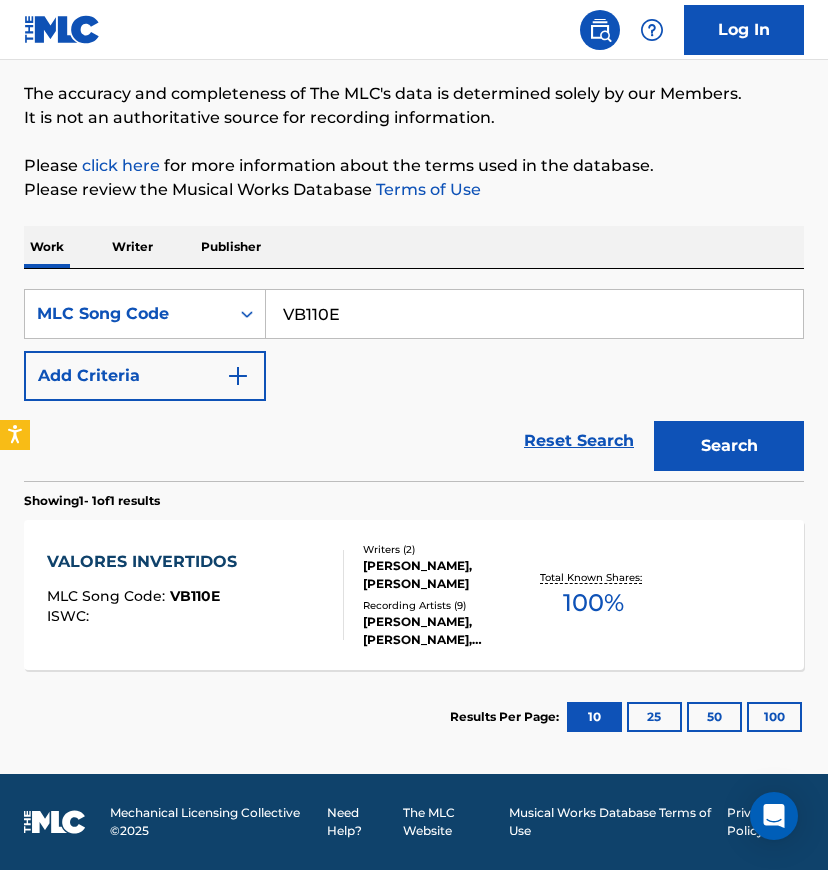 click on "THIAGO ALEXANDRE, WILSON RODRIGUES" at bounding box center [446, 575] 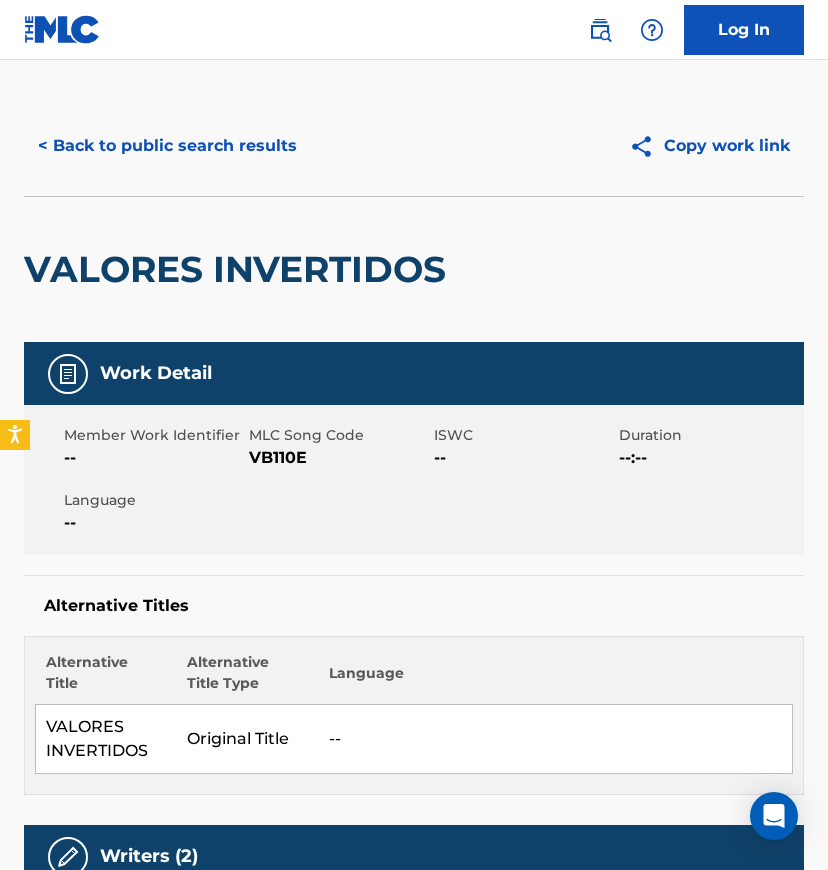 scroll, scrollTop: 0, scrollLeft: 0, axis: both 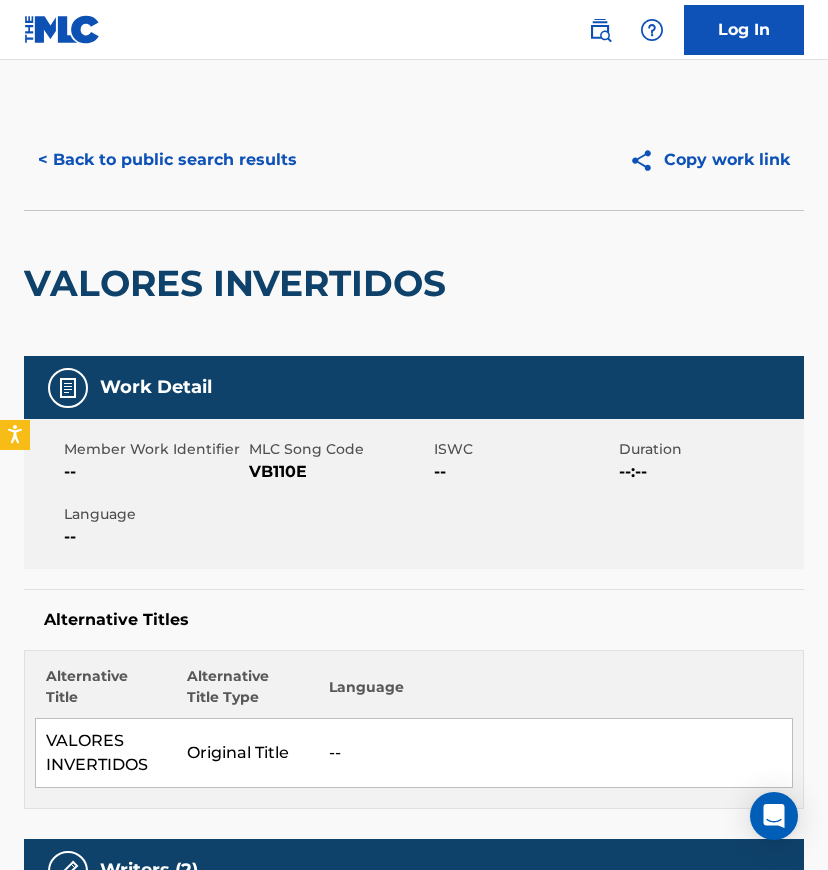 click on "< Back to public search results" at bounding box center [167, 160] 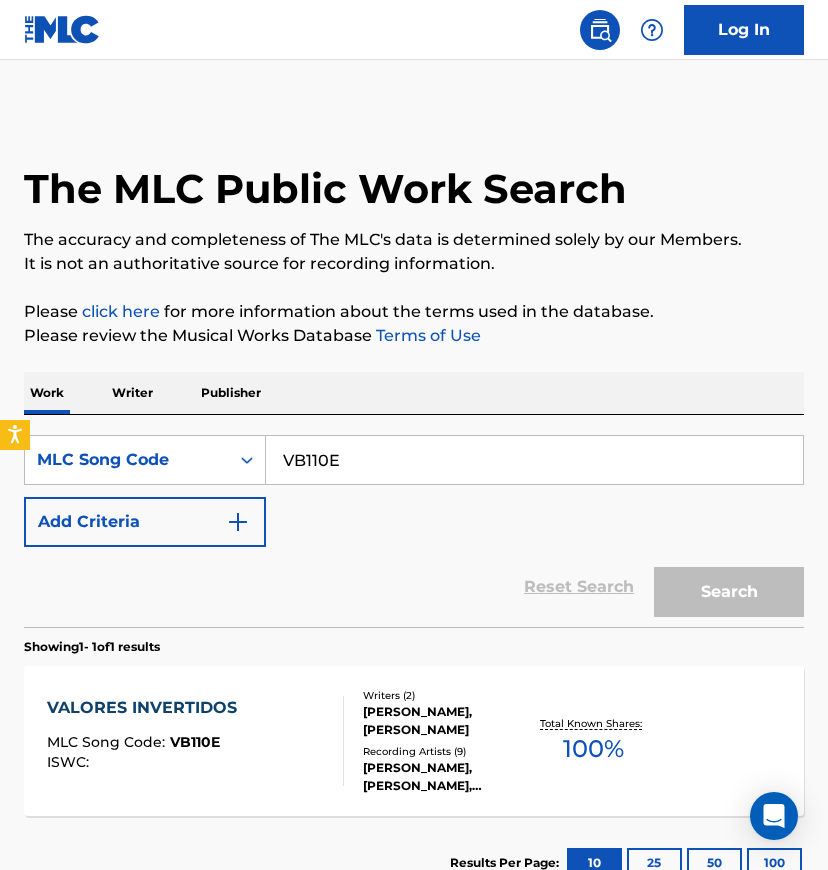 scroll, scrollTop: 94, scrollLeft: 0, axis: vertical 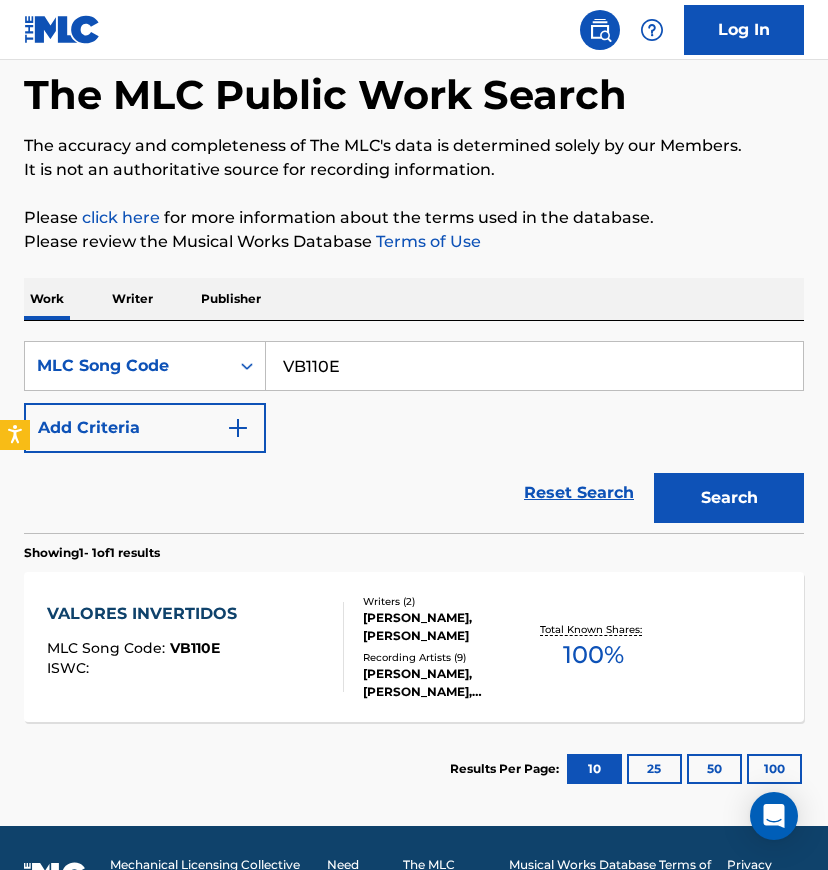 drag, startPoint x: 366, startPoint y: 354, endPoint x: 350, endPoint y: 364, distance: 18.867962 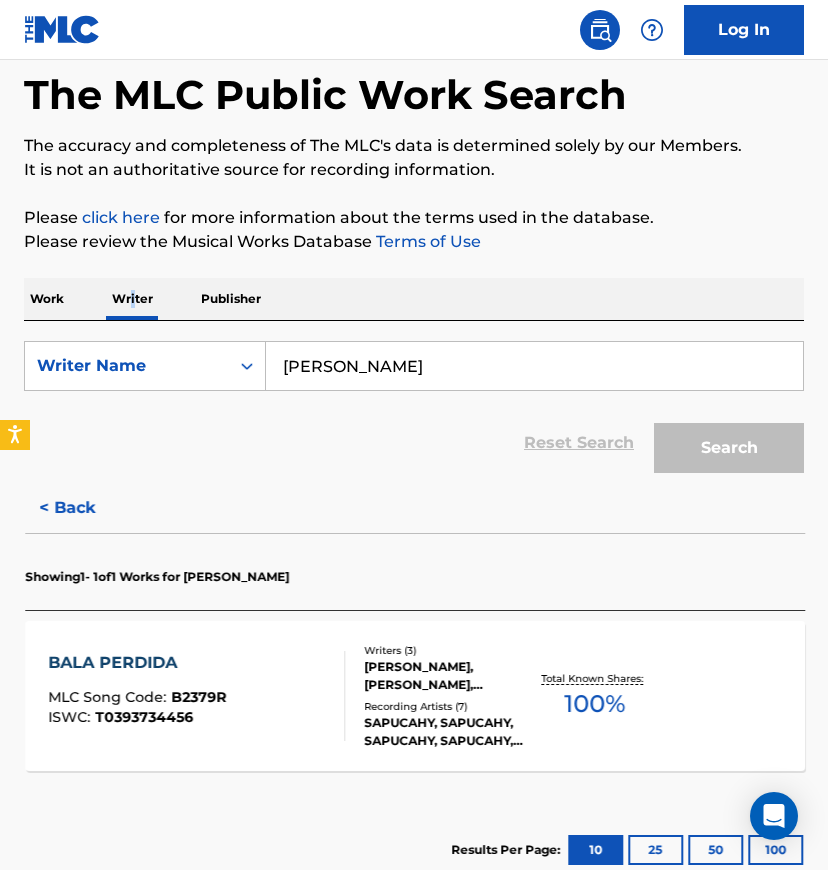 scroll, scrollTop: 0, scrollLeft: 0, axis: both 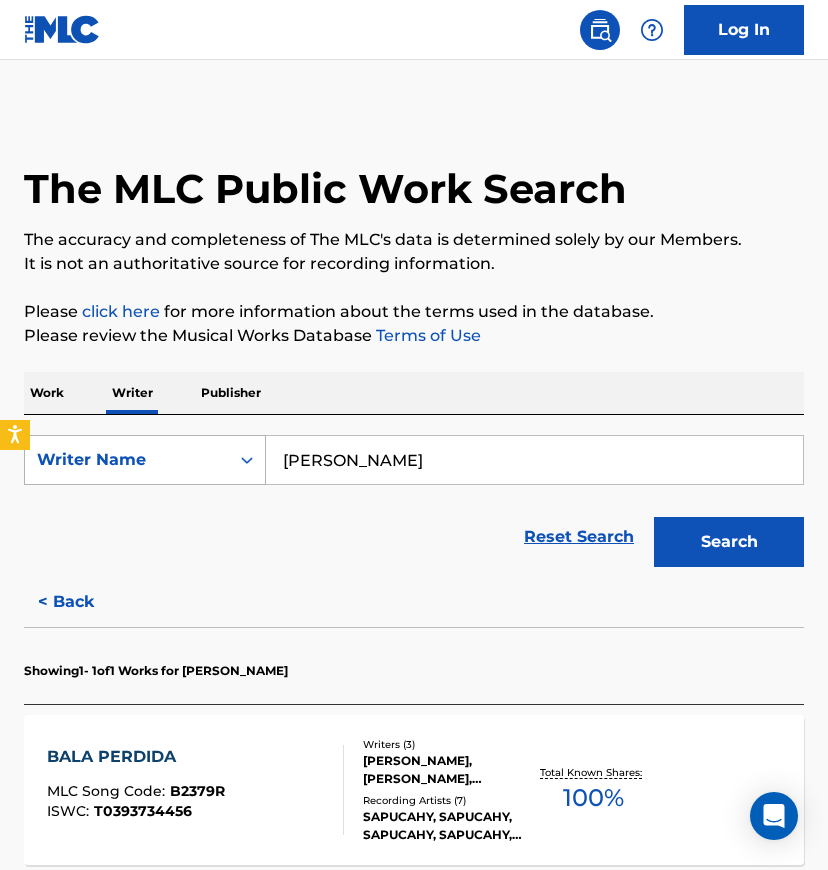 drag, startPoint x: 409, startPoint y: 462, endPoint x: 261, endPoint y: 456, distance: 148.12157 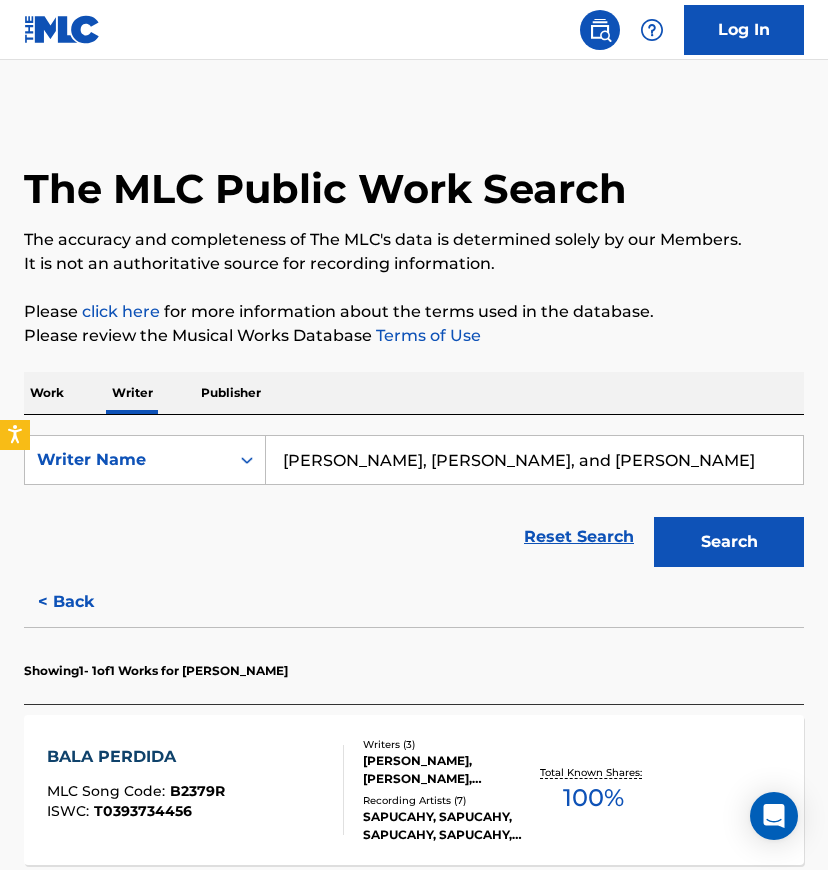 click on "João Santos, Mariana dos Santos, and Rafael Ferreira" at bounding box center (534, 460) 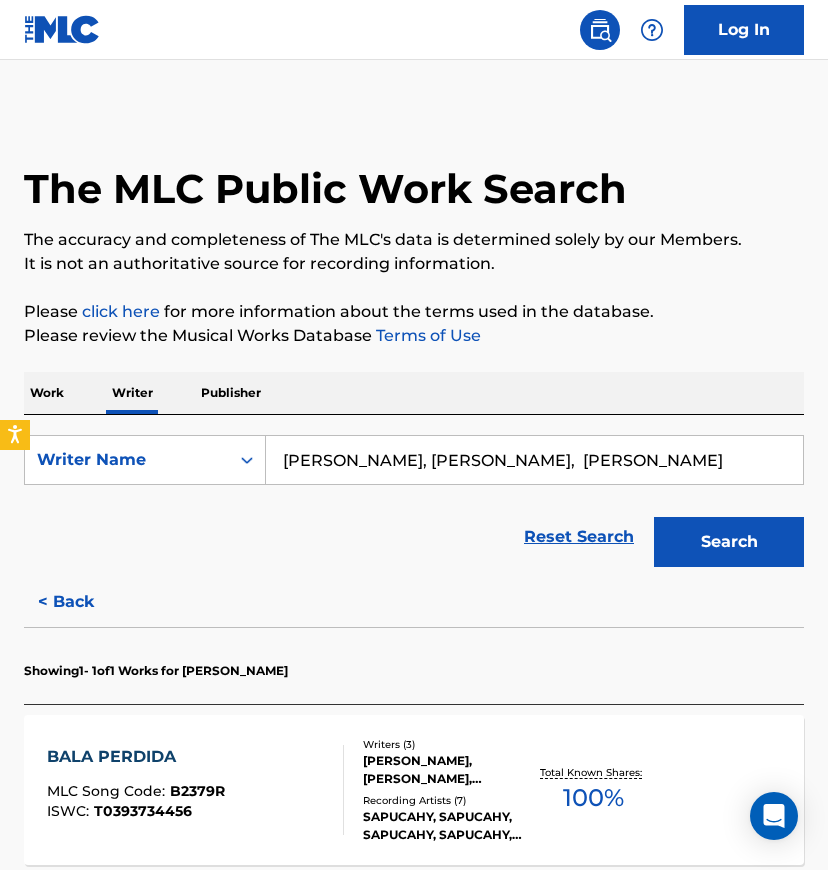 type on "Joao Santos, Mariana dos Santos,  Rafael Ferreira" 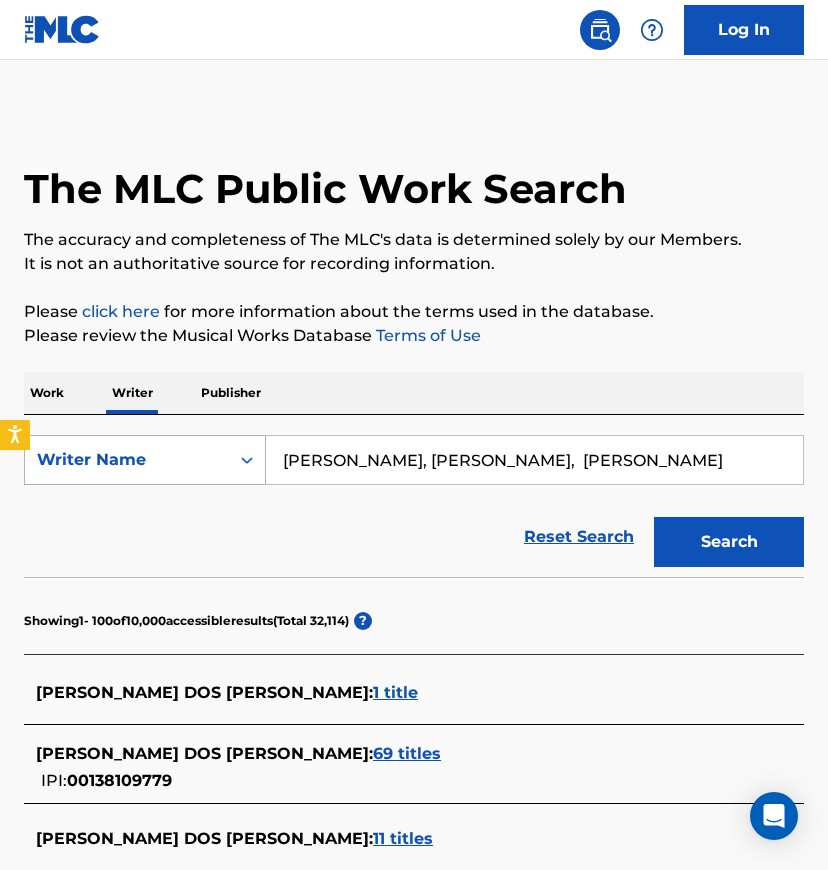 drag, startPoint x: 377, startPoint y: 458, endPoint x: 230, endPoint y: 472, distance: 147.66516 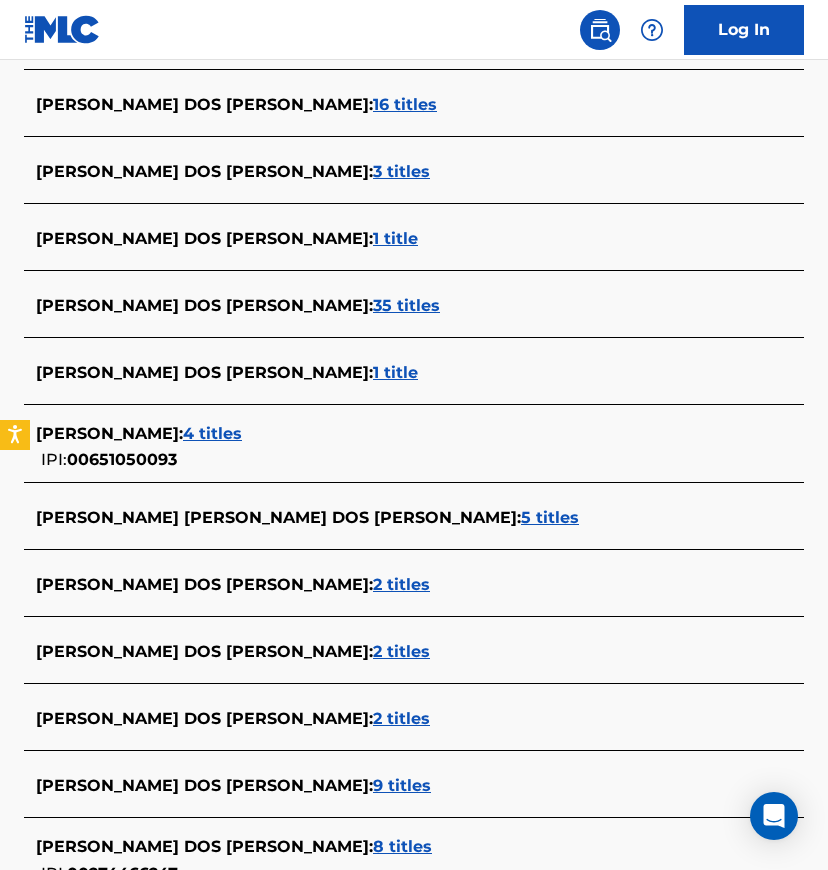 click on "4 titles" at bounding box center [212, 433] 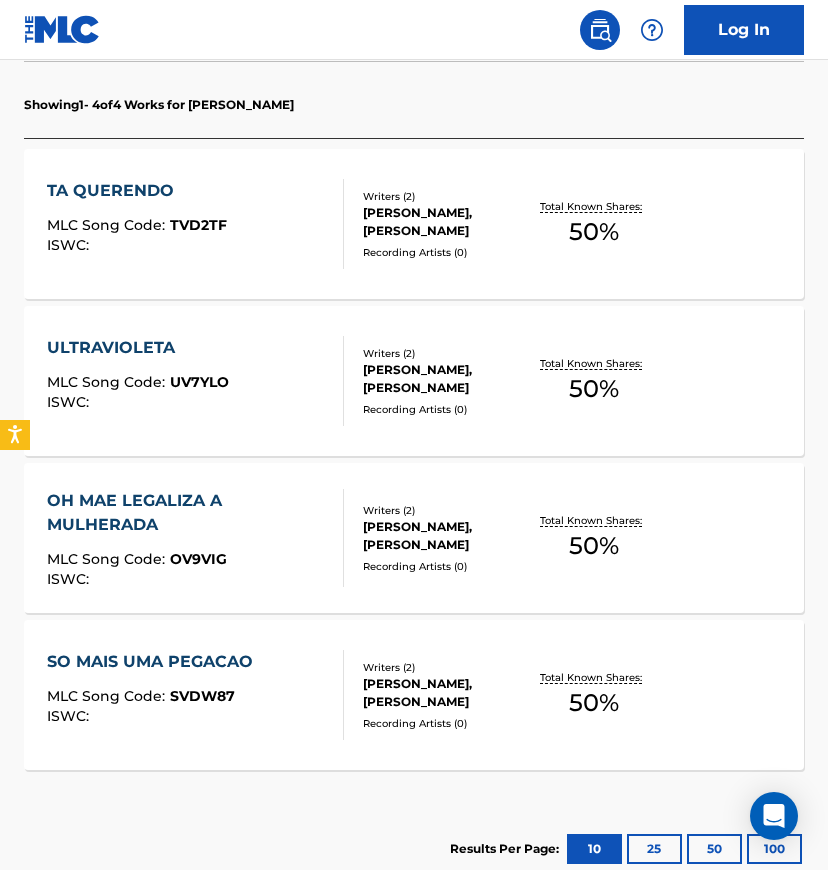 scroll, scrollTop: 698, scrollLeft: 0, axis: vertical 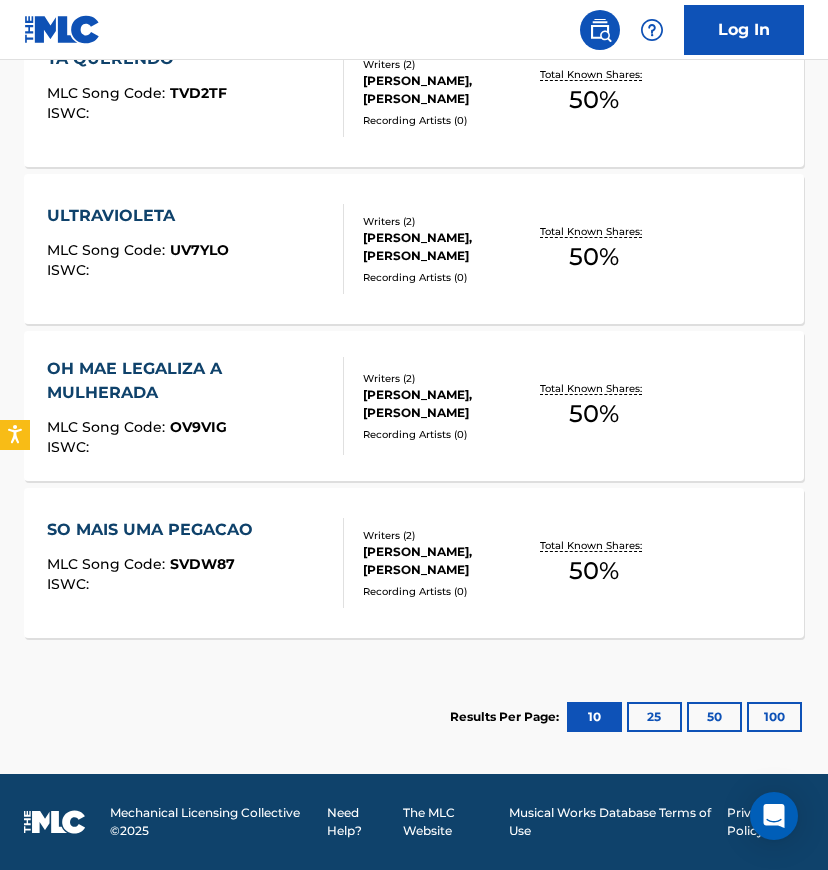 click on "Results Per Page: 10 25 50 100" at bounding box center (627, 717) 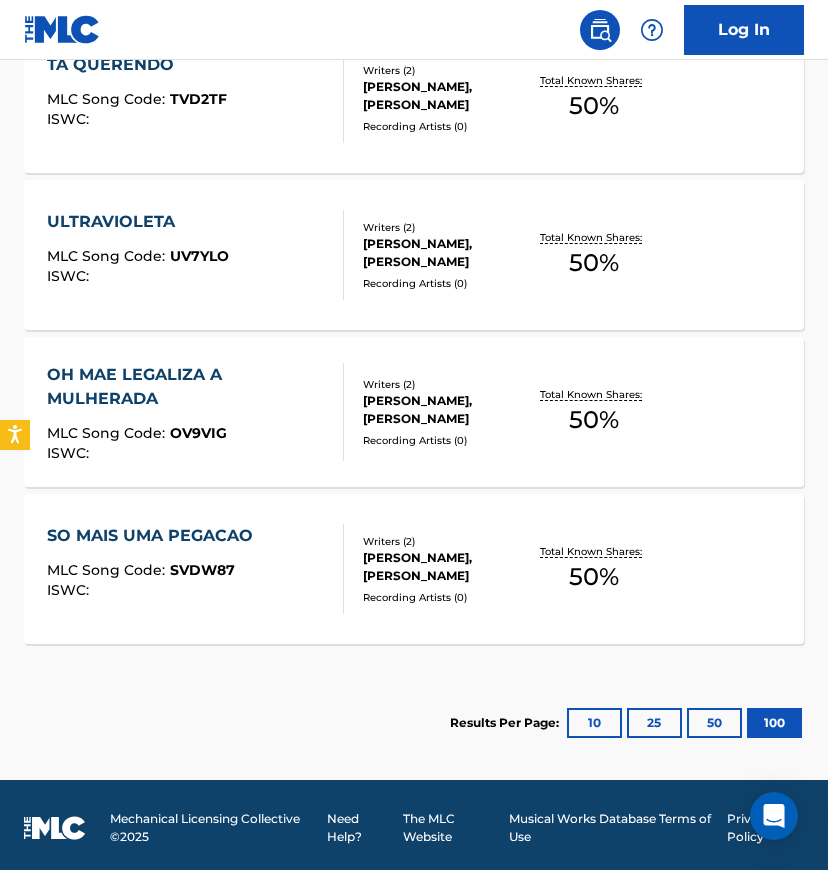 scroll, scrollTop: 698, scrollLeft: 0, axis: vertical 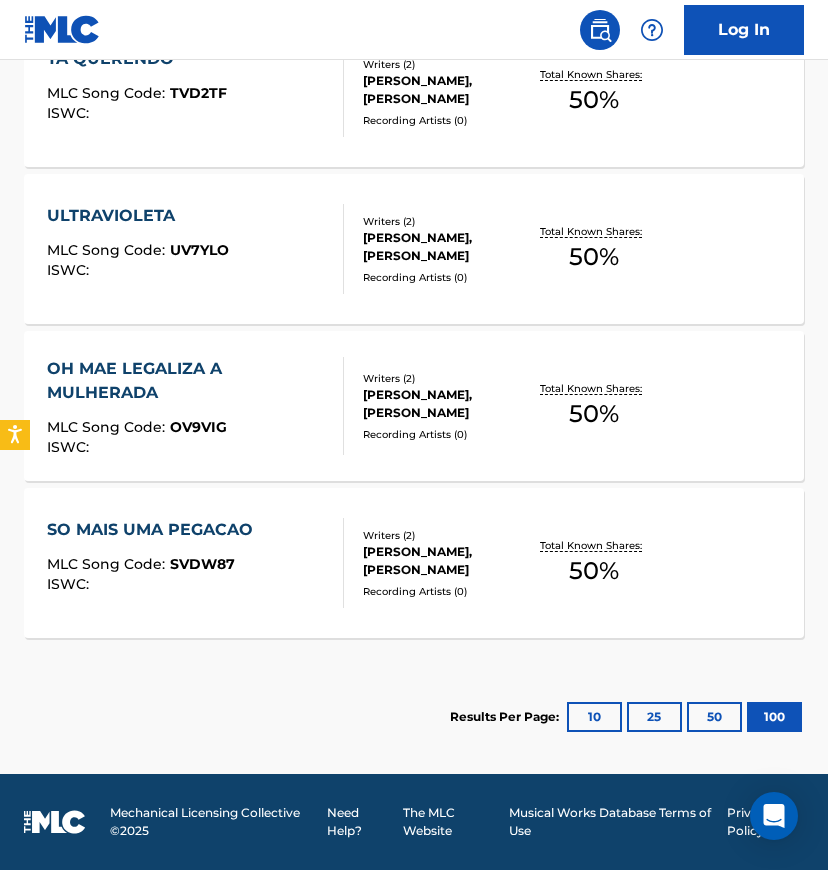 click on "JOAO SANTOS, FELIPE SANTOS CATAIA" at bounding box center [446, 561] 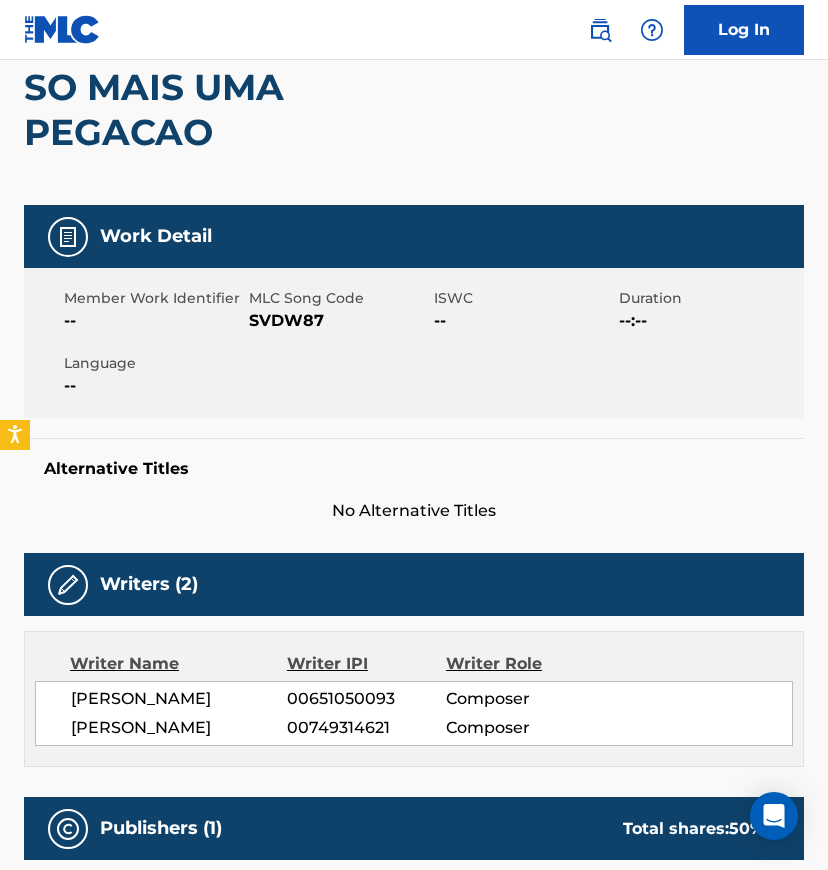 scroll, scrollTop: 0, scrollLeft: 0, axis: both 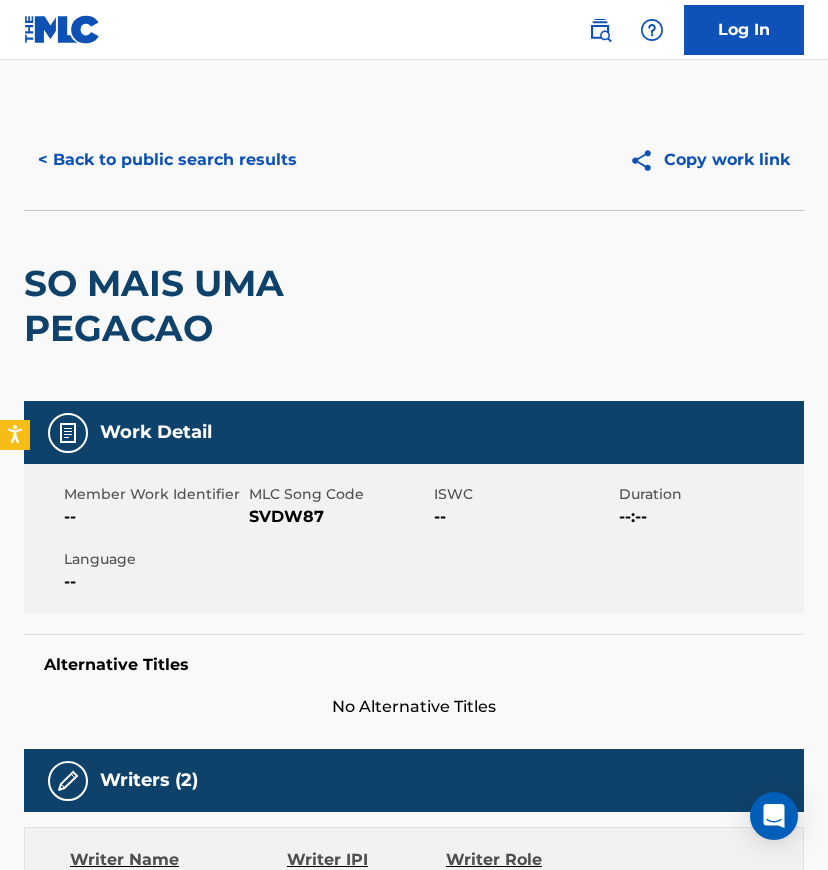 click on "< Back to public search results" at bounding box center (167, 160) 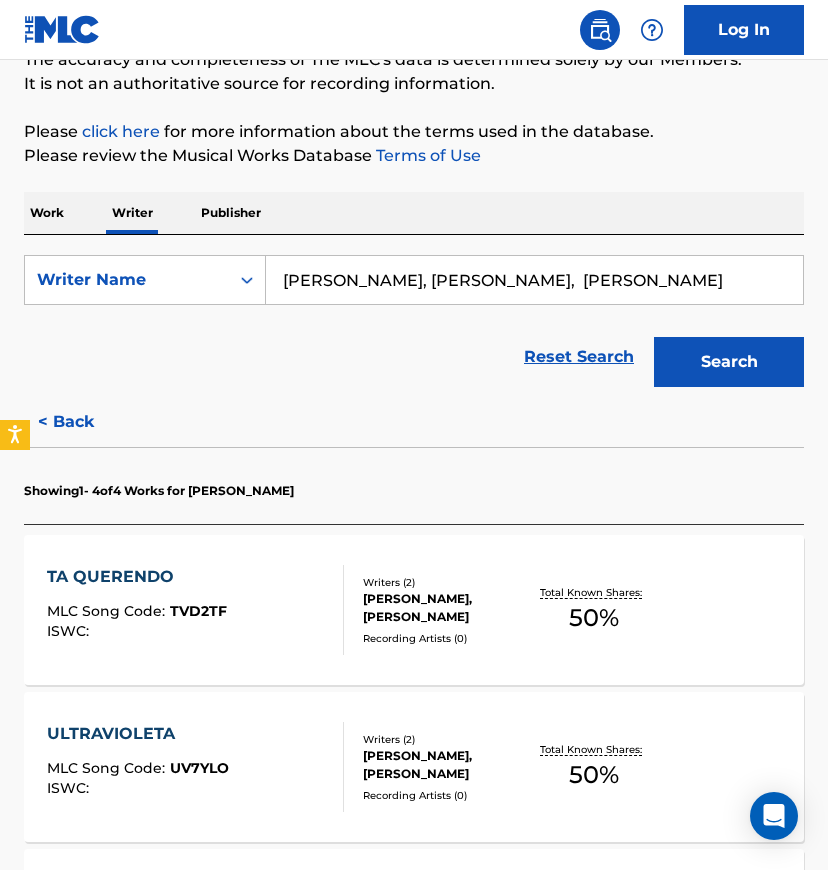 scroll, scrollTop: 533, scrollLeft: 0, axis: vertical 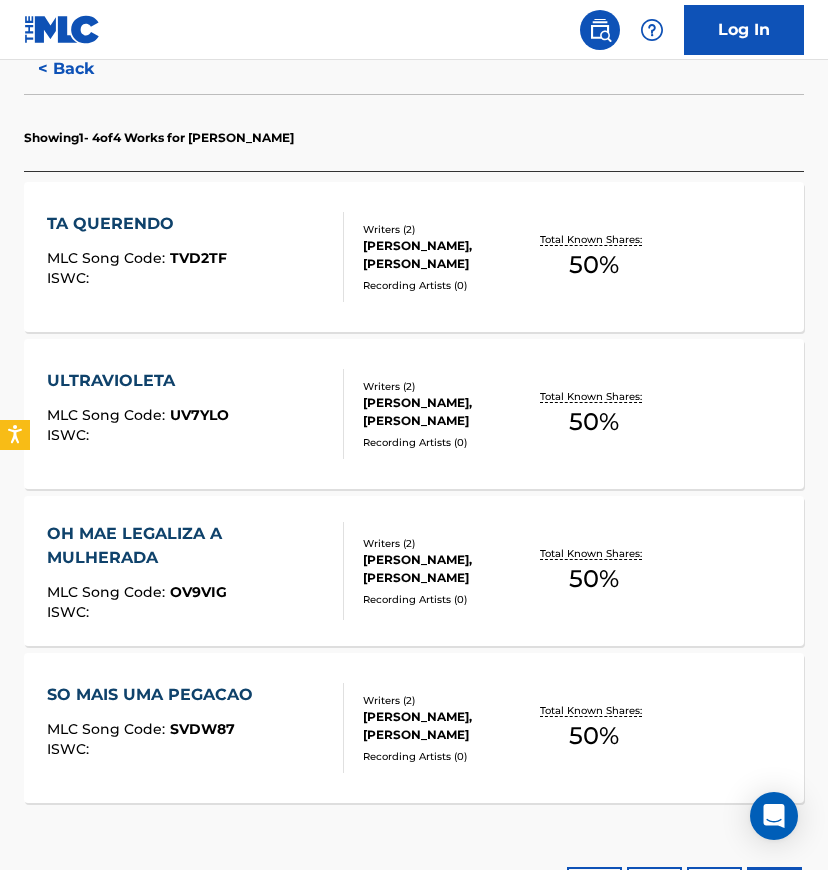 click on "TA QUERENDO MLC Song Code : TVD2TF ISWC : Writers ( 2 ) JOAO SANTOS, FELIPE SANTOS CATAIA Recording Artists ( 0 ) Total Known Shares: 50 %" at bounding box center (414, 257) 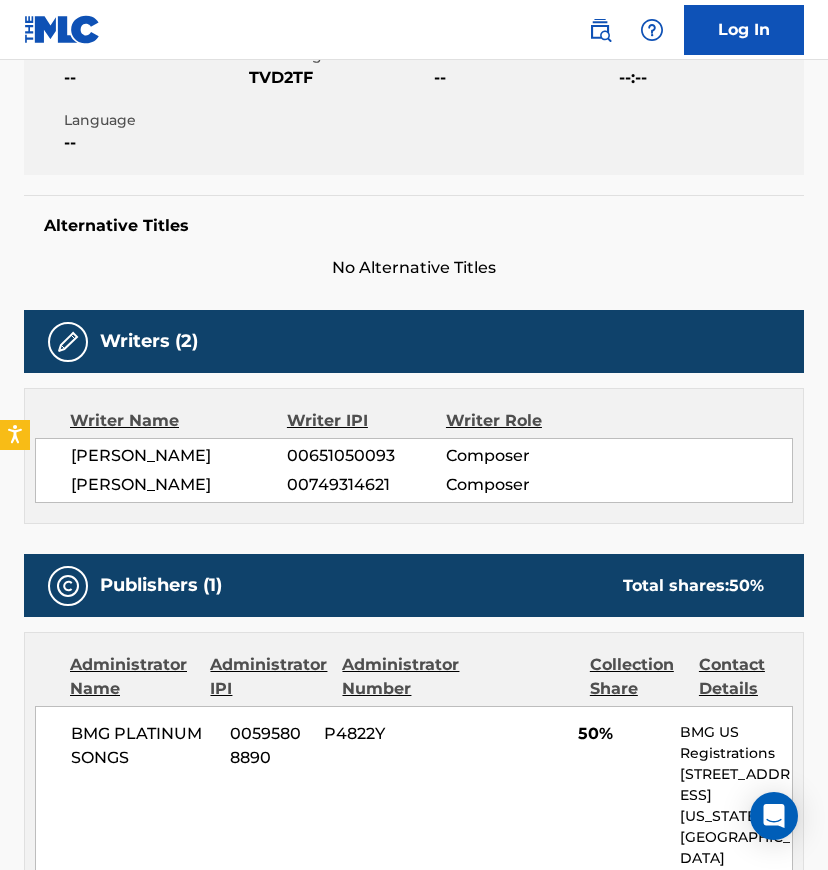 scroll, scrollTop: 0, scrollLeft: 0, axis: both 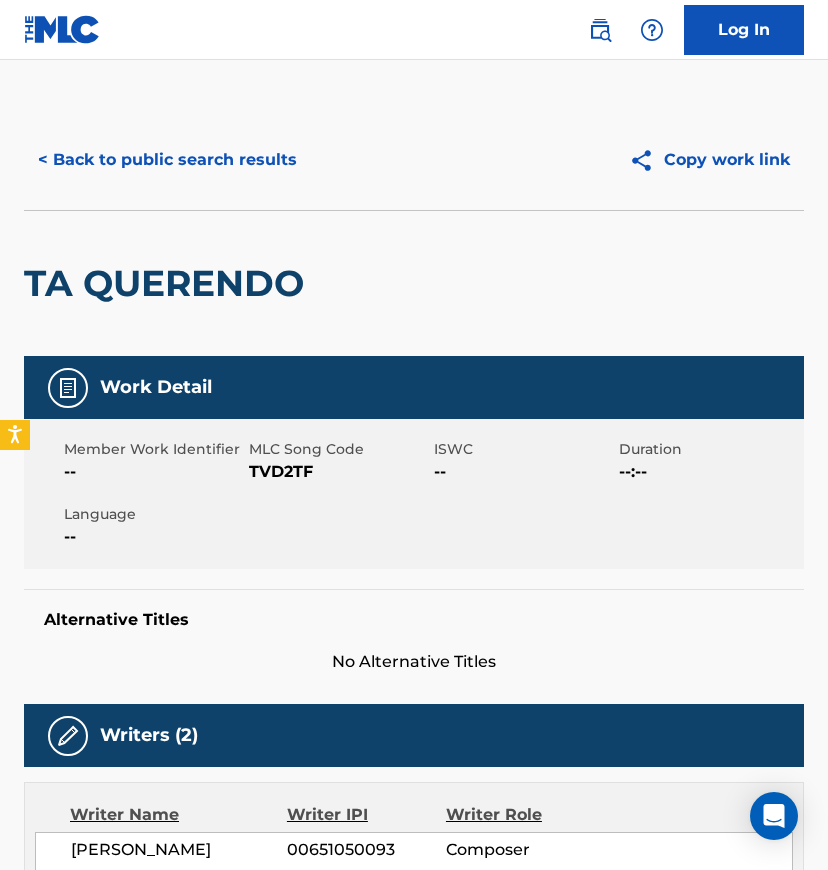 click on "< Back to public search results" at bounding box center (167, 160) 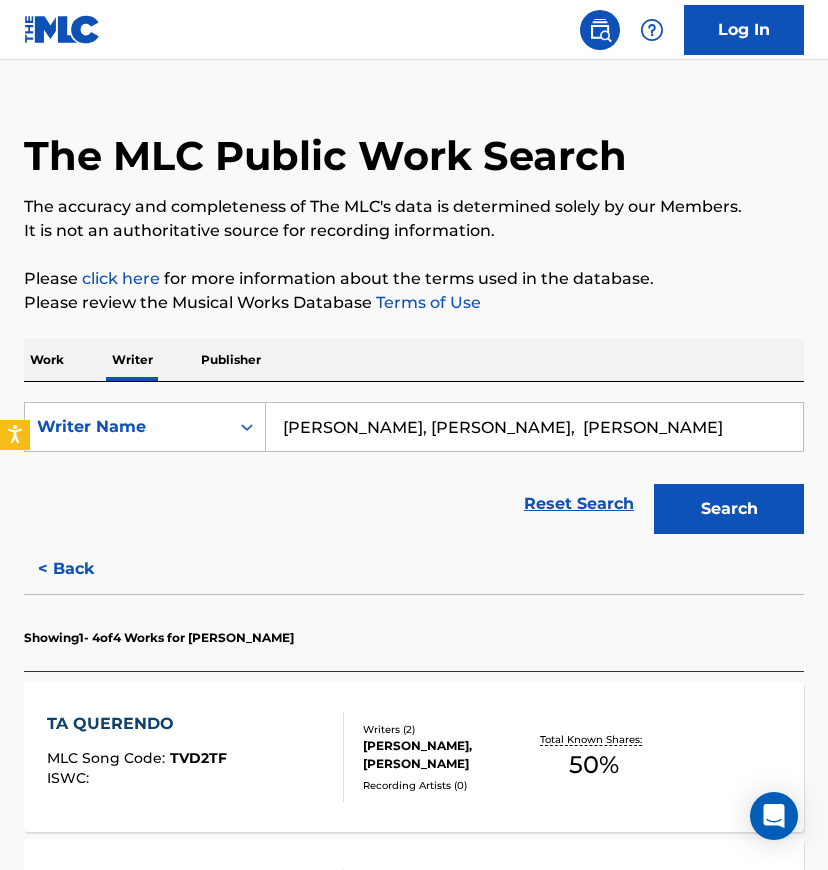 scroll, scrollTop: 400, scrollLeft: 0, axis: vertical 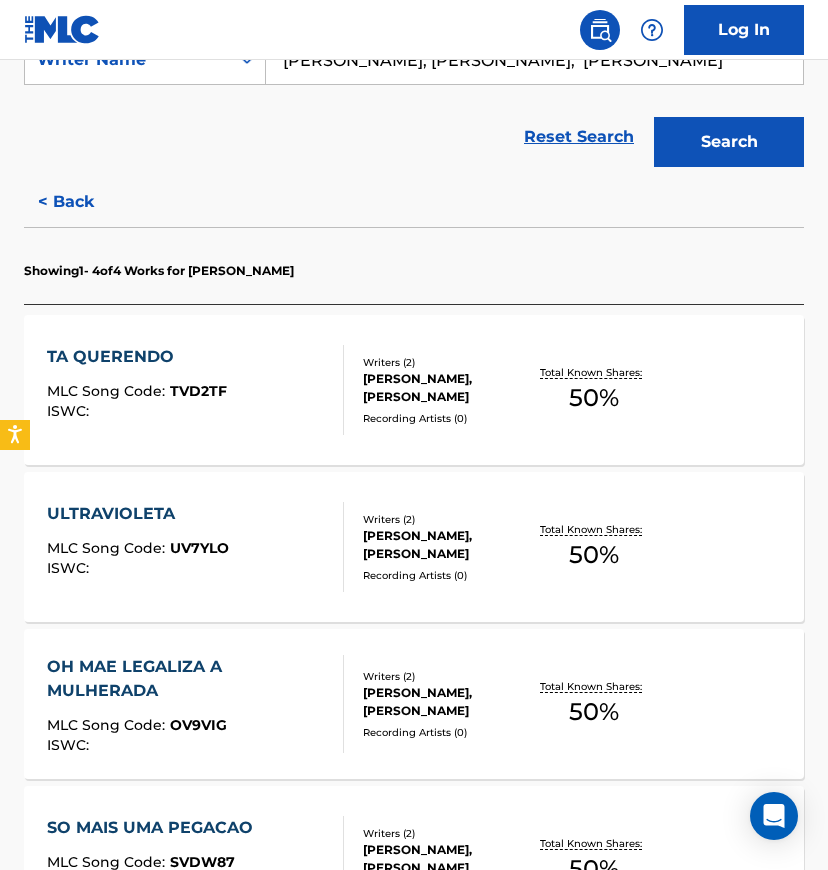 click on "Total Known Shares: 50 %" at bounding box center [594, 547] 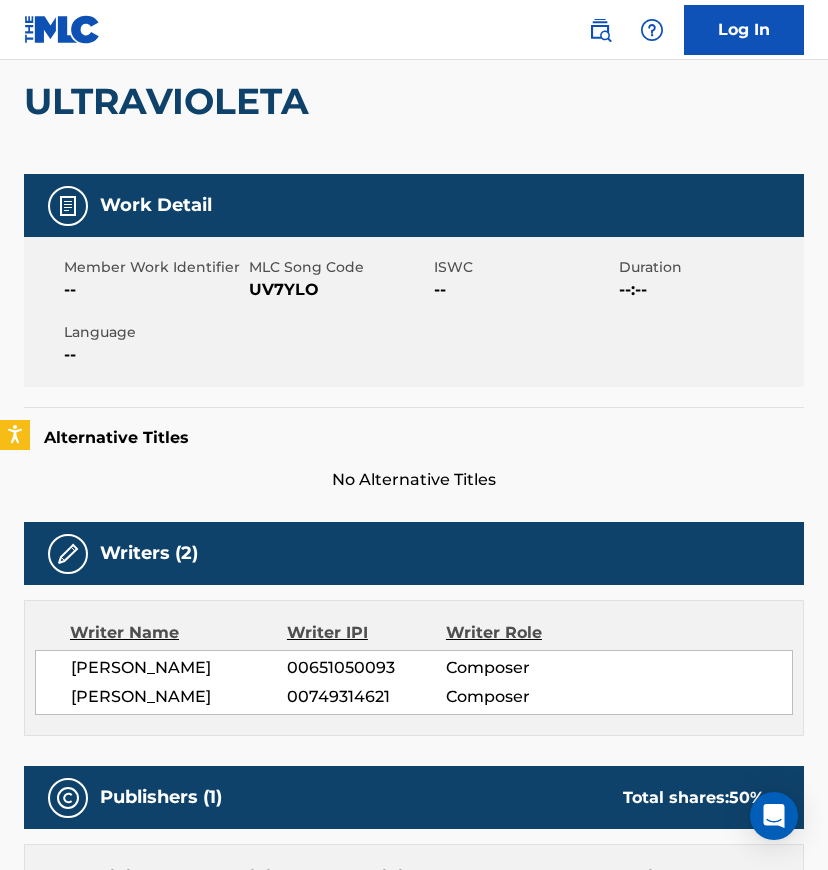 scroll, scrollTop: 0, scrollLeft: 0, axis: both 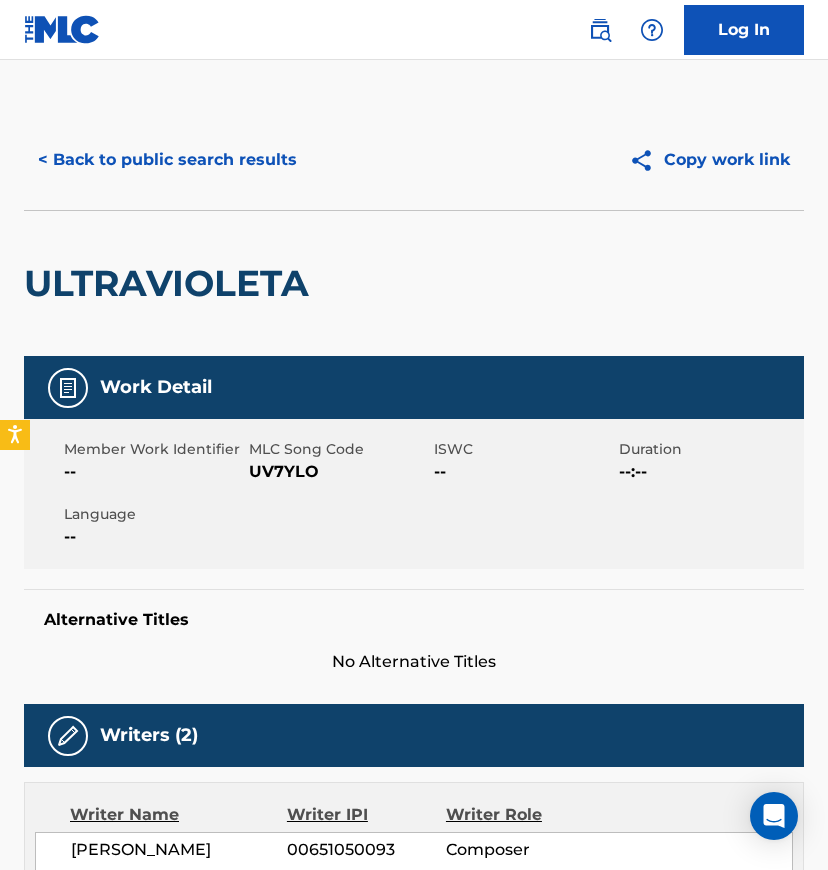 click on "< Back to public search results" at bounding box center [167, 160] 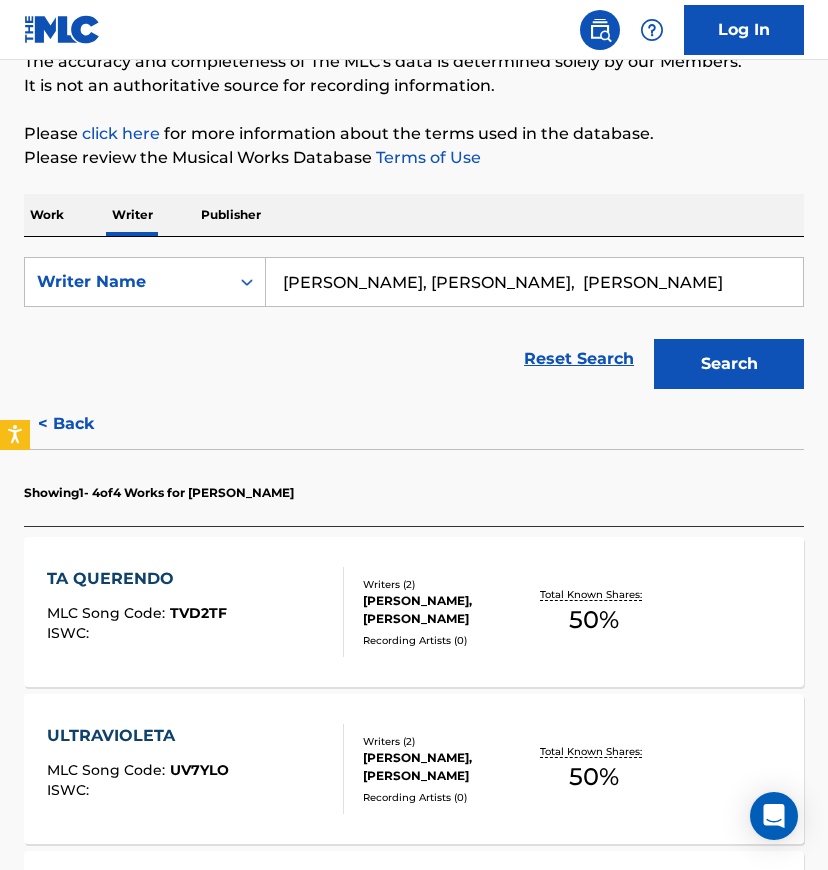 scroll, scrollTop: 533, scrollLeft: 0, axis: vertical 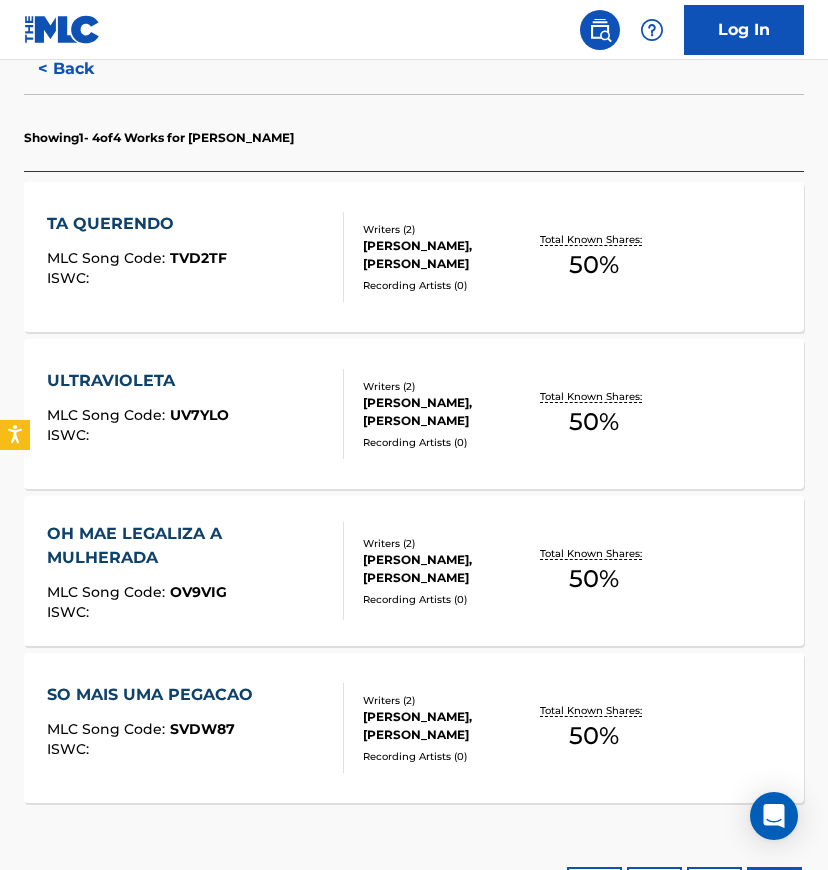 click on "JOAO SANTOS, FELIPE SANTOS CATAIA" at bounding box center [446, 569] 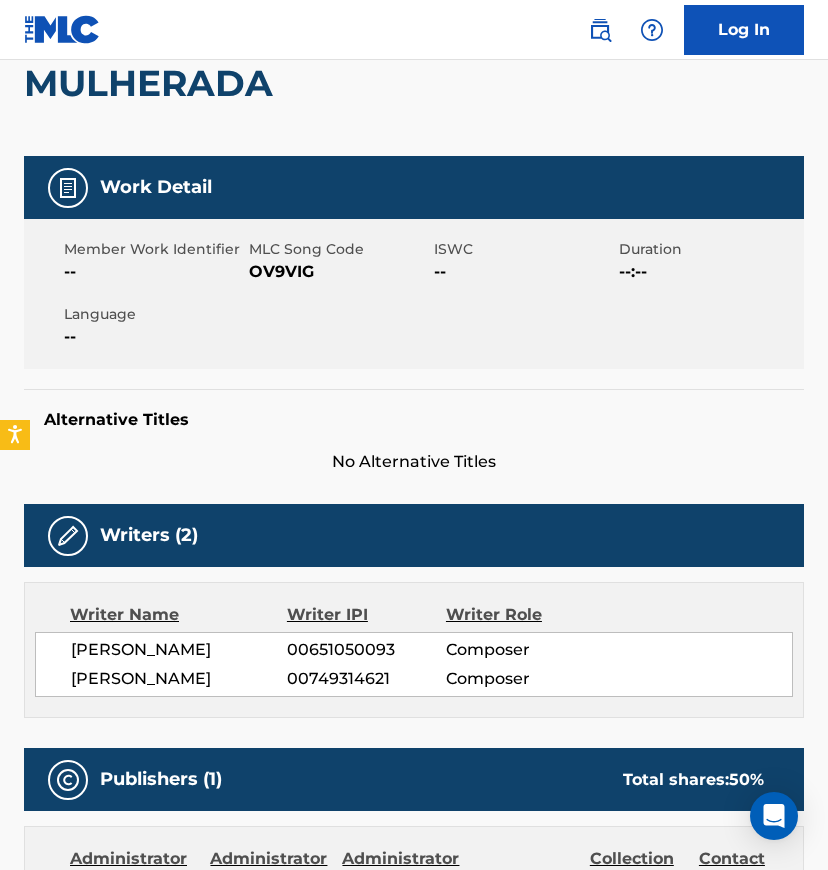 scroll, scrollTop: 0, scrollLeft: 0, axis: both 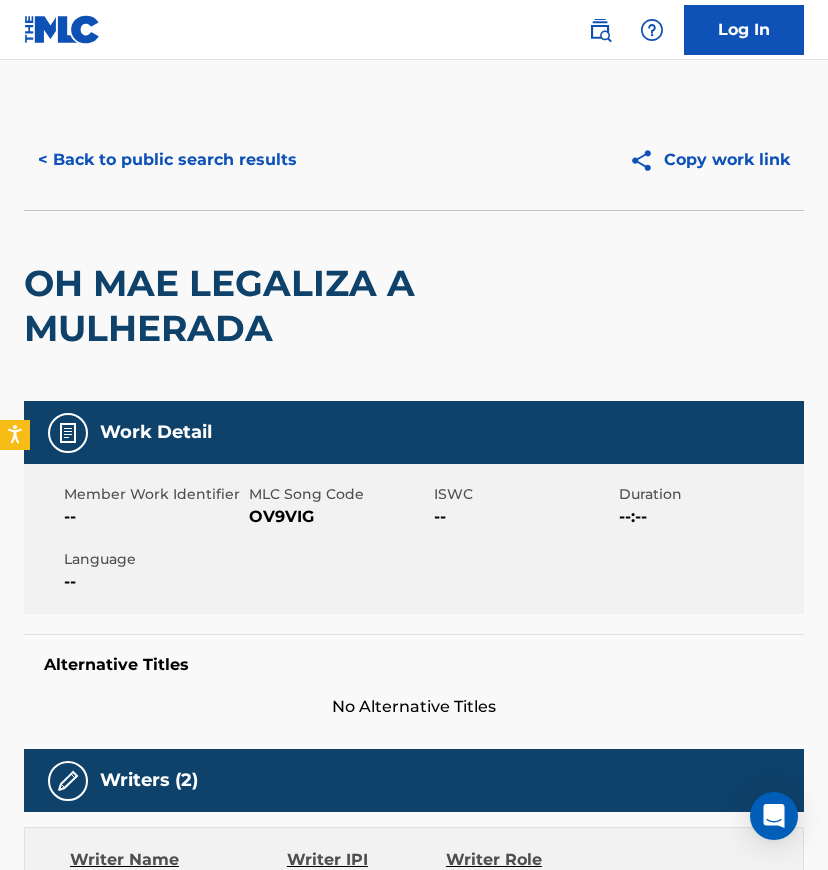 click on "< Back to public search results" at bounding box center (167, 160) 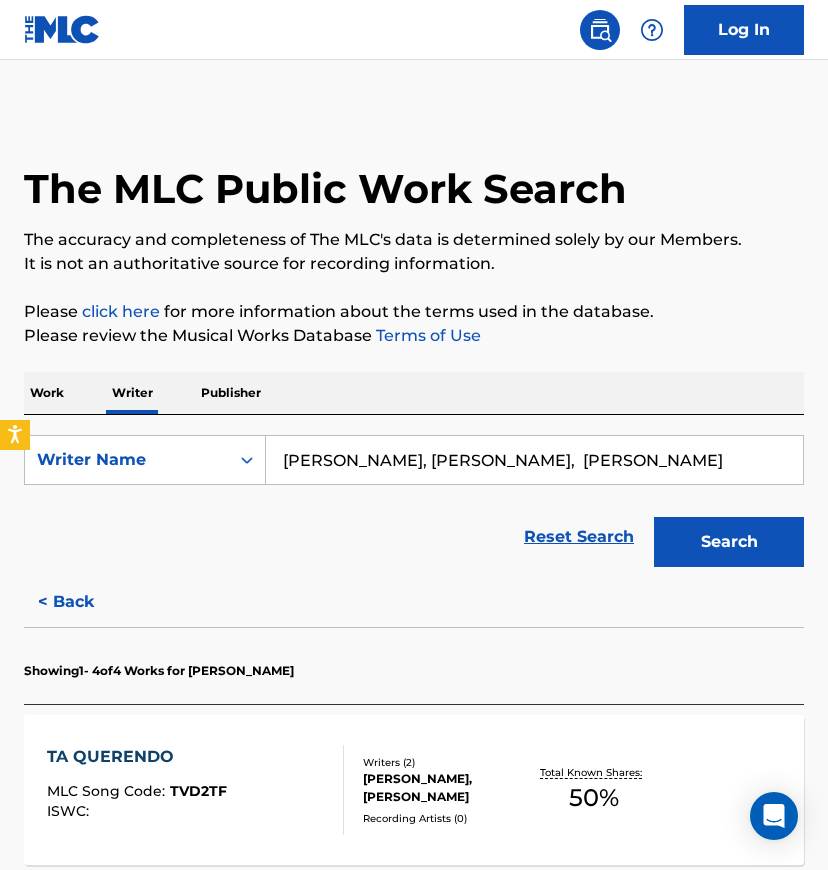 drag, startPoint x: 40, startPoint y: 624, endPoint x: 57, endPoint y: 604, distance: 26.24881 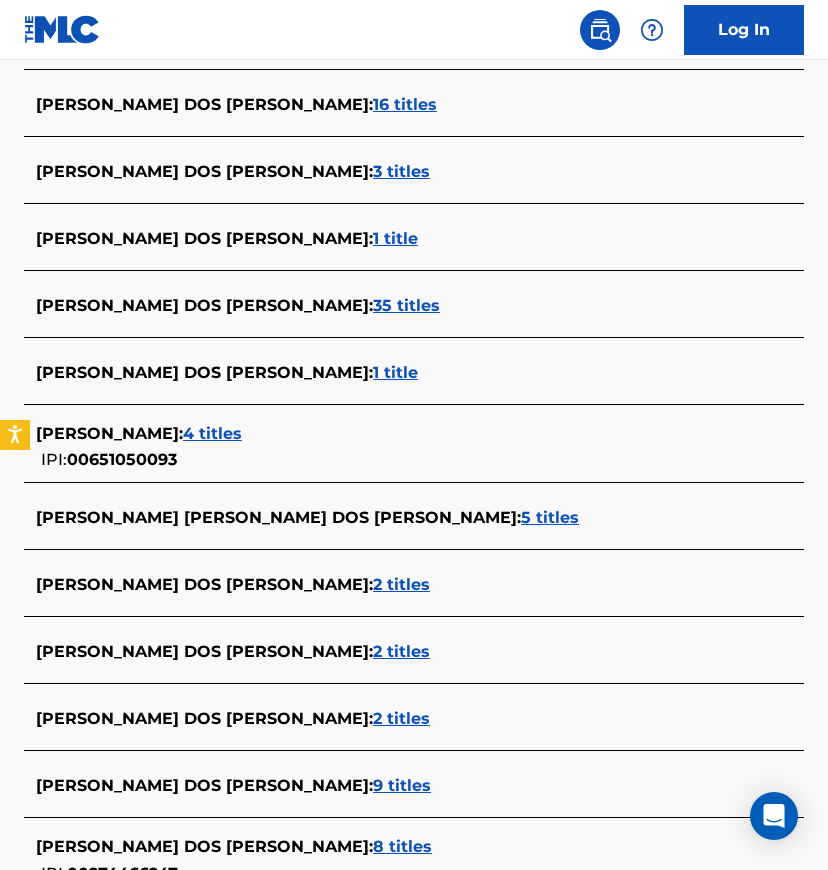 scroll, scrollTop: 3178, scrollLeft: 0, axis: vertical 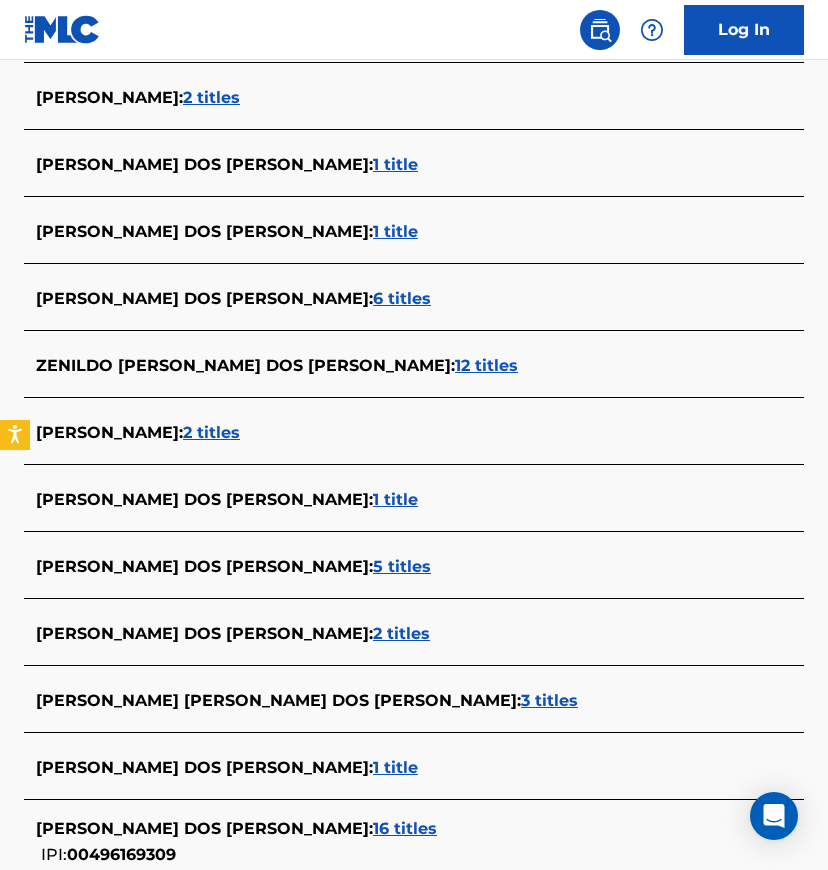 click on "2 titles" at bounding box center (211, 432) 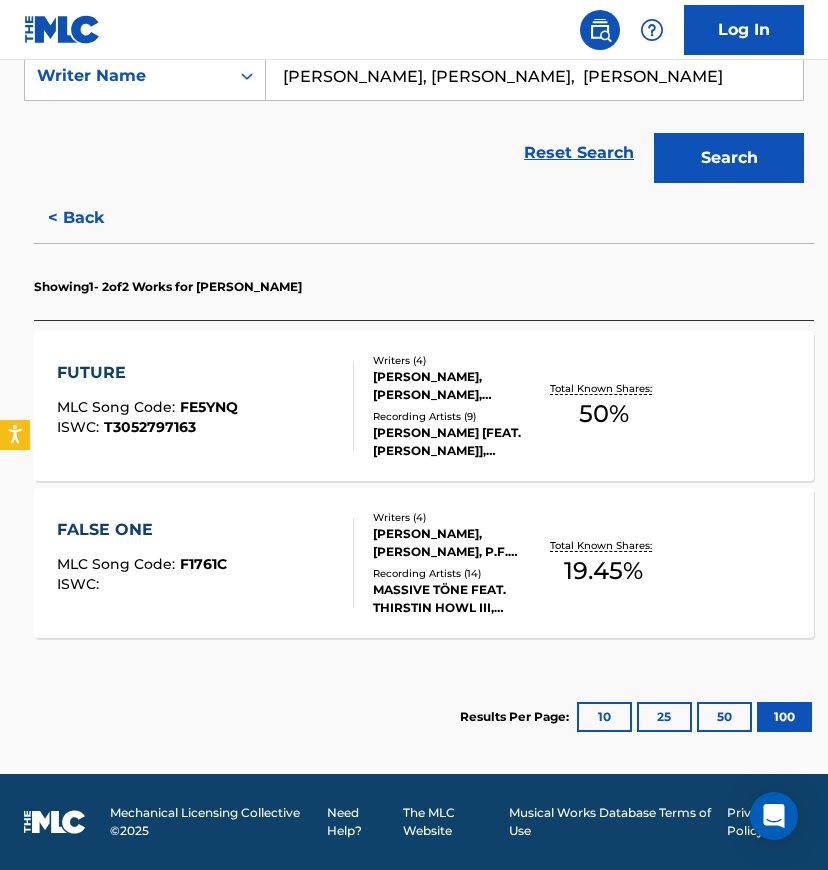scroll, scrollTop: 384, scrollLeft: 0, axis: vertical 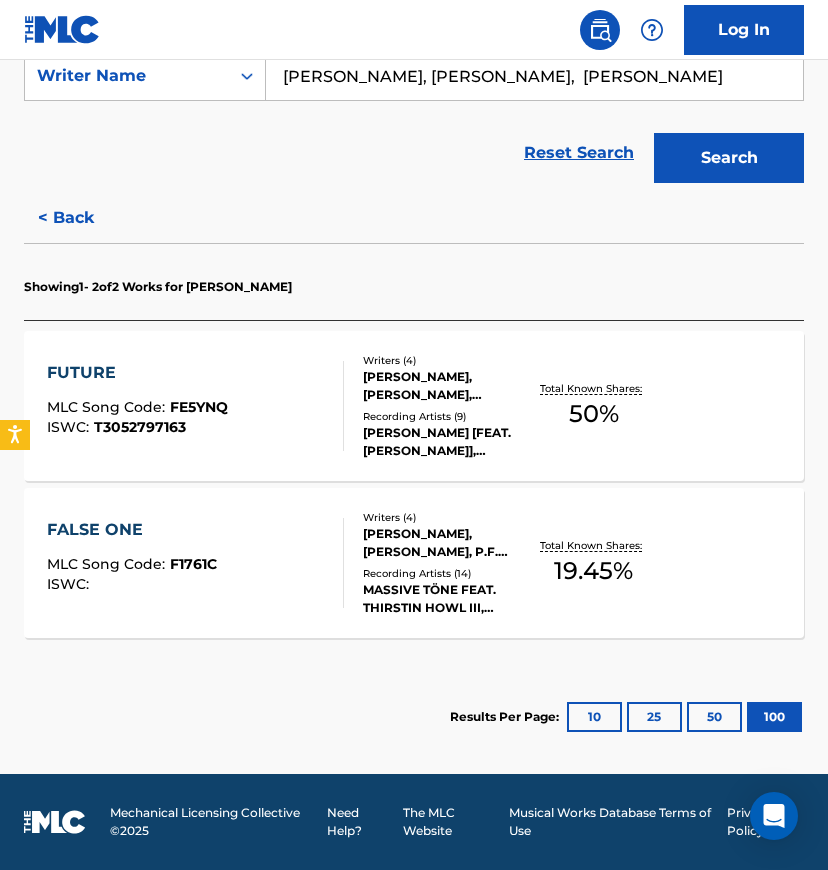 click on "MASSIVE TÖNE FEAT. THIRSTIN HOWL III, MASSIVE TÖNE FEAT. THIRSTIN HOWL III, MASSIVE TÖNE, MASSIVE TÖNE FEAT. THIRSTIN HOWL III, MASSIVE TÃ¶NE FEAT. THIRSTIN HOWL III" at bounding box center [446, 599] 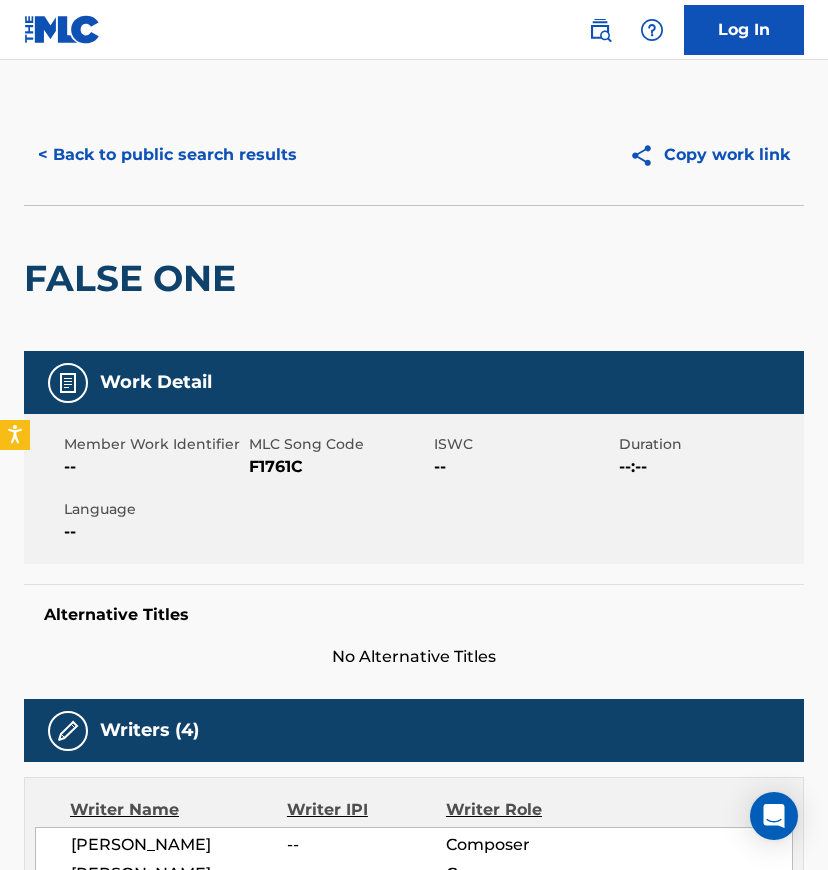 scroll, scrollTop: 0, scrollLeft: 0, axis: both 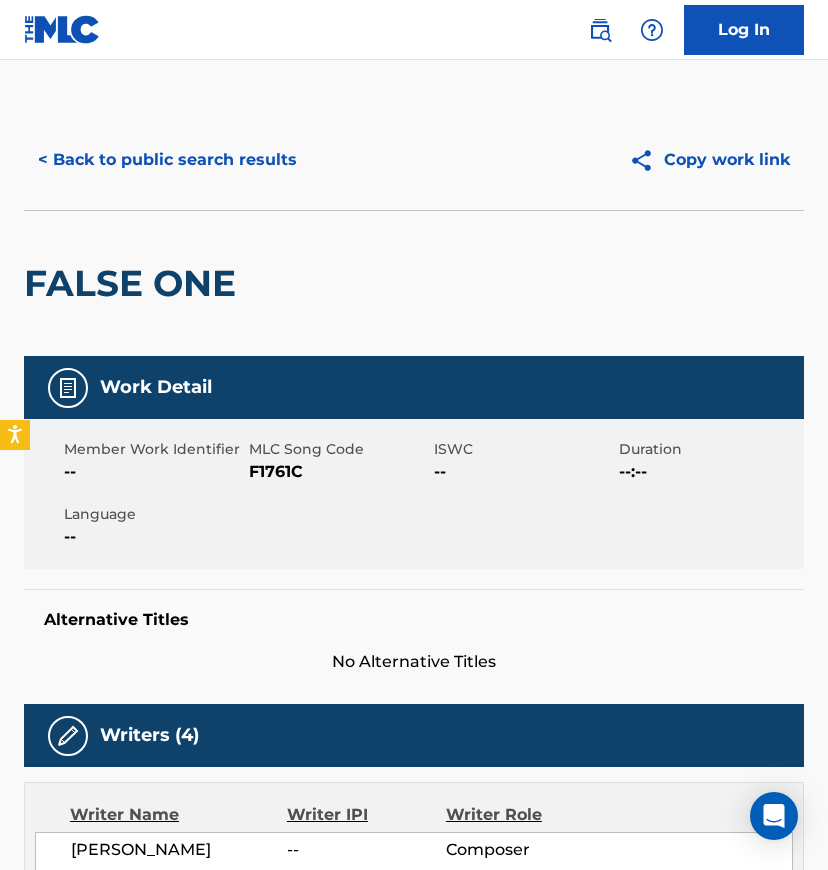 click on "< Back to public search results" at bounding box center [167, 160] 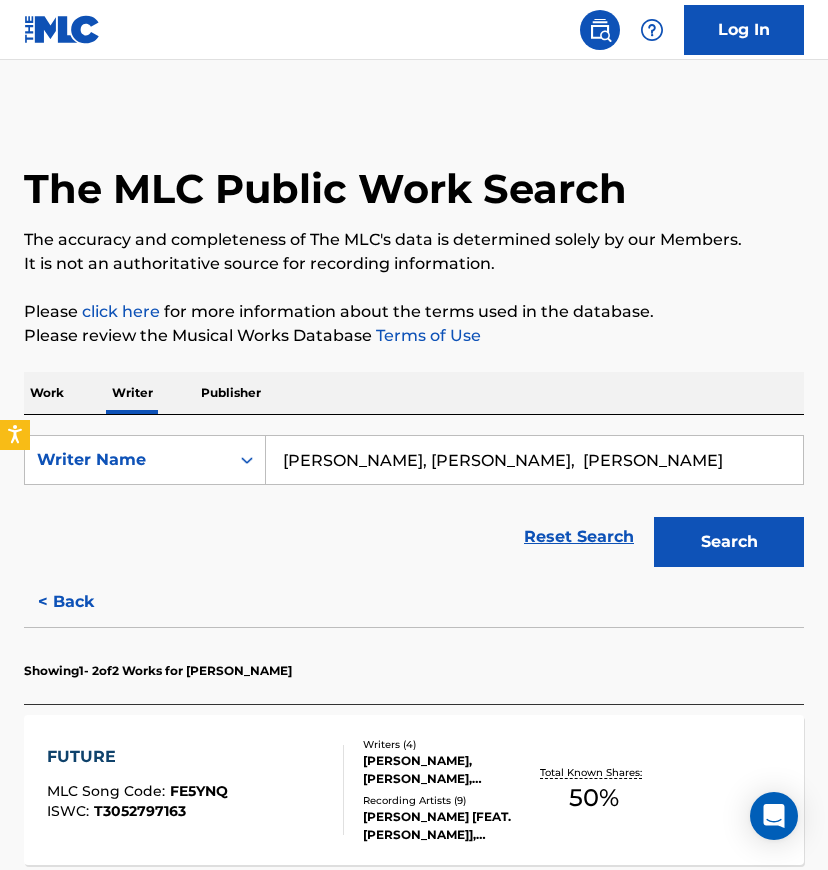 click on "Recording Artists ( 9 )" at bounding box center [446, 800] 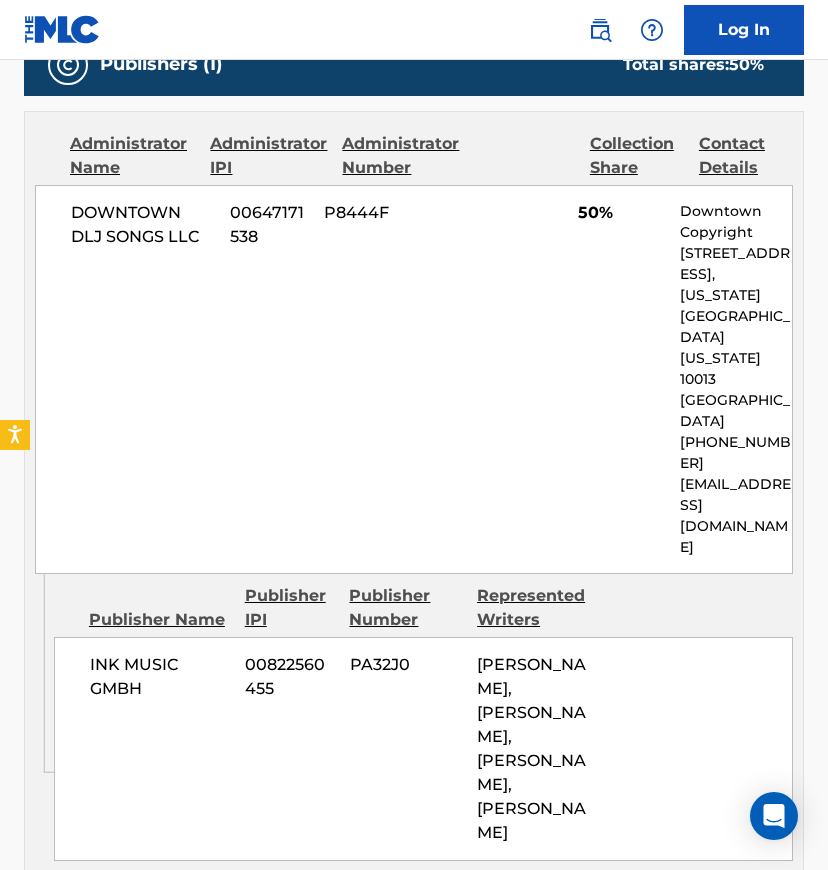 scroll, scrollTop: 800, scrollLeft: 0, axis: vertical 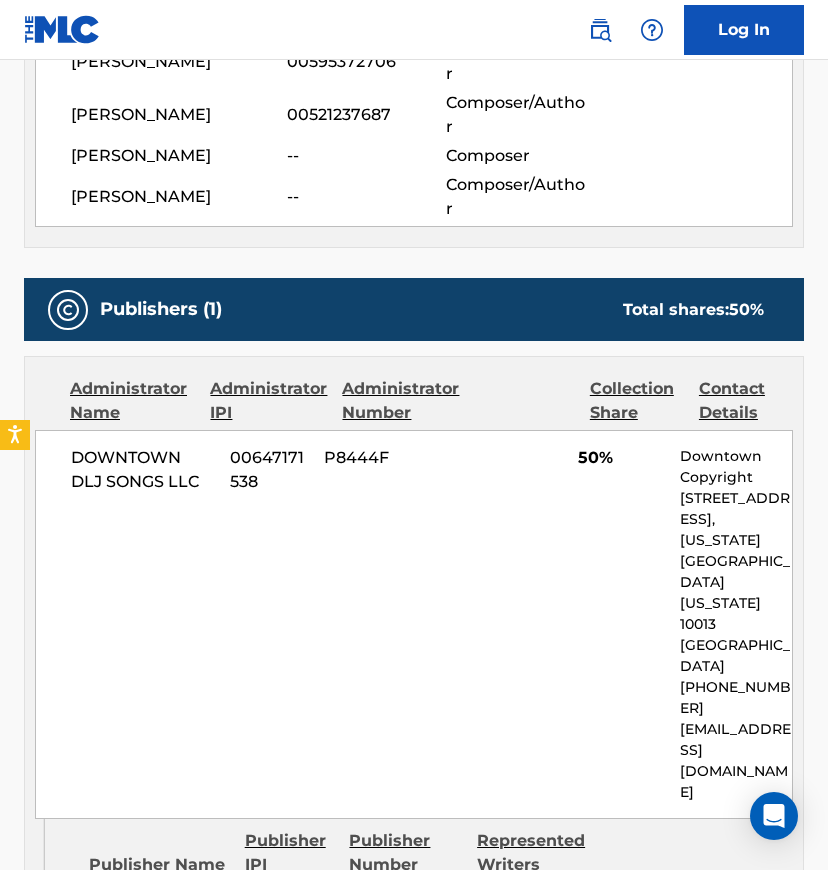 click on "DOWNTOWN DLJ SONGS LLC" at bounding box center (143, 470) 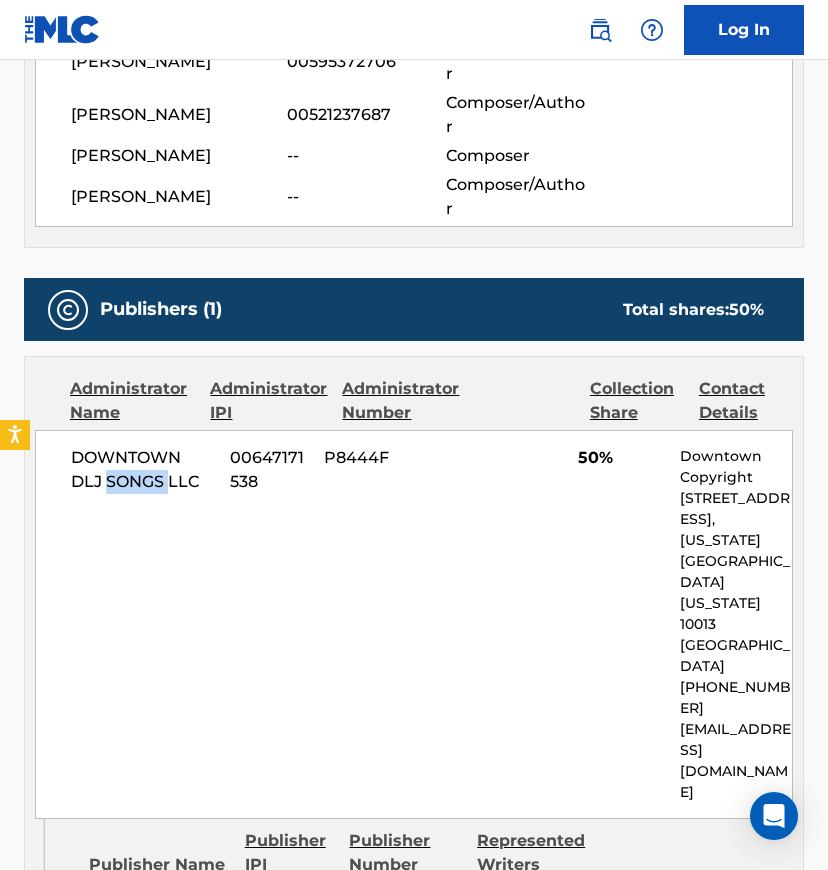 click on "DOWNTOWN DLJ SONGS LLC" at bounding box center [143, 470] 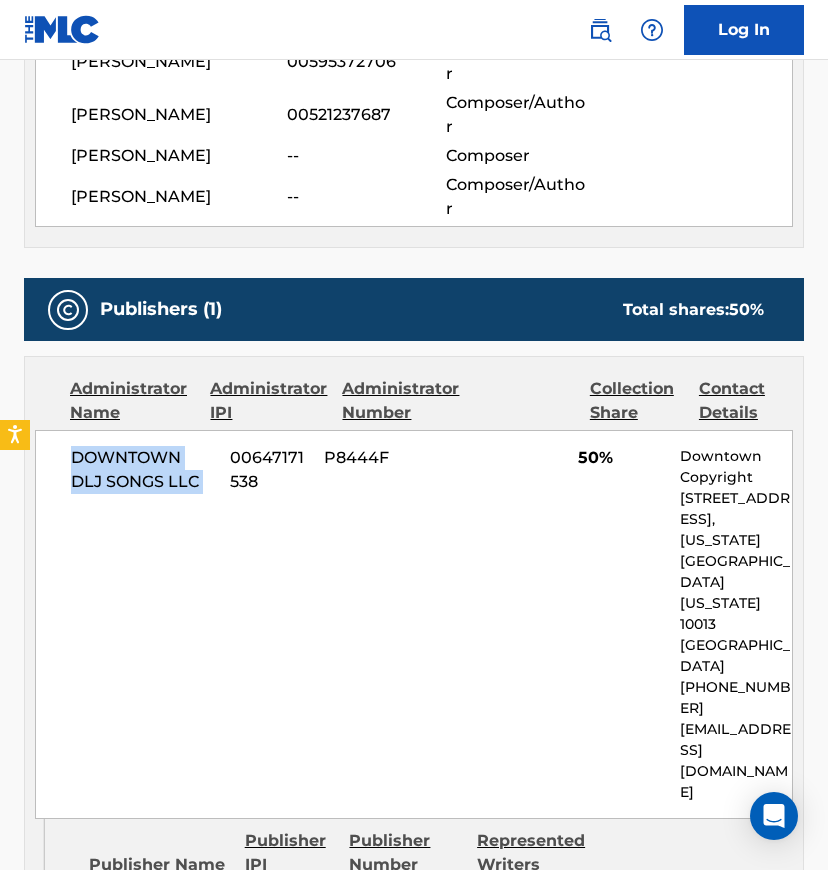 click on "DOWNTOWN DLJ SONGS LLC" at bounding box center [143, 470] 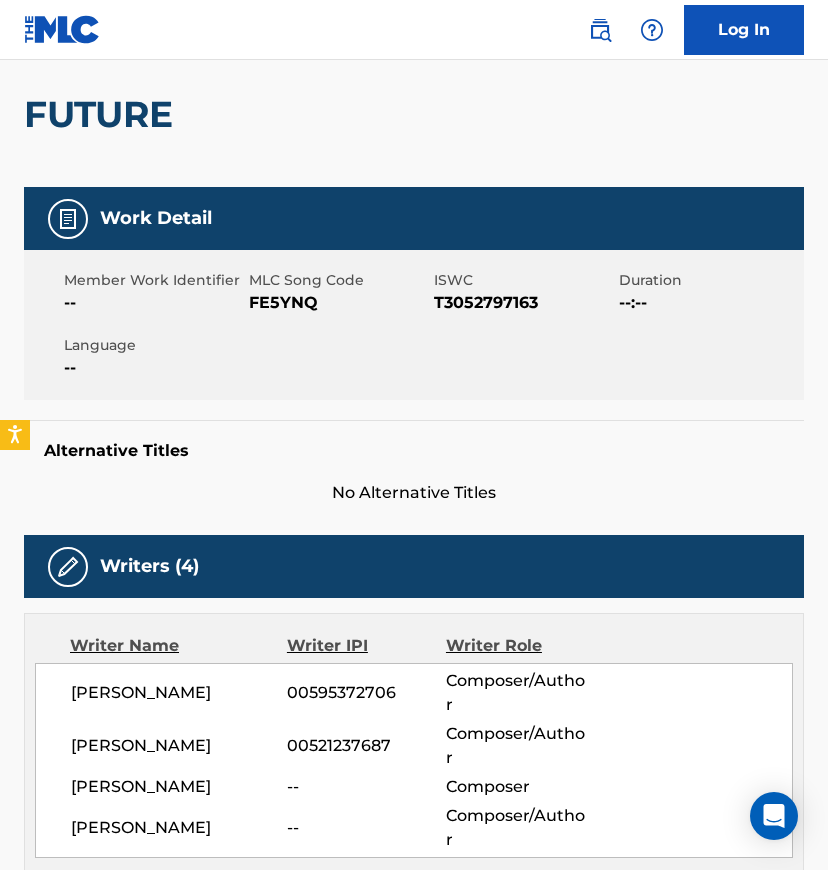 scroll, scrollTop: 0, scrollLeft: 0, axis: both 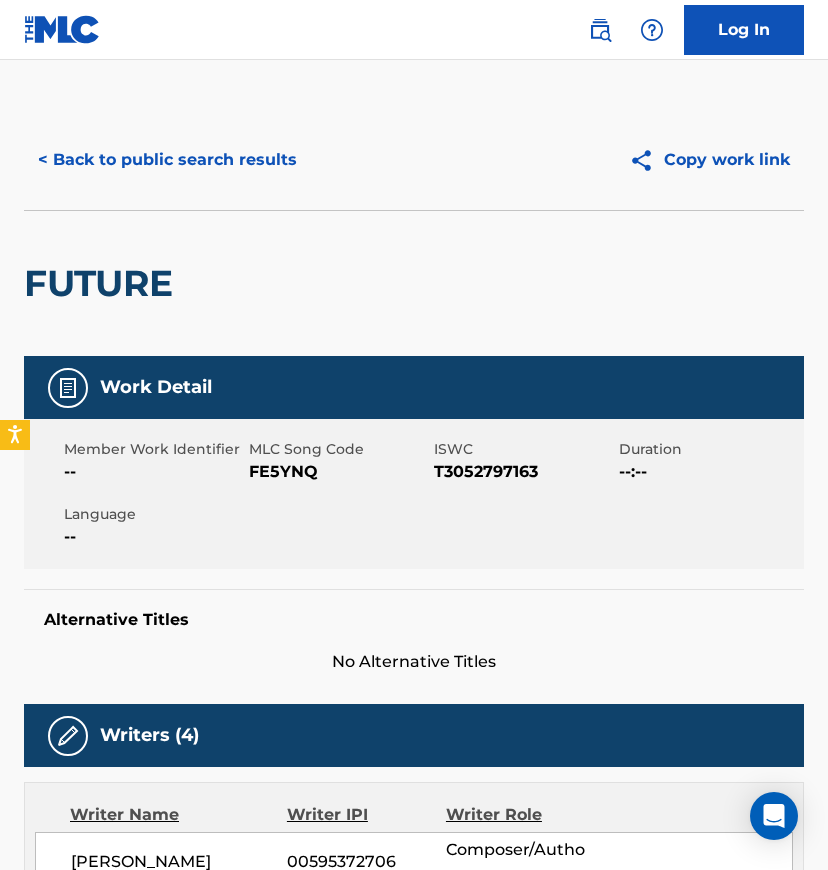 click on "< Back to public search results" at bounding box center (167, 160) 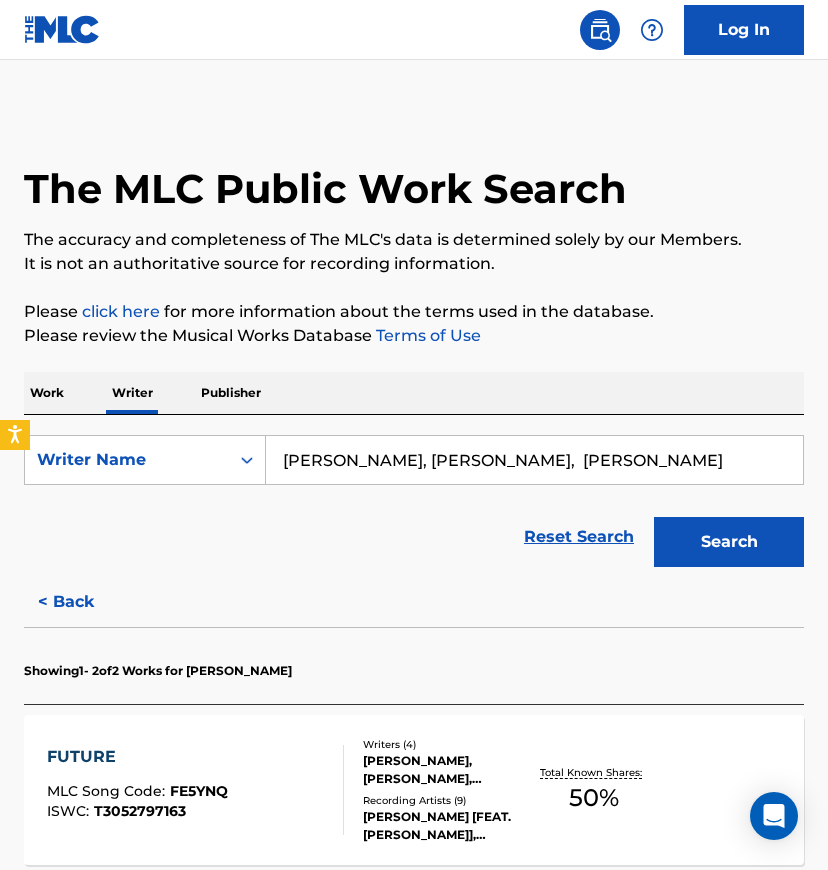 click on "< Back" at bounding box center (84, 602) 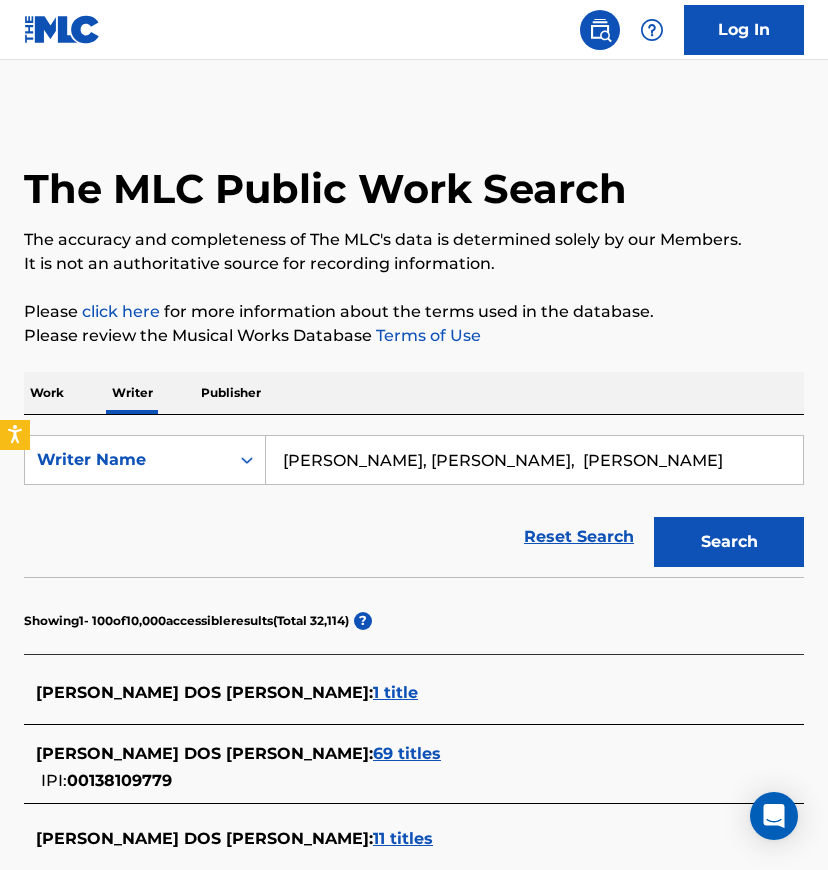 drag, startPoint x: 546, startPoint y: 465, endPoint x: 393, endPoint y: 458, distance: 153.16005 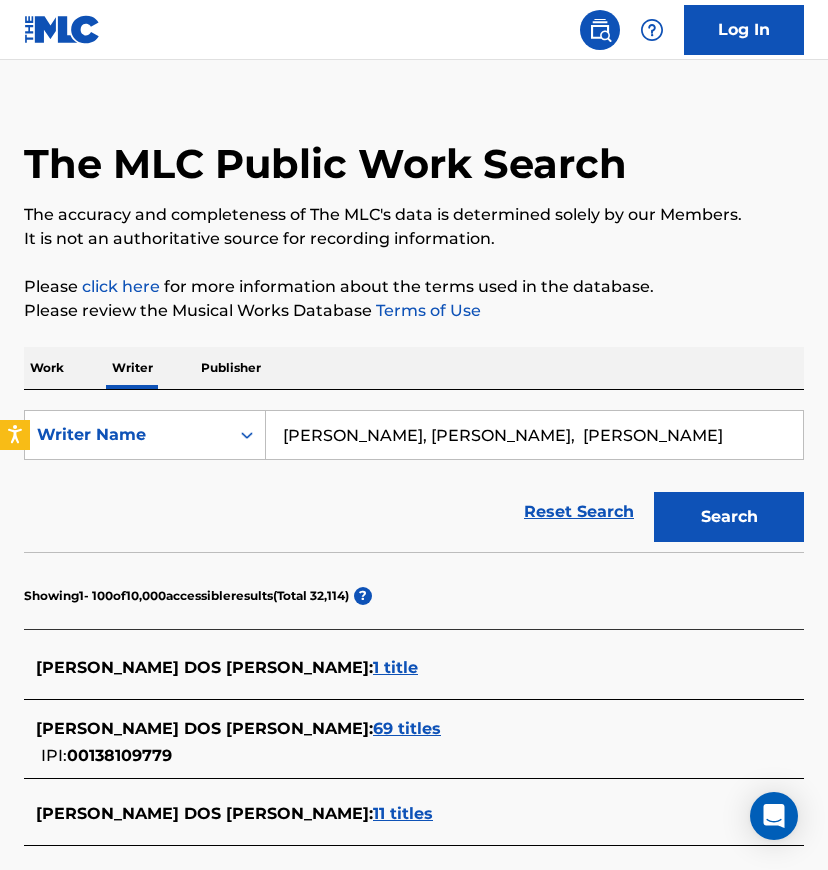 scroll, scrollTop: 5576, scrollLeft: 0, axis: vertical 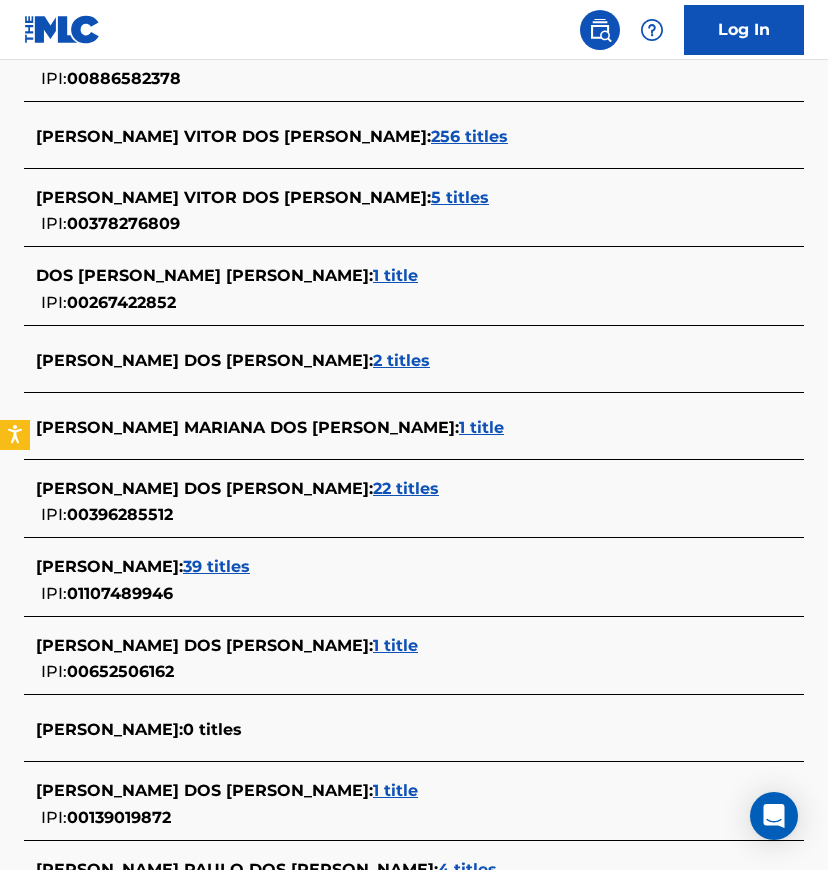 click on "1 title" at bounding box center (481, 427) 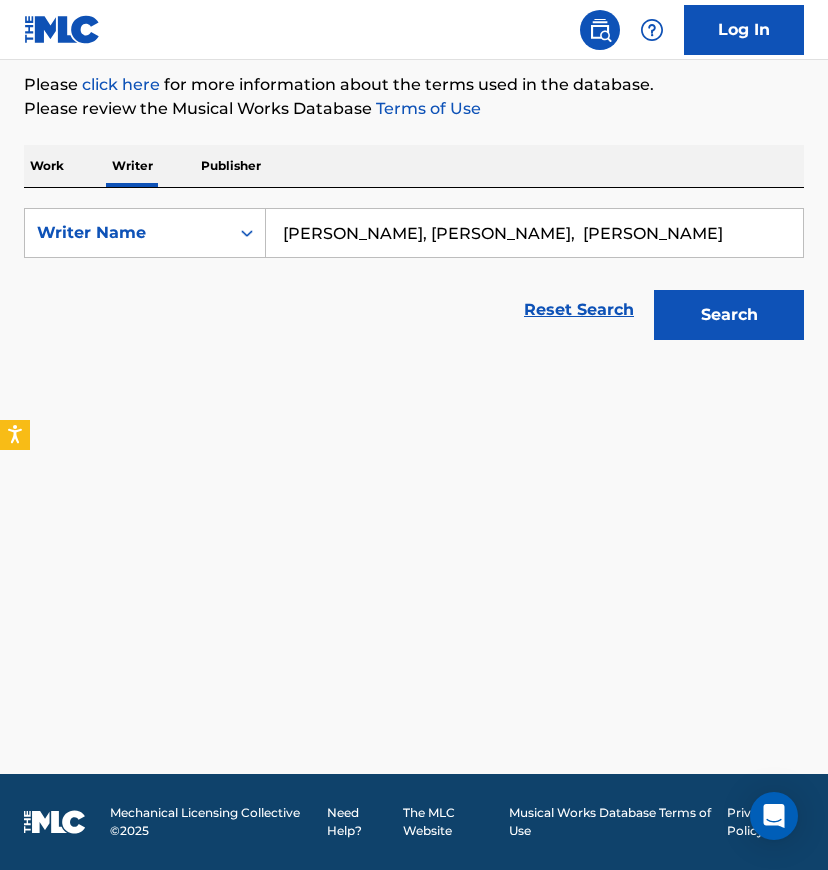 scroll, scrollTop: 228, scrollLeft: 0, axis: vertical 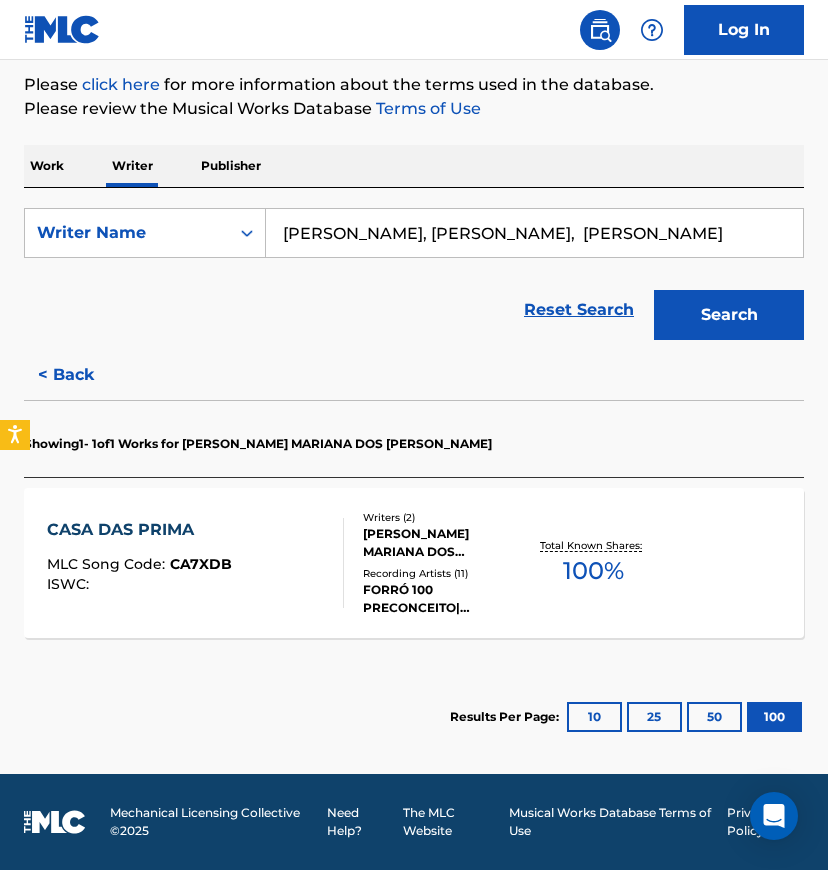 click on "Recording Artists ( 11 )" at bounding box center [446, 573] 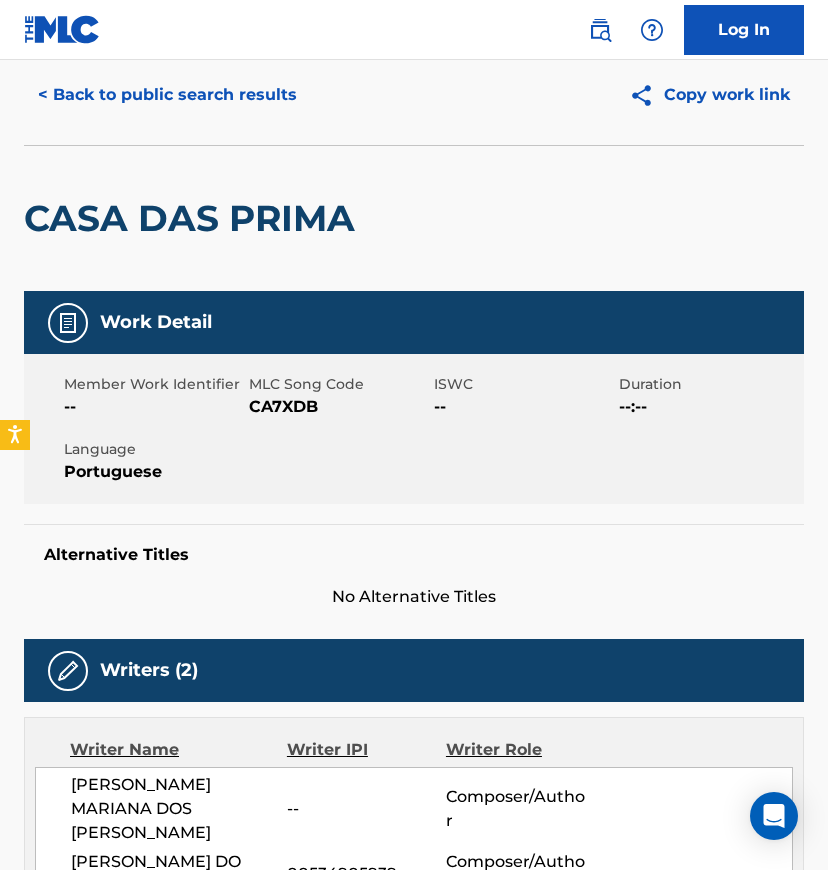 scroll, scrollTop: 0, scrollLeft: 0, axis: both 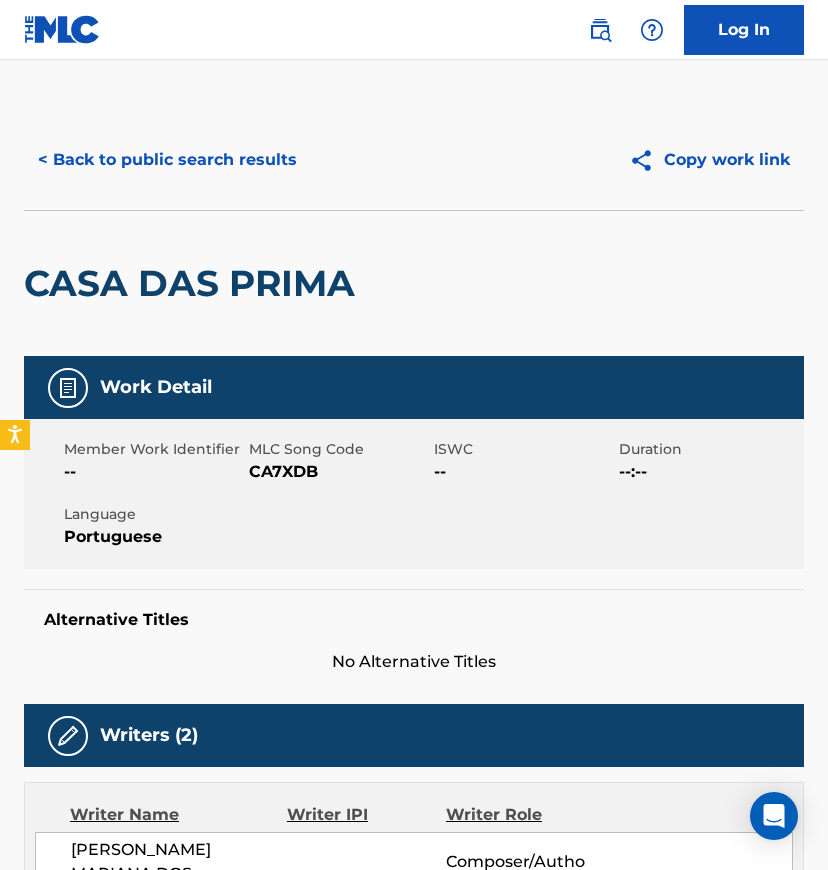 click on "< Back to public search results" at bounding box center [167, 160] 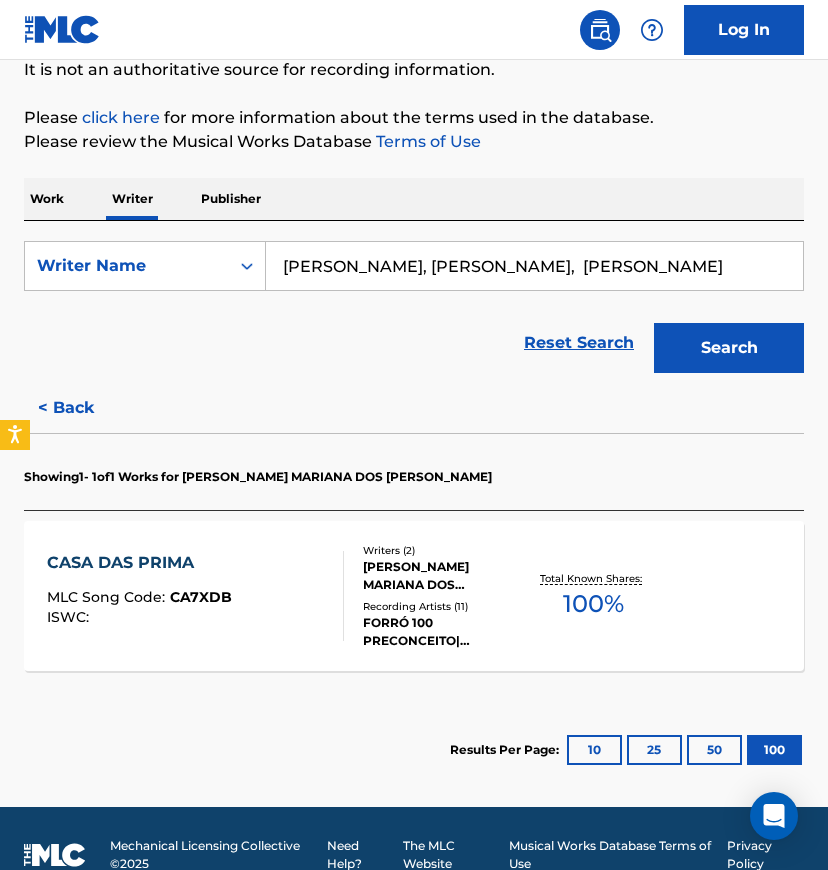 scroll, scrollTop: 228, scrollLeft: 0, axis: vertical 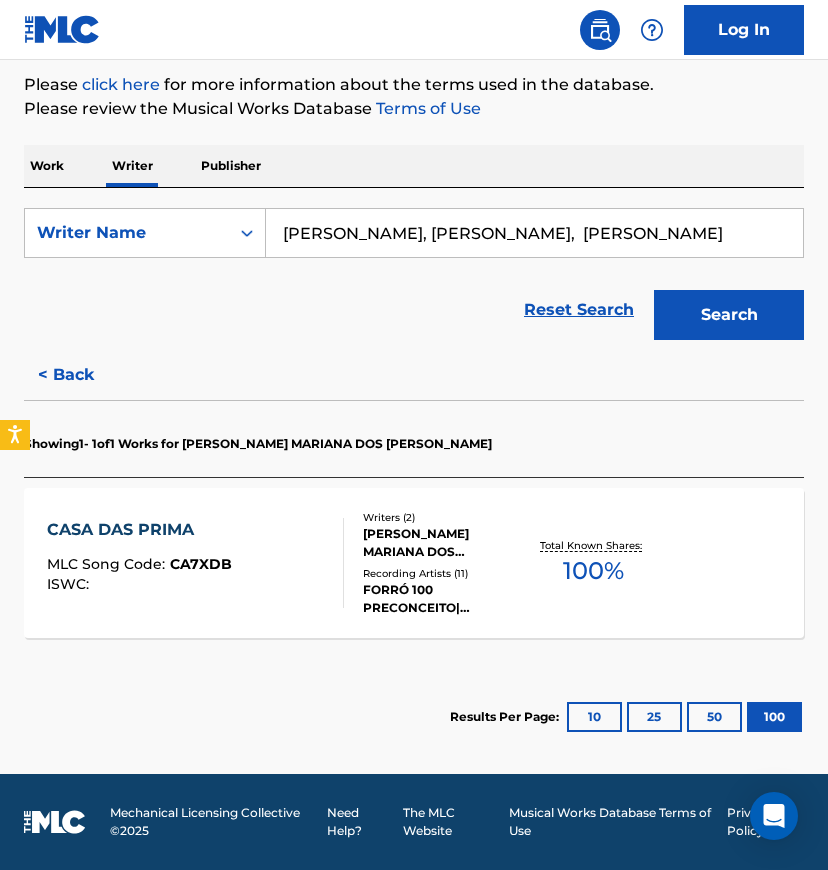 click on "< Back" at bounding box center (84, 375) 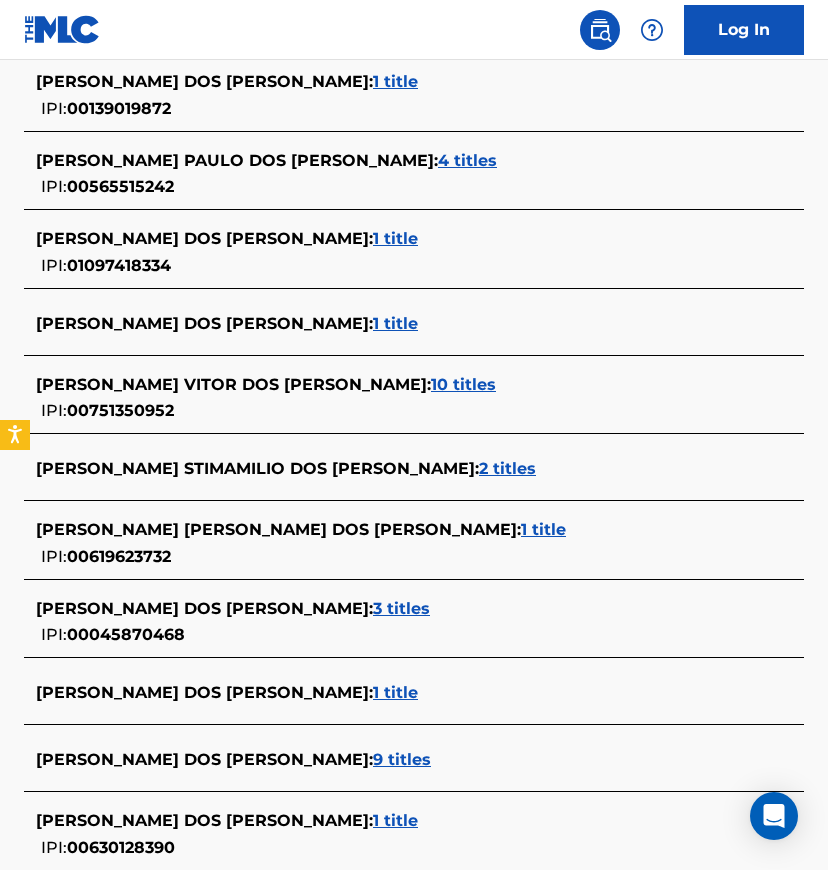 scroll, scrollTop: 6533, scrollLeft: 0, axis: vertical 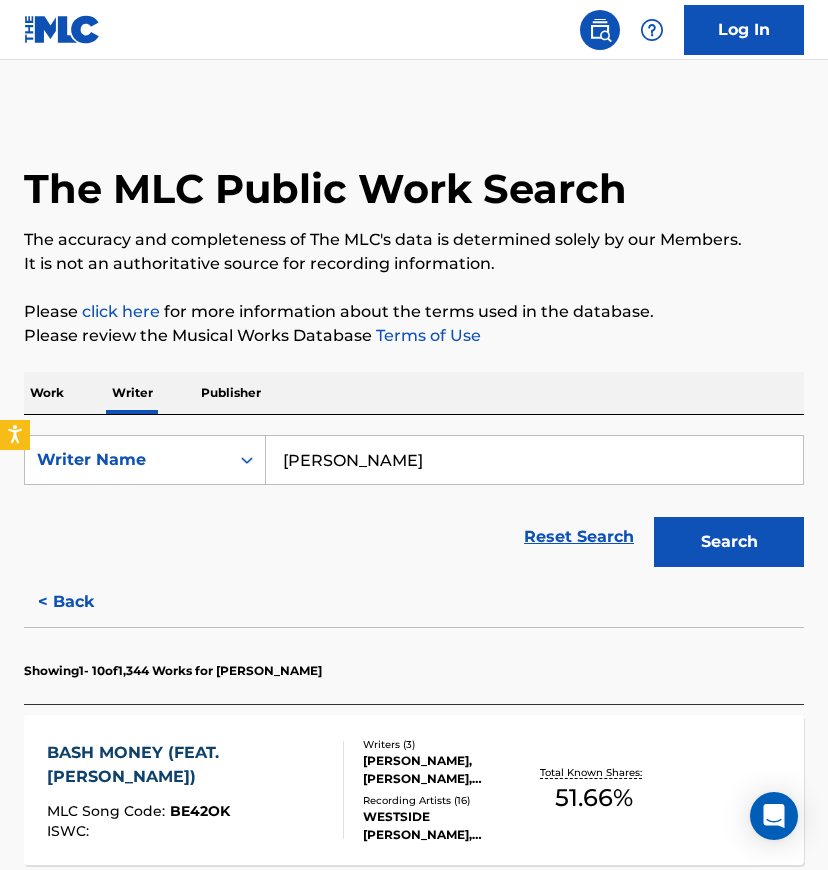 click on "Work" at bounding box center (47, 393) 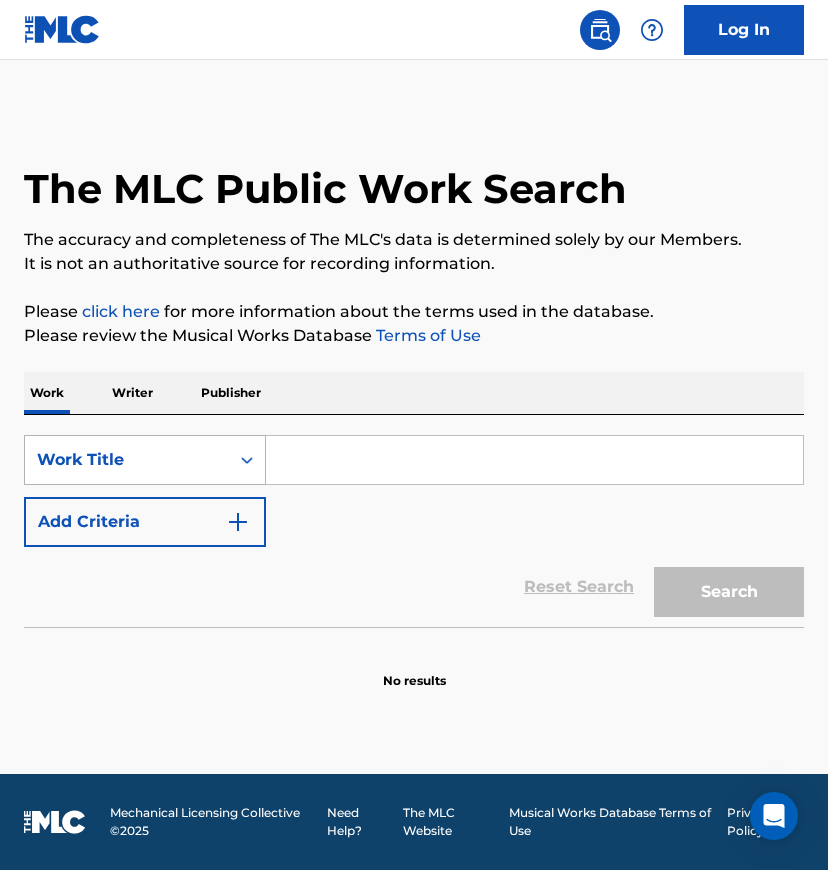click on "Work Title" at bounding box center (127, 460) 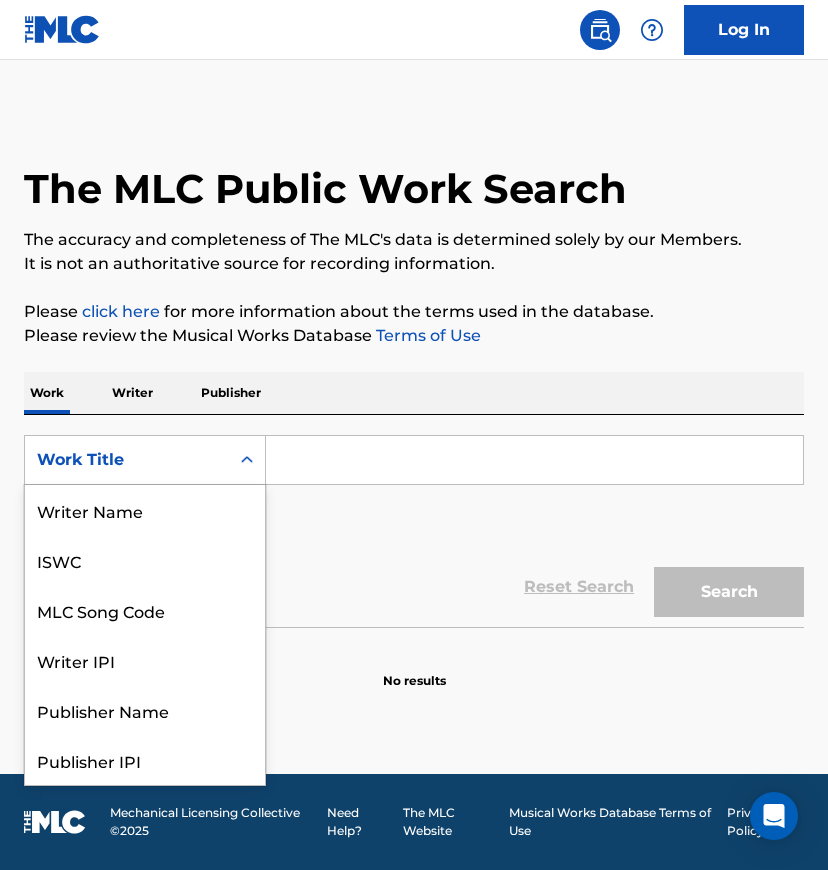 scroll, scrollTop: 100, scrollLeft: 0, axis: vertical 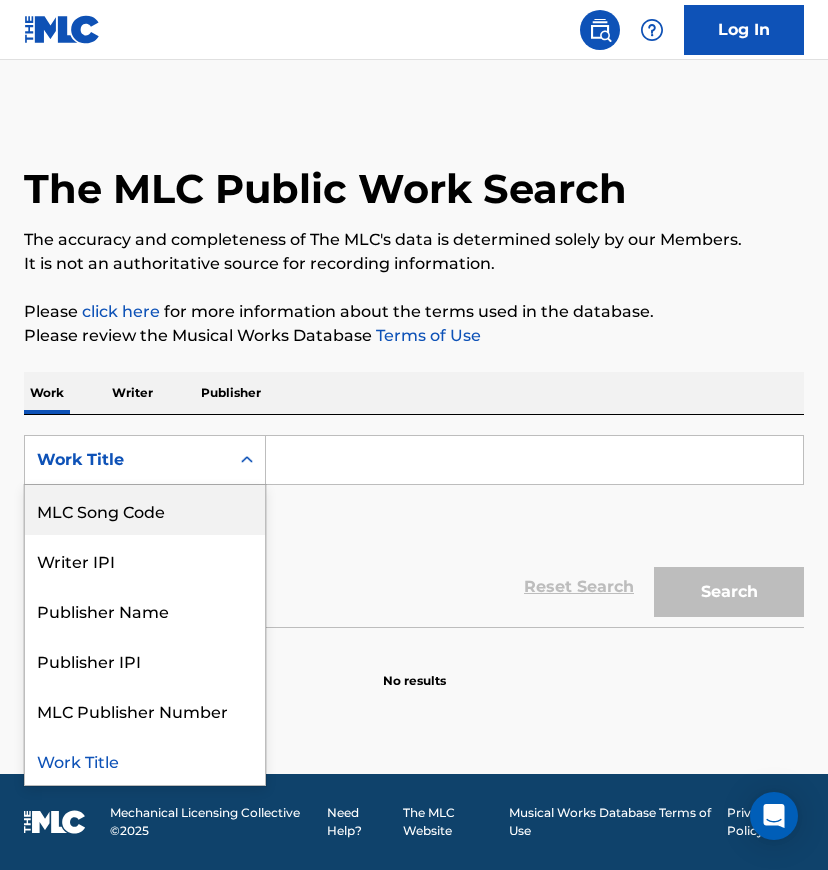 click at bounding box center (534, 460) 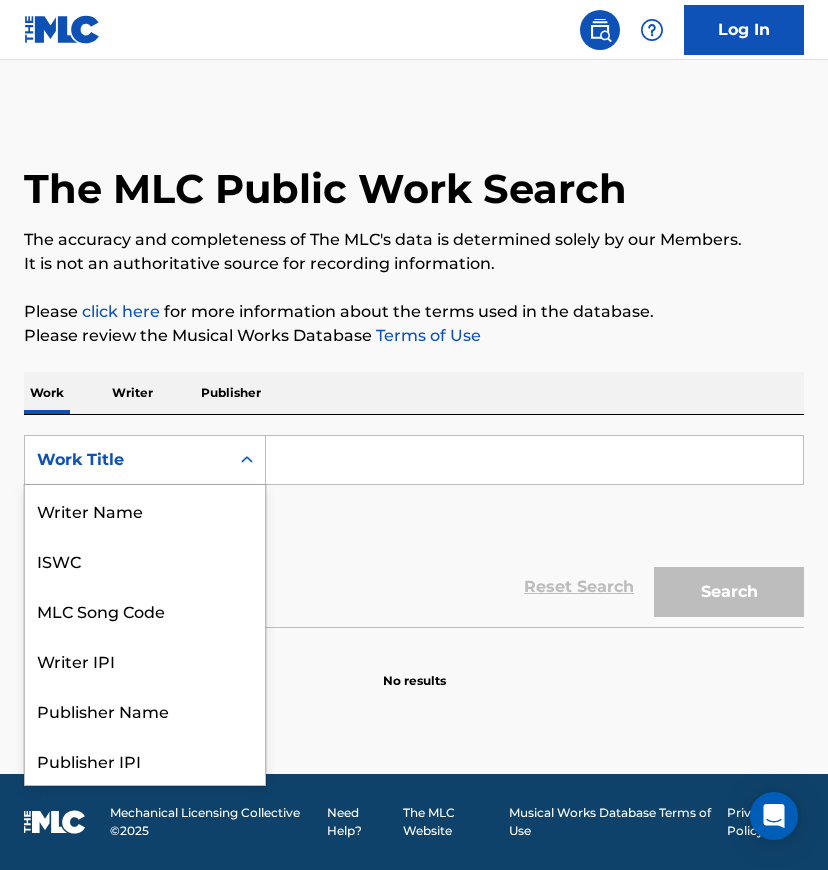 click on "Work Title" at bounding box center (127, 460) 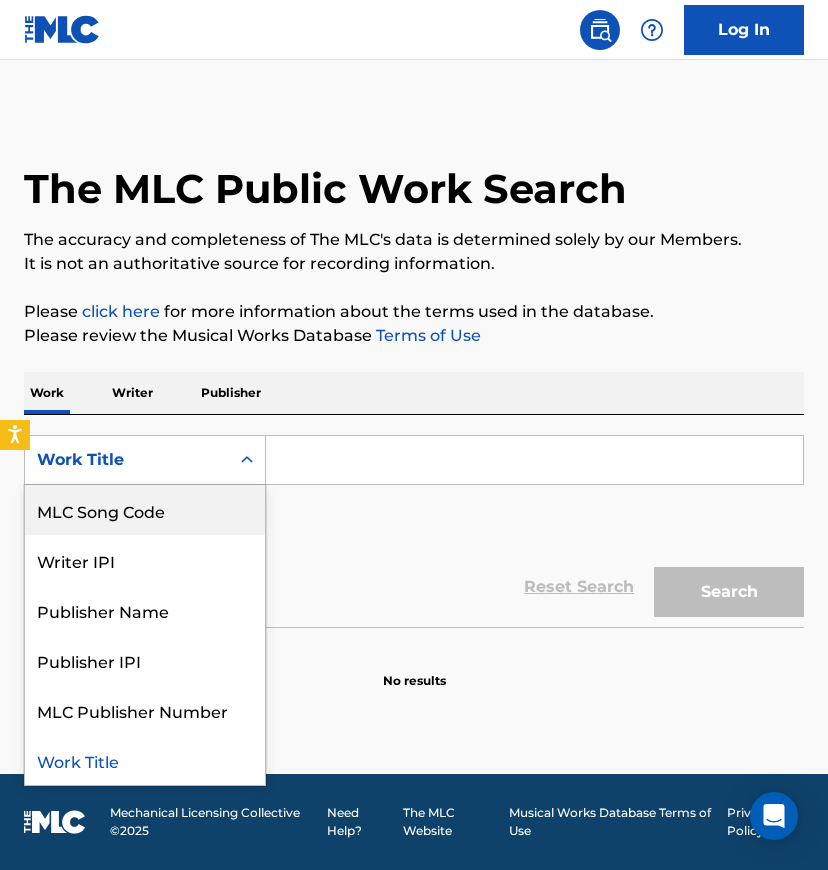 click on "MLC Song Code" at bounding box center [145, 510] 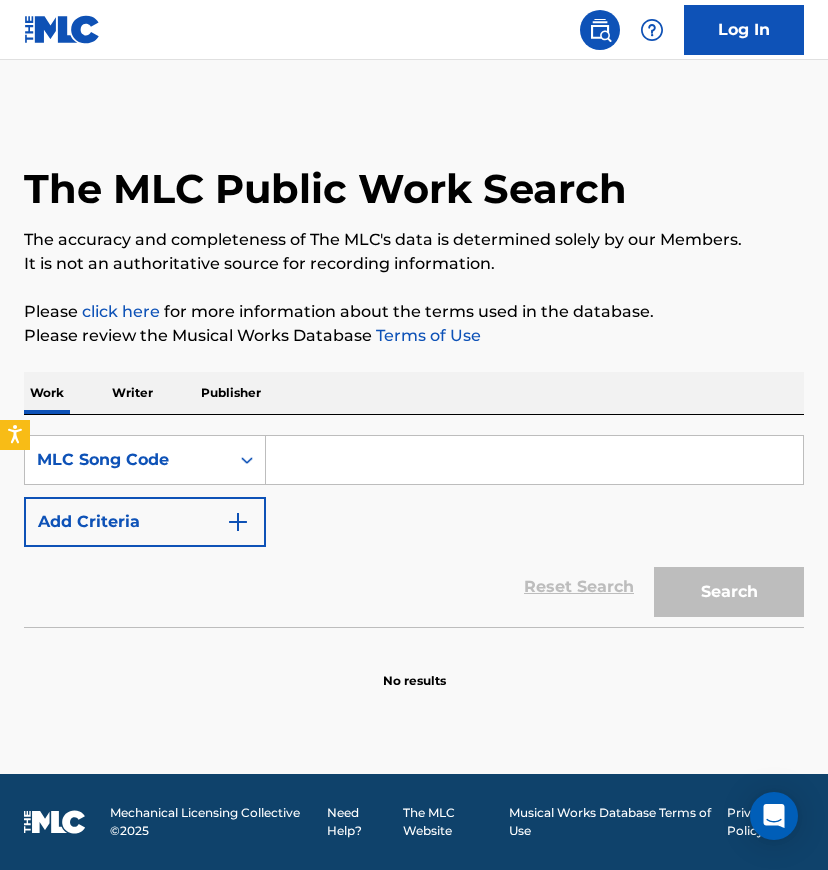 click at bounding box center [534, 460] 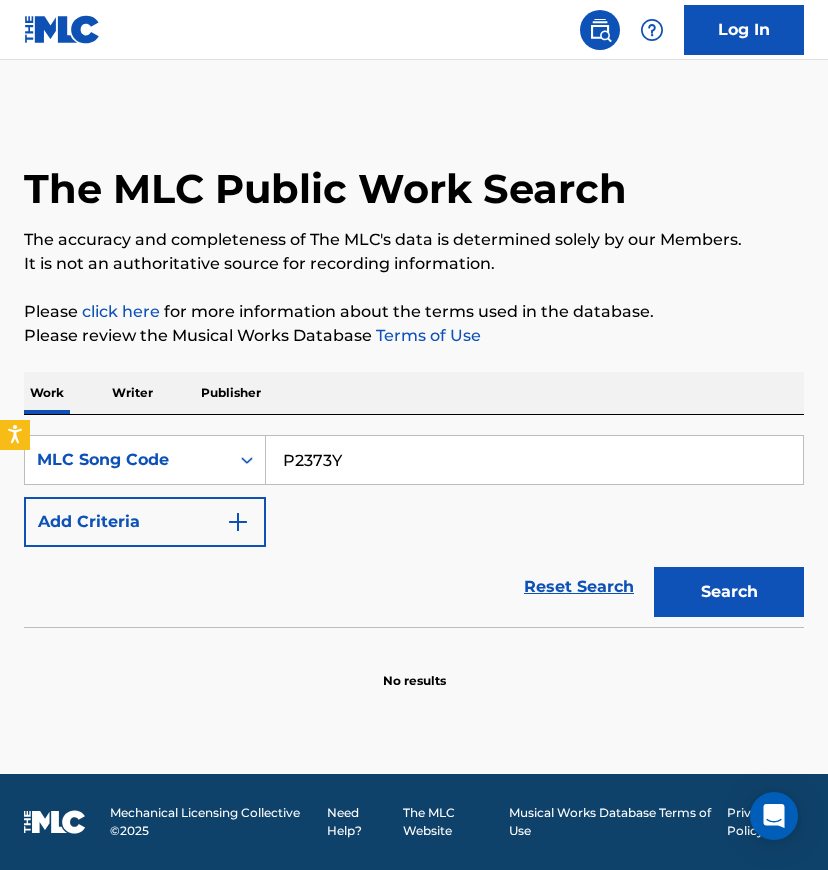 type on "P2373Y" 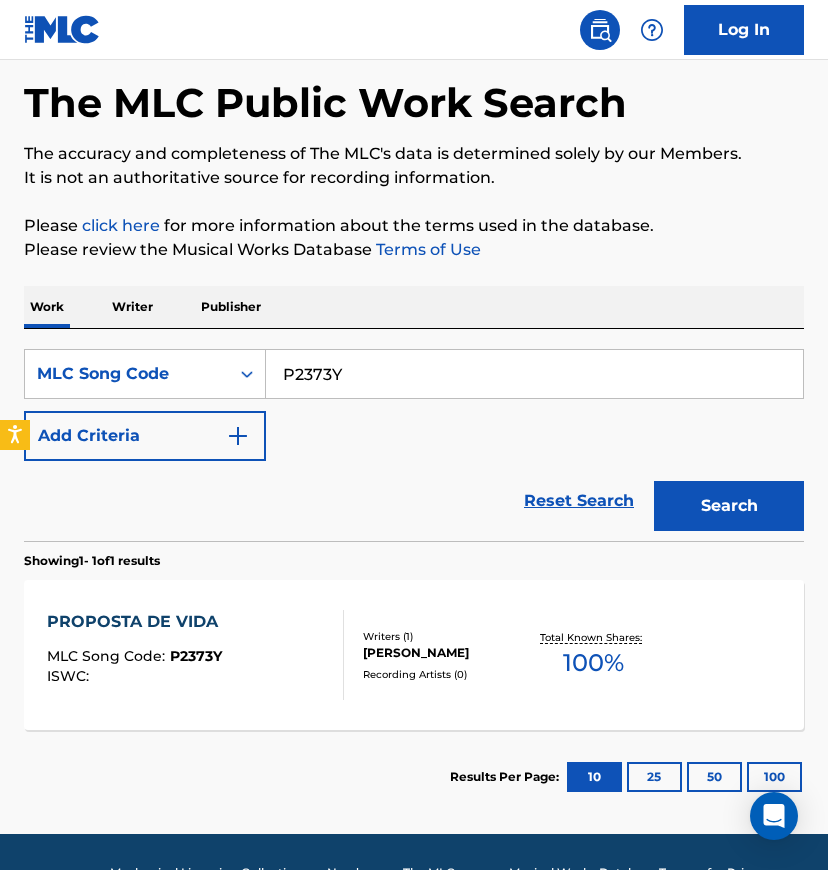 scroll, scrollTop: 146, scrollLeft: 0, axis: vertical 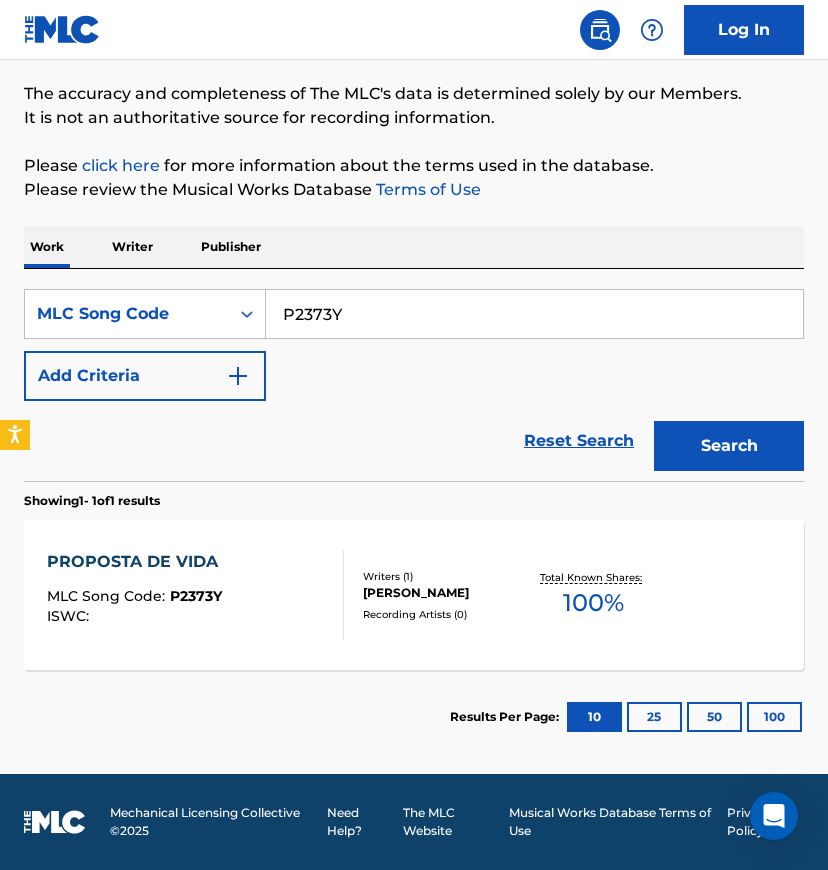 click on "EDNA SO" at bounding box center (446, 593) 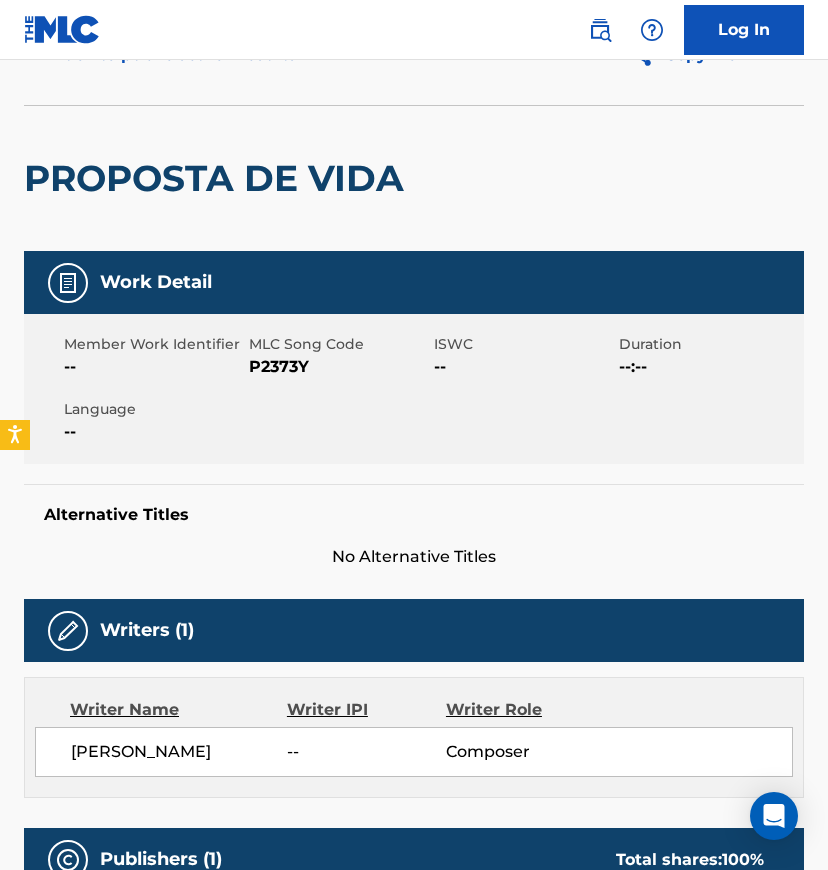 scroll, scrollTop: 0, scrollLeft: 0, axis: both 